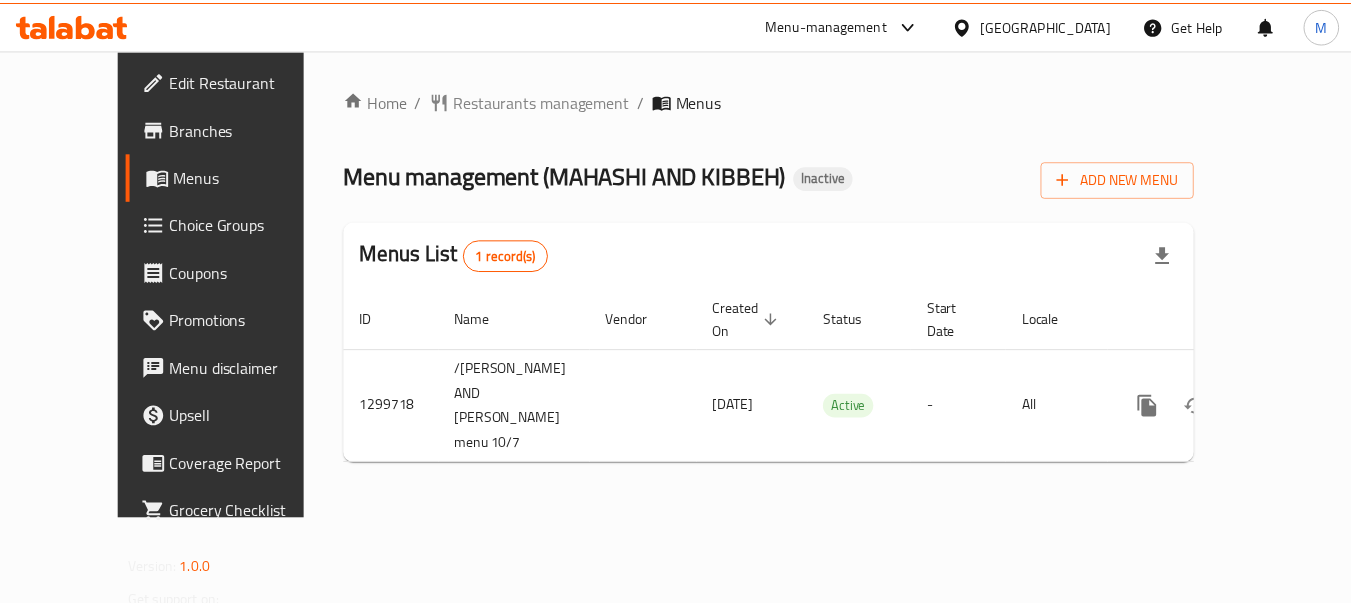scroll, scrollTop: 0, scrollLeft: 0, axis: both 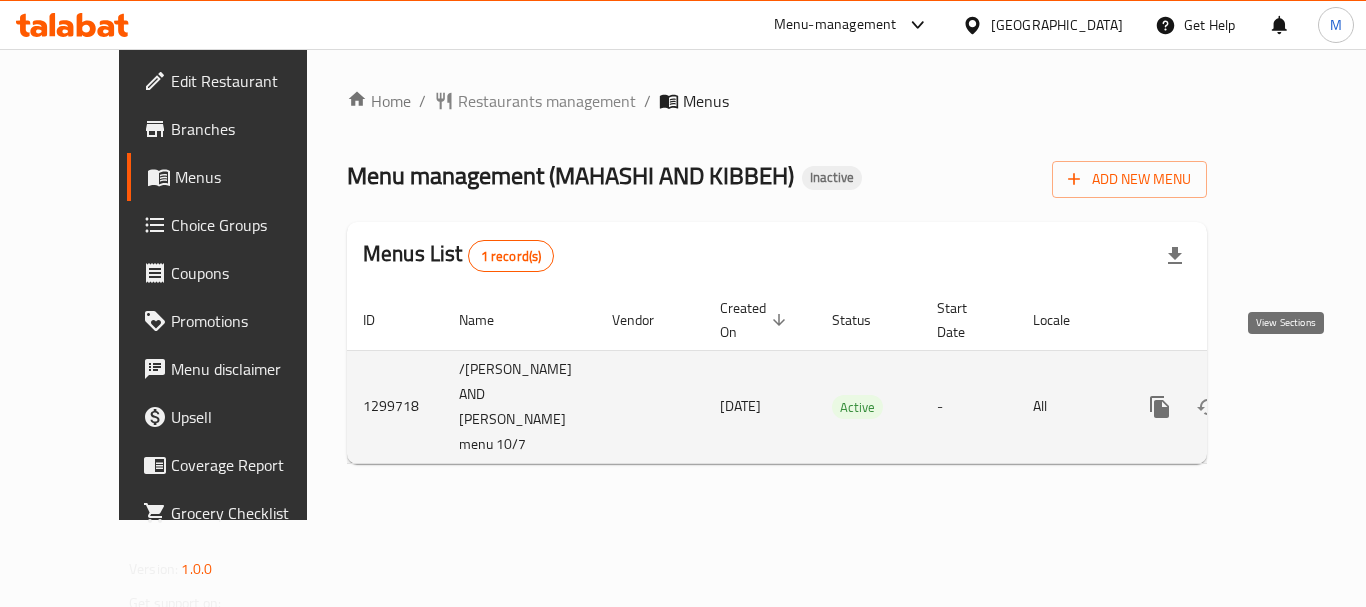 click 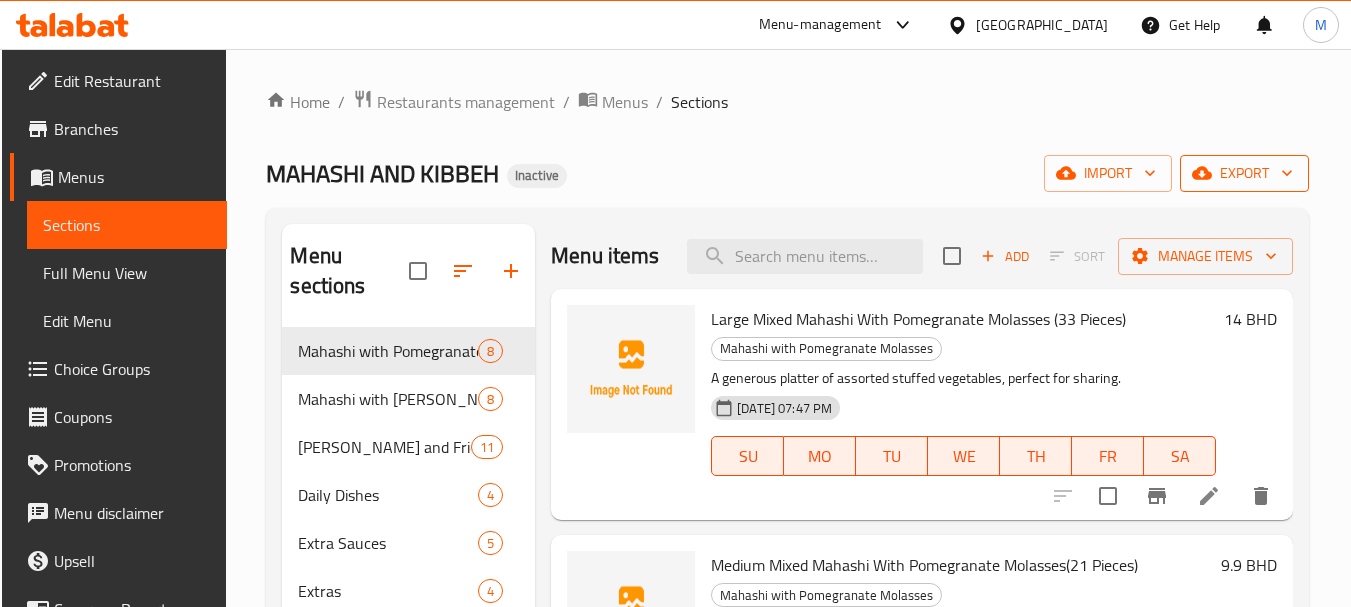 click on "export" at bounding box center (1244, 173) 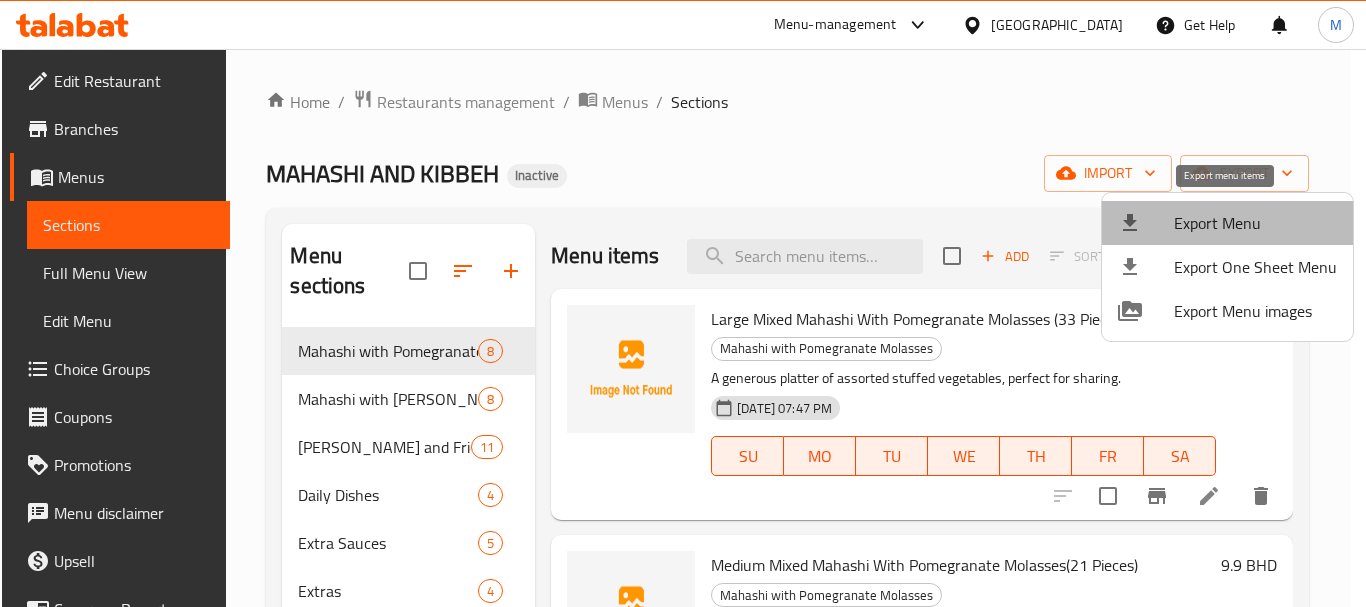 click on "Export Menu" at bounding box center [1227, 223] 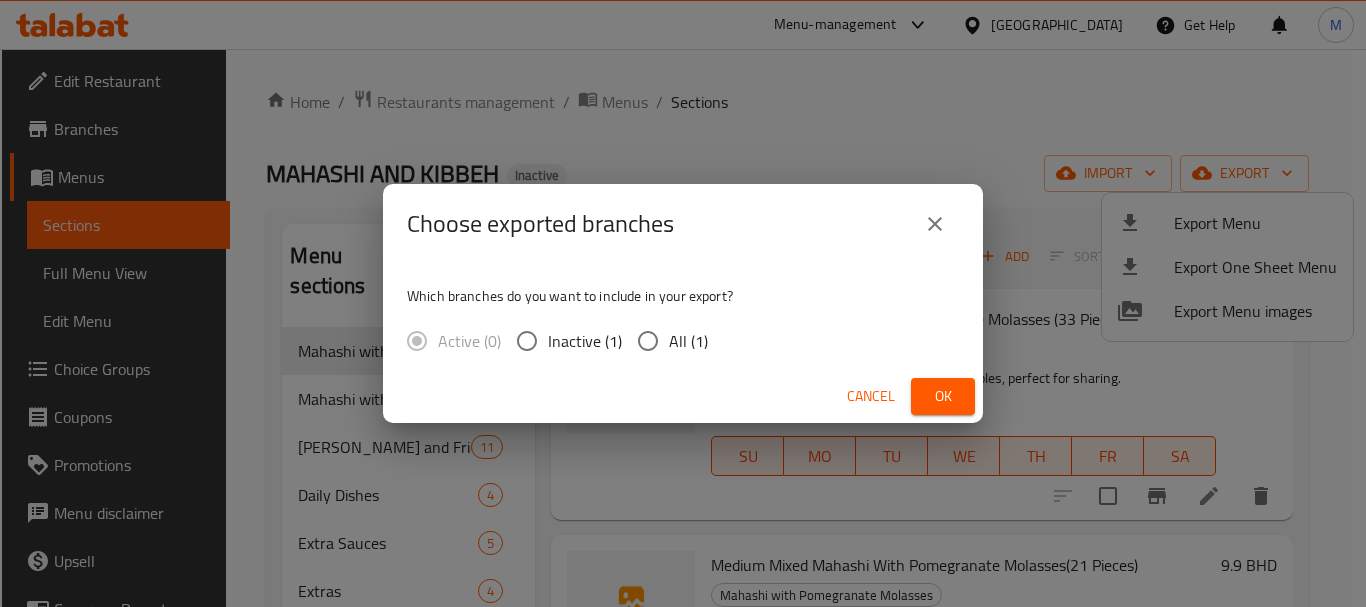 click on "All (1)" at bounding box center [648, 341] 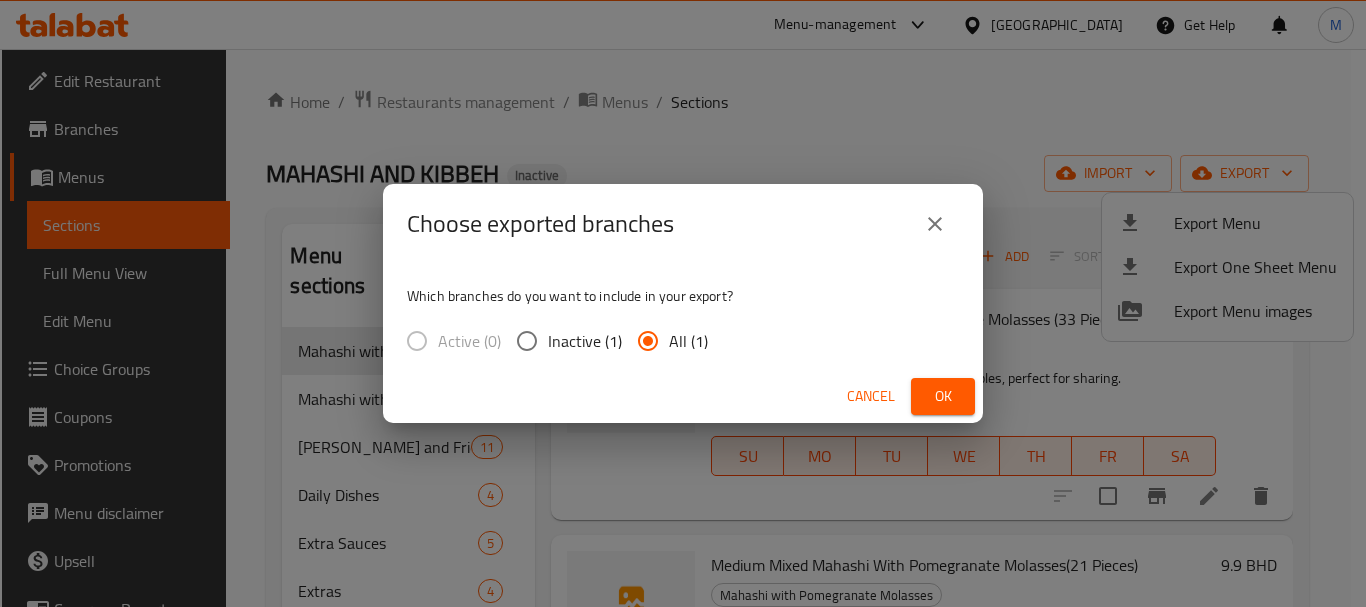 click on "Ok" at bounding box center (943, 396) 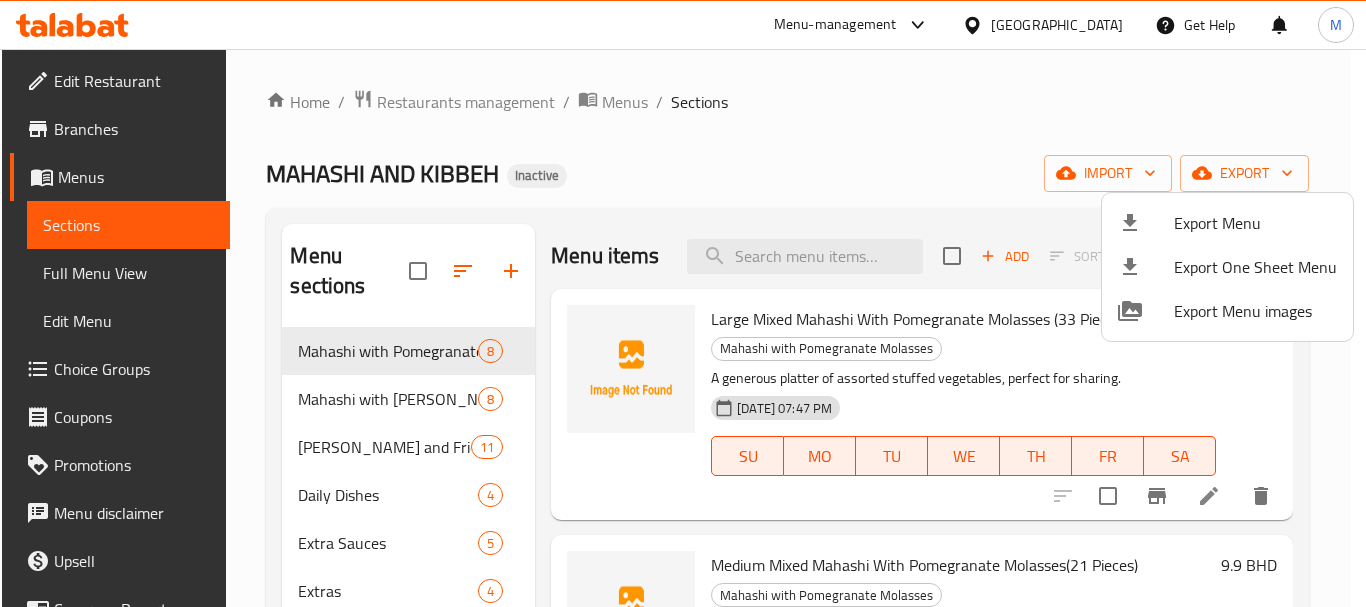 click at bounding box center [683, 303] 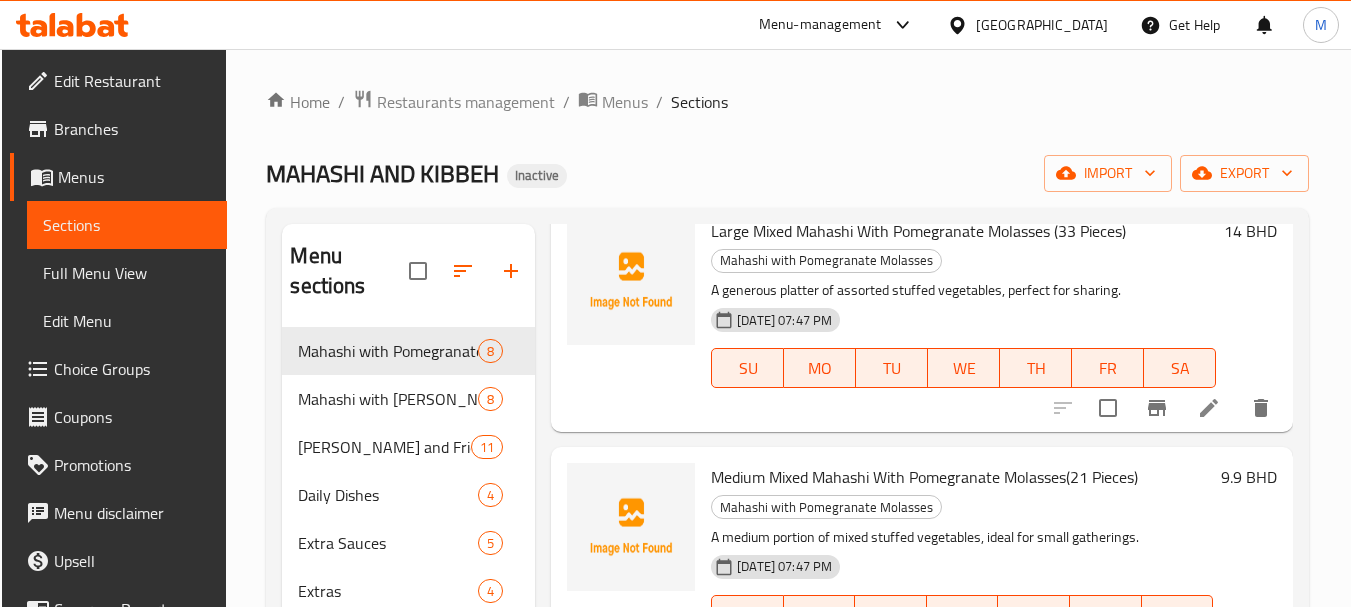 scroll, scrollTop: 0, scrollLeft: 0, axis: both 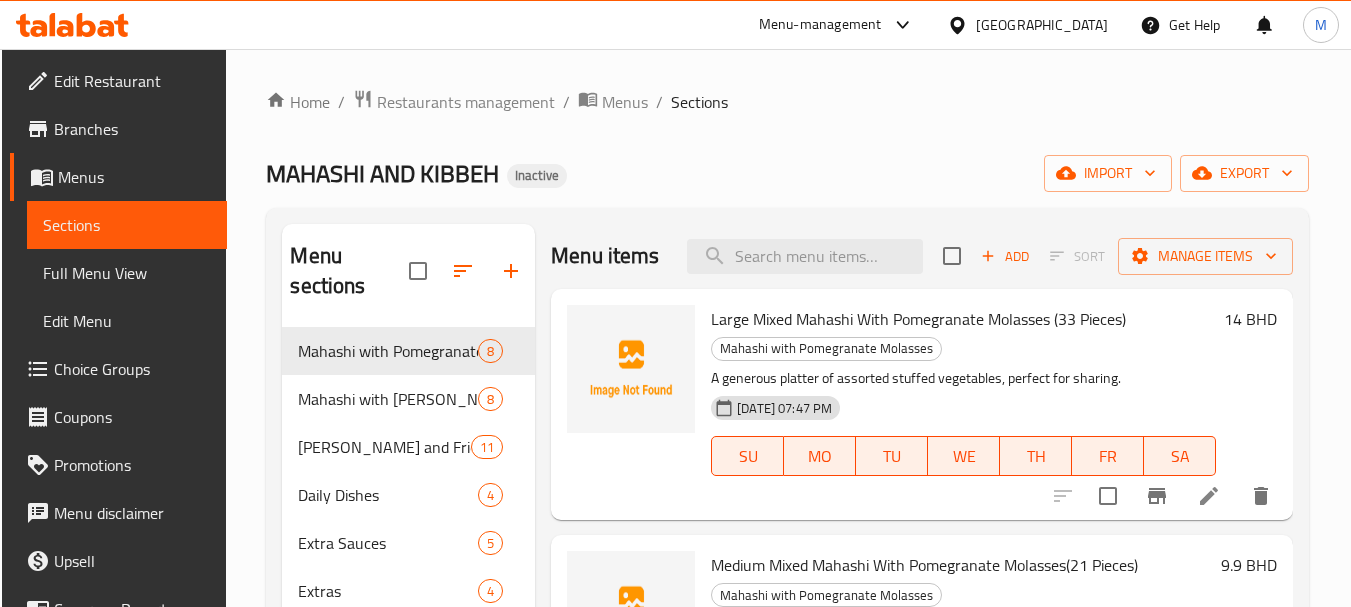 click on "Full Menu View" at bounding box center (127, 273) 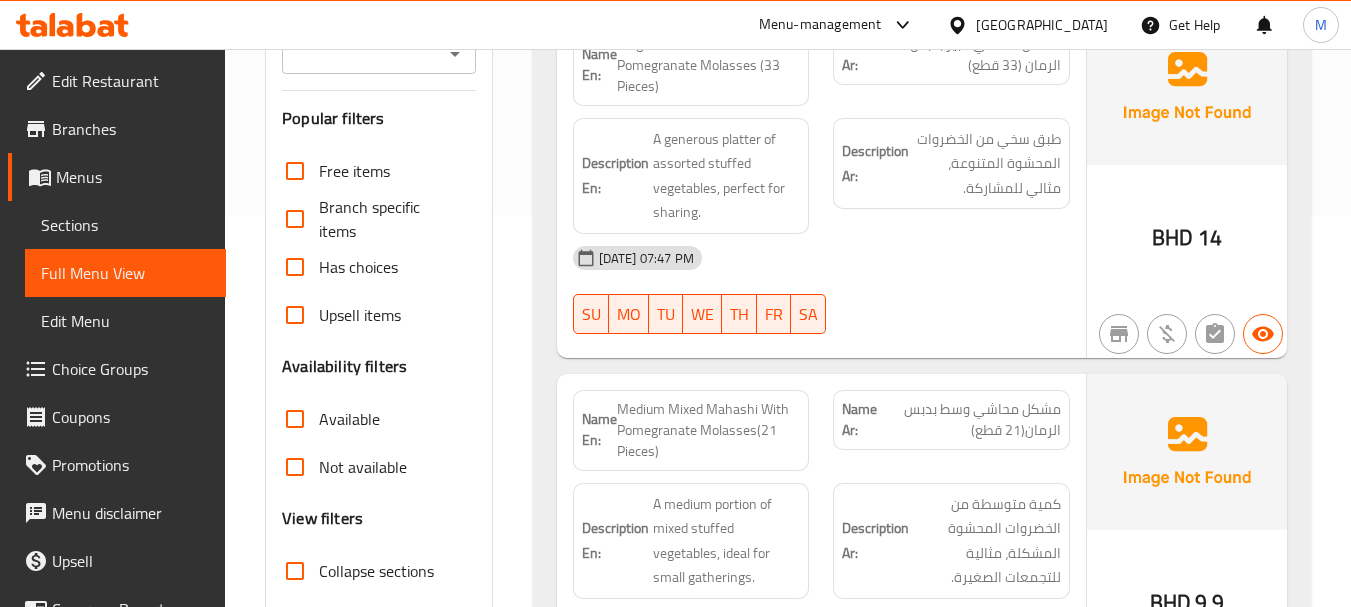 scroll, scrollTop: 500, scrollLeft: 0, axis: vertical 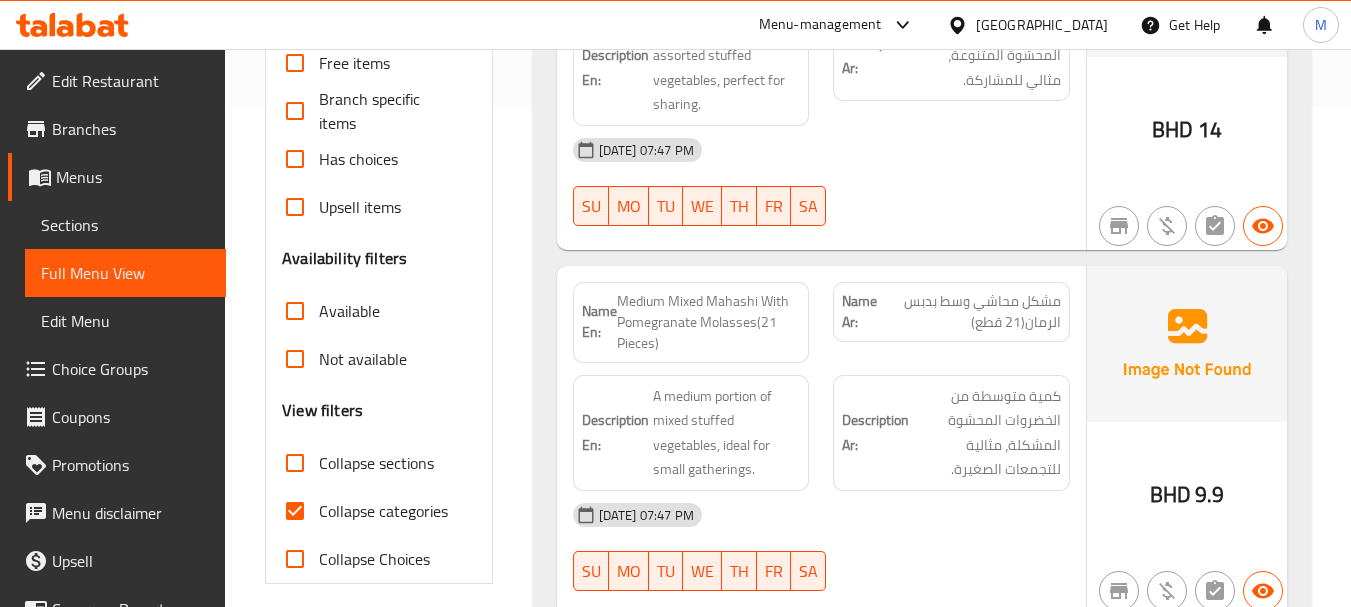click on "Collapse sections" at bounding box center [376, 463] 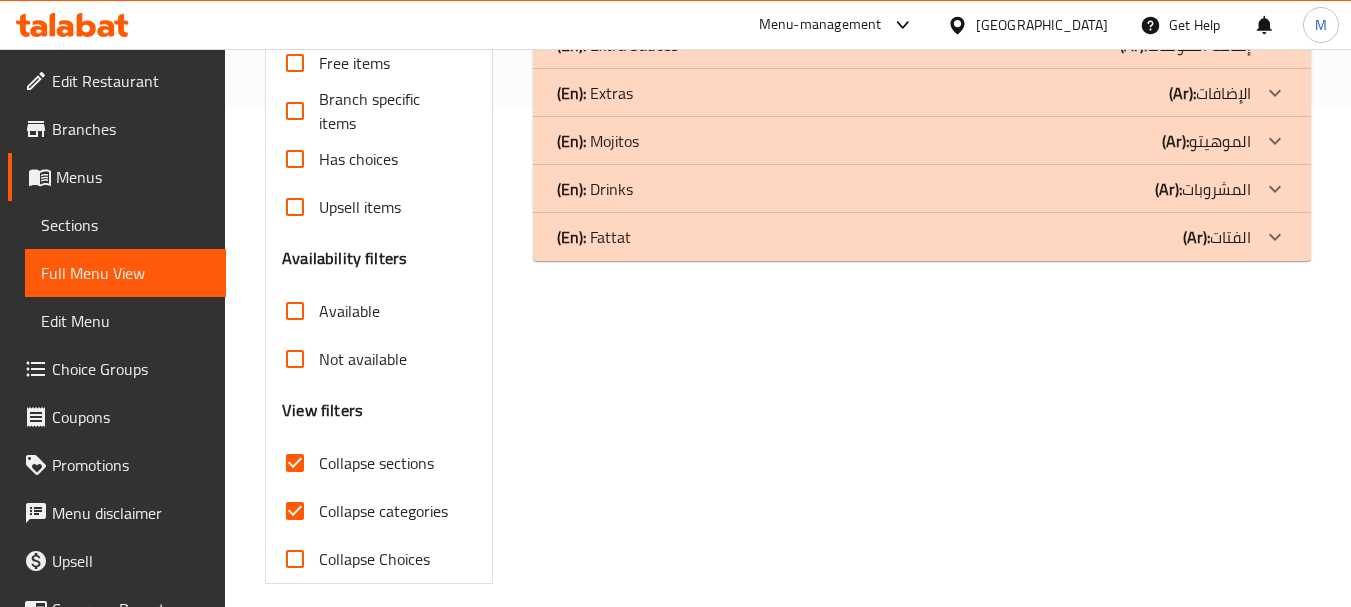 click on "Collapse categories" at bounding box center [383, 511] 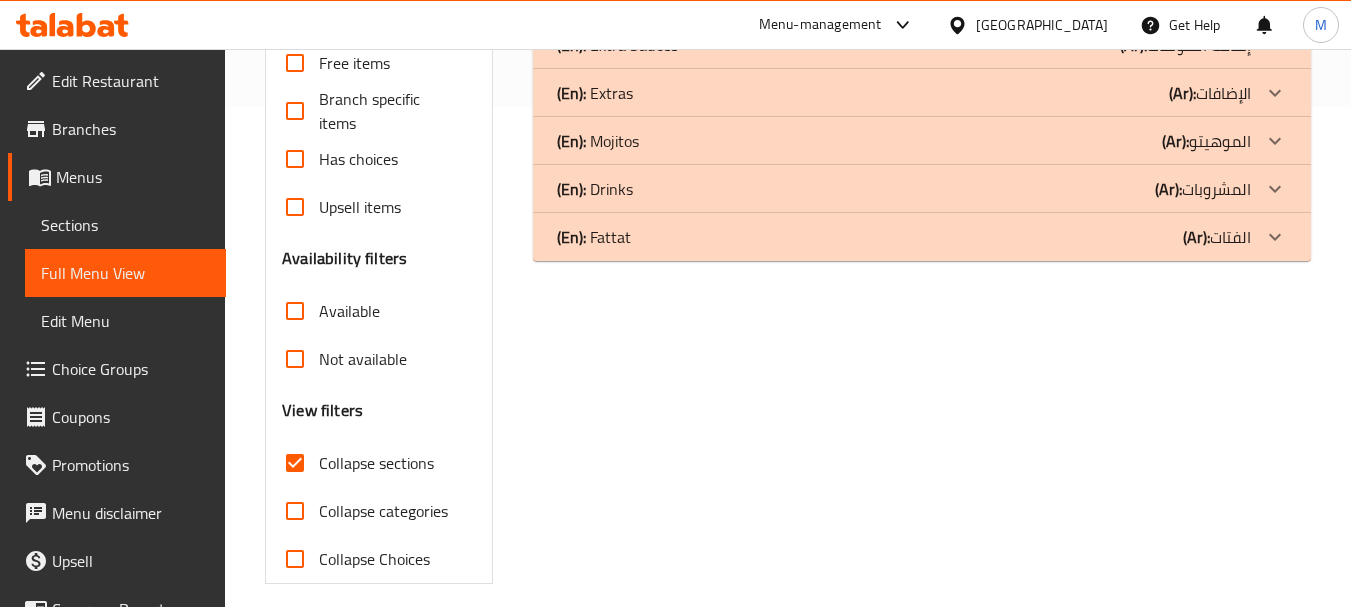scroll, scrollTop: 487, scrollLeft: 0, axis: vertical 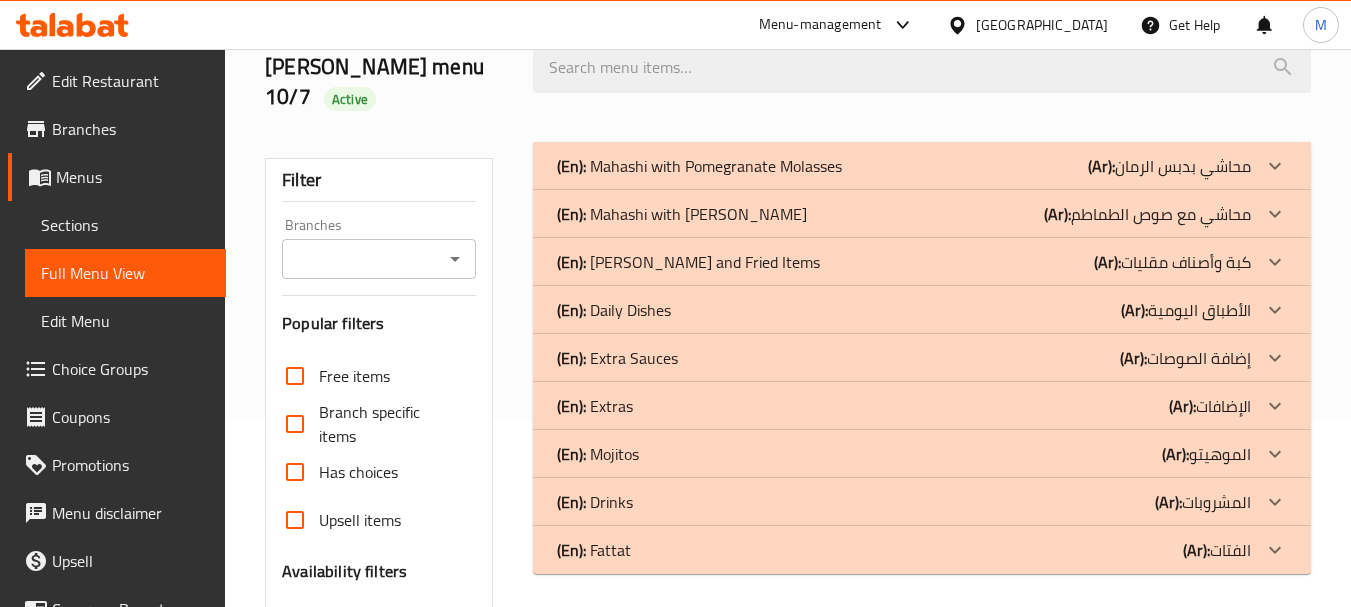 click on "(En):   Mahashi with Pomegranate Molasses" at bounding box center (699, 166) 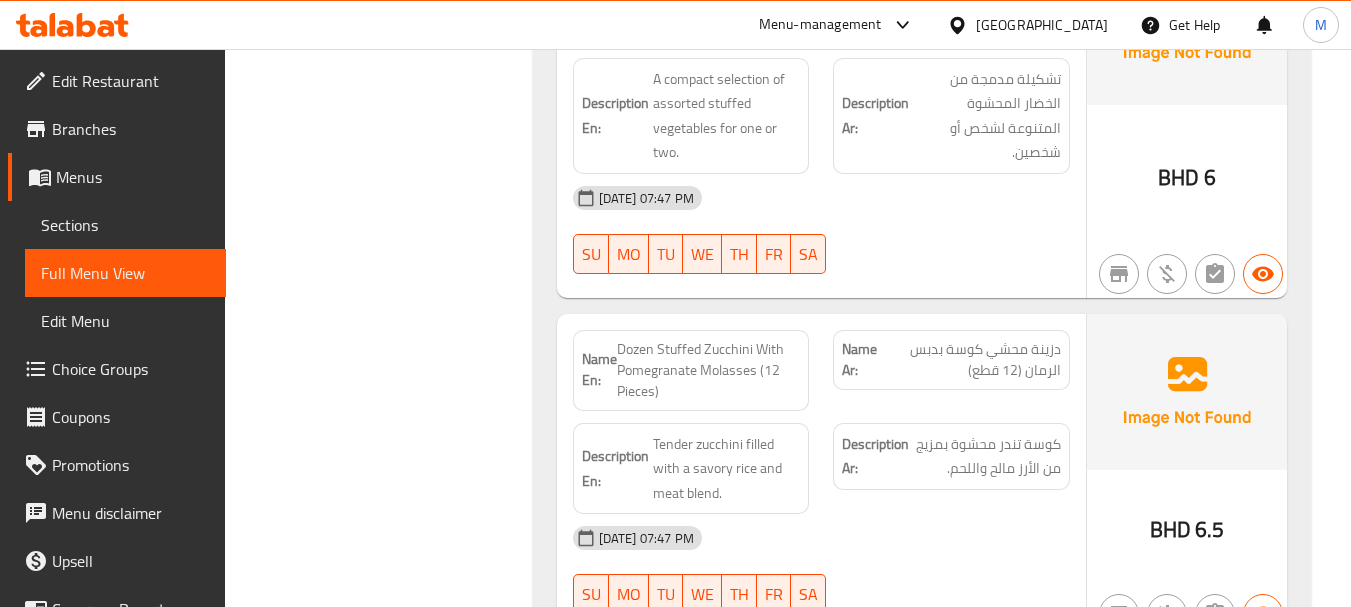 scroll, scrollTop: 1187, scrollLeft: 0, axis: vertical 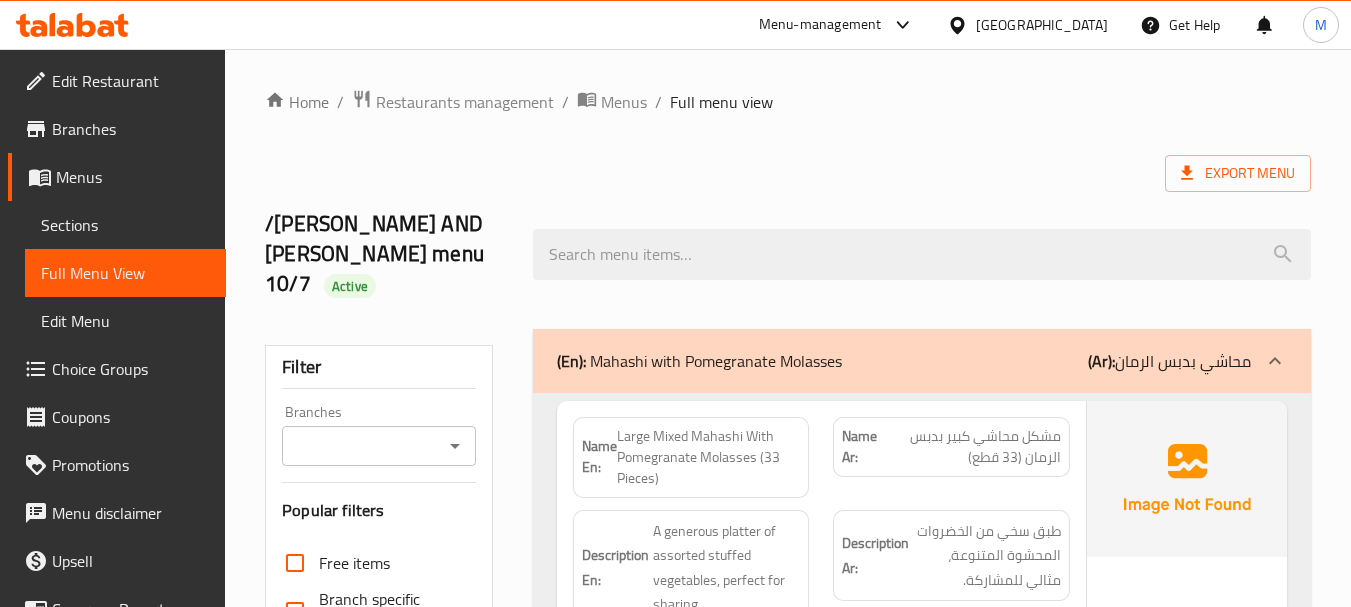 click on "Home / Restaurants management / Menus / Full menu view Export Menu /MAHASHI AND KIBBEH menu 10/7   Active Filter Branches Branches Popular filters Free items Branch specific items Has choices Upsell items Availability filters Available Not available View filters Collapse sections Collapse categories Collapse Choices (En):   Mahashi with Pomegranate Molasses (Ar): محاشي بدبس الرمان Name En: Large Mixed Mahashi With Pomegranate Molasses (33 Pieces) Name Ar: مشكل محاشي كبير بدبس الرمان (33 قطع) Description En: A generous platter of assorted stuffed vegetables, perfect for sharing. Description Ar: طبق سخي من الخضروات المحشوة المتنوعة، مثالي للمشاركة. 10-07-2025 07:47 PM SU MO TU WE TH FR SA BHD 14 Name En: Medium Mixed Mahashi With Pomegranate Molasses(21
Pieces) Name Ar: مشكل محاشي وسط بدبس الرمان(21 قطع) Description En: A medium portion of mixed stuffed vegetables, ideal for small gatherings. SU MO TU" at bounding box center (788, 1855) 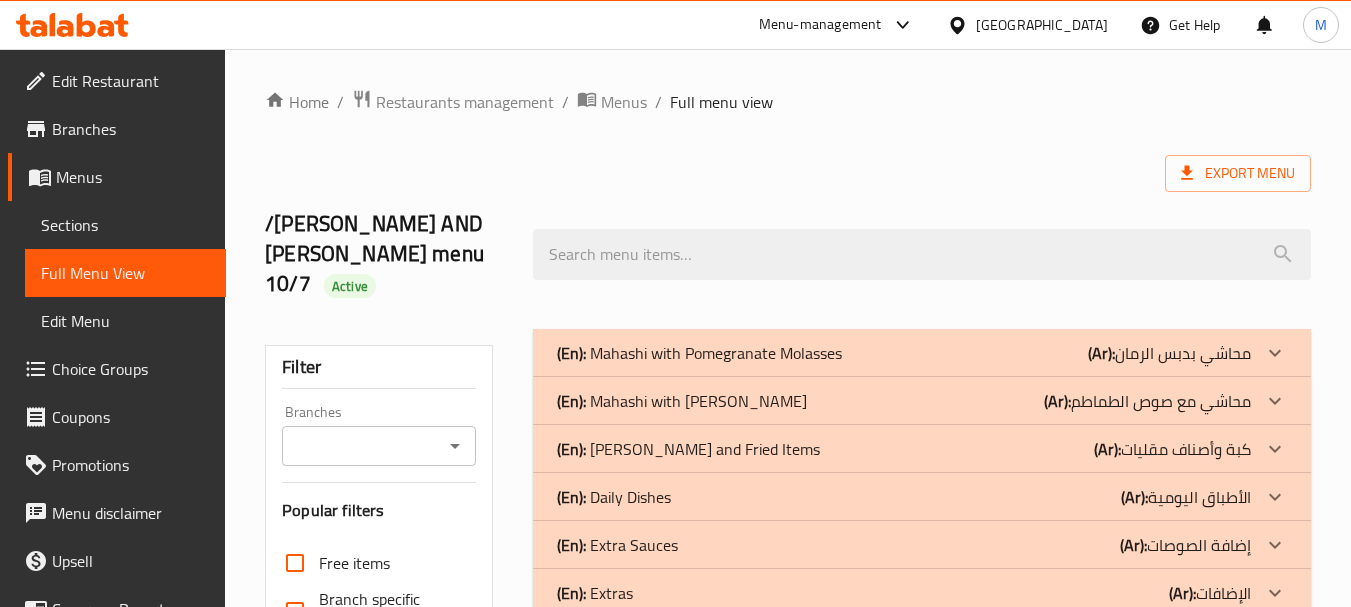 click on "(En):   Mahashi with Pomegranate Molasses" at bounding box center (699, 353) 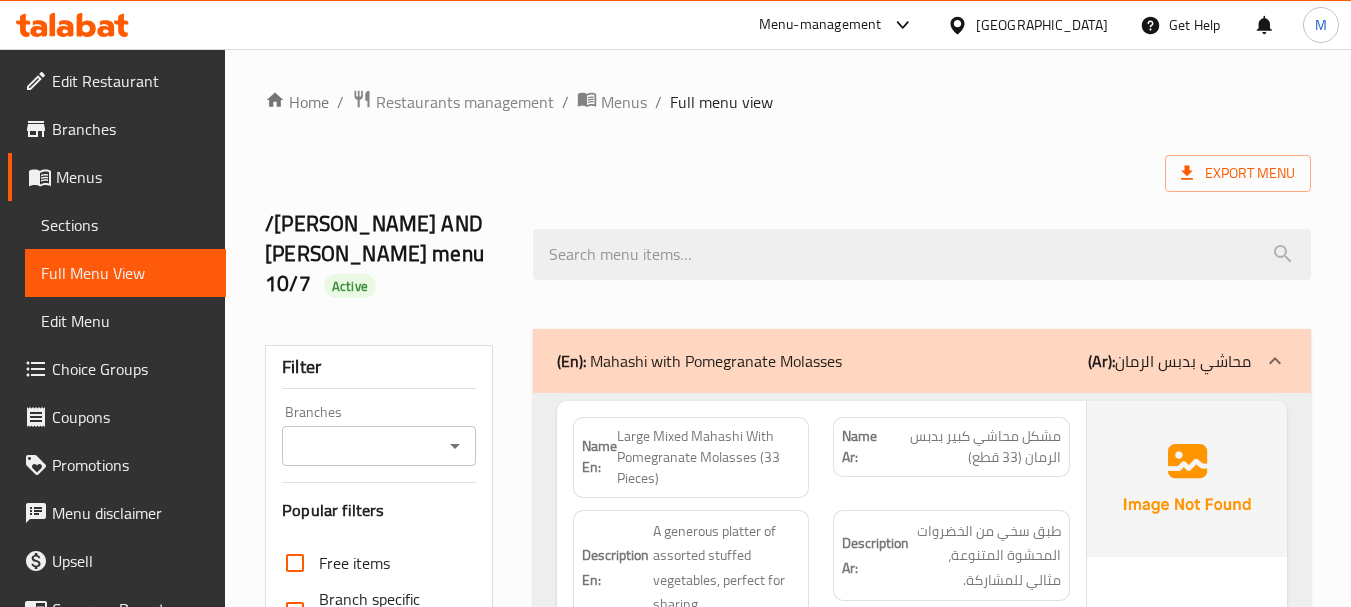 click on "Home / Restaurants management / Menus / Full menu view Export Menu /MAHASHI AND KIBBEH menu 10/7   Active Filter Branches Branches Popular filters Free items Branch specific items Has choices Upsell items Availability filters Available Not available View filters Collapse sections Collapse categories Collapse Choices (En):   Mahashi with Pomegranate Molasses (Ar): محاشي بدبس الرمان Name En: Large Mixed Mahashi With Pomegranate Molasses (33 Pieces) Name Ar: مشكل محاشي كبير بدبس الرمان (33 قطع) Description En: A generous platter of assorted stuffed vegetables, perfect for sharing. Description Ar: طبق سخي من الخضروات المحشوة المتنوعة، مثالي للمشاركة. 10-07-2025 07:47 PM SU MO TU WE TH FR SA BHD 14 Name En: Medium Mixed Mahashi With Pomegranate Molasses(21
Pieces) Name Ar: مشكل محاشي وسط بدبس الرمان(21 قطع) Description En: A medium portion of mixed stuffed vegetables, ideal for small gatherings. SU MO TU" at bounding box center [788, 1855] 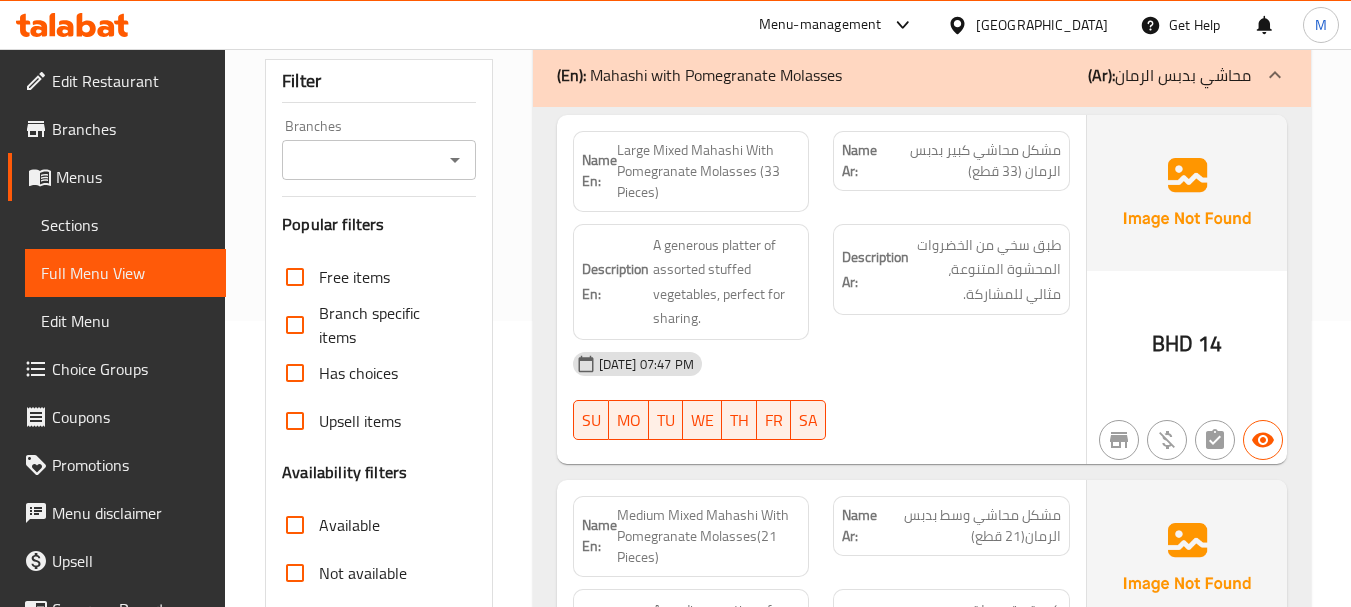 scroll, scrollTop: 300, scrollLeft: 0, axis: vertical 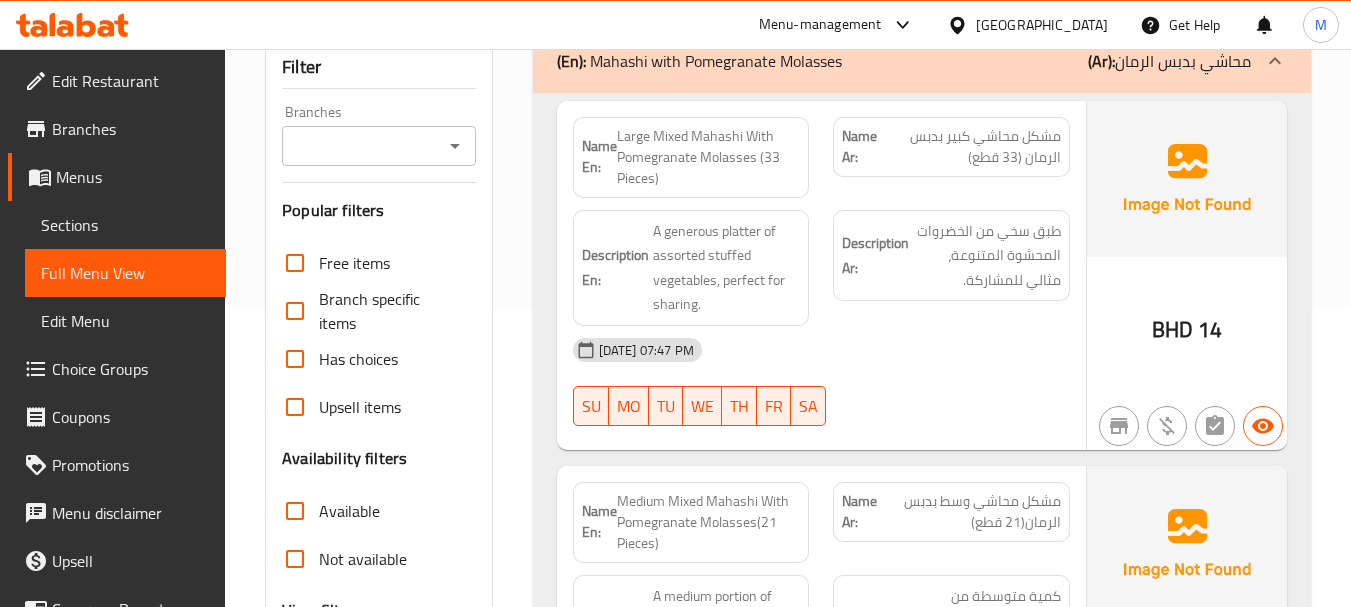 click on "10-07-2025 07:47 PM SU MO TU WE TH FR SA" at bounding box center [821, 382] 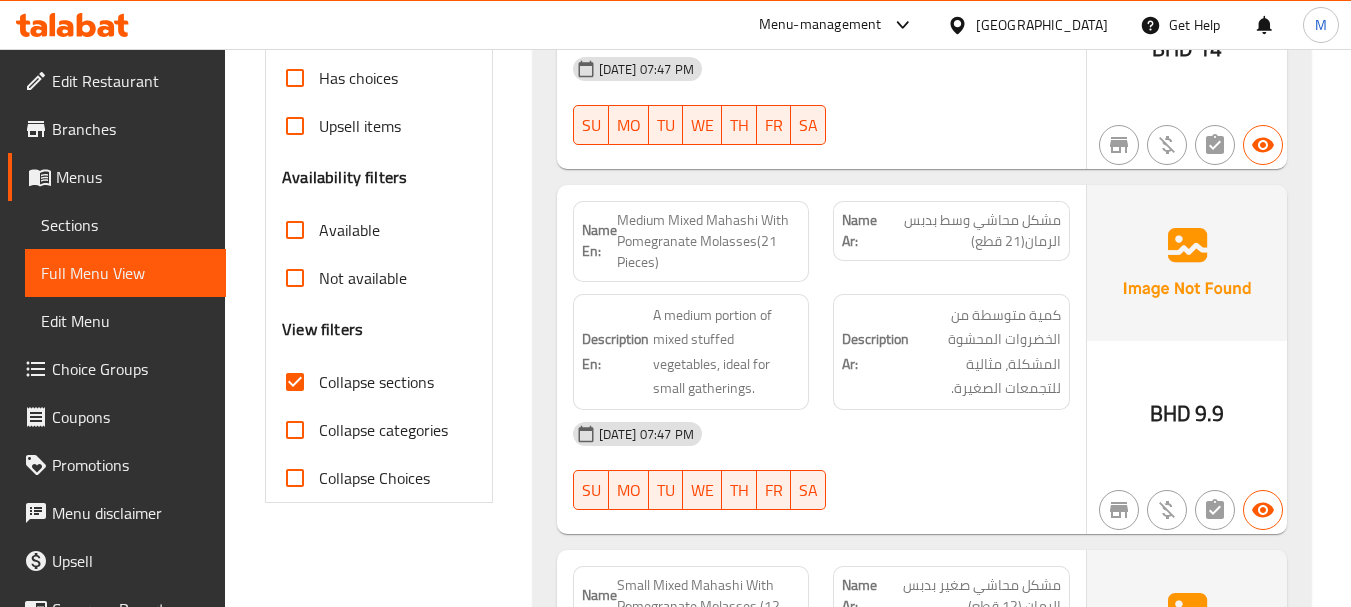 scroll, scrollTop: 600, scrollLeft: 0, axis: vertical 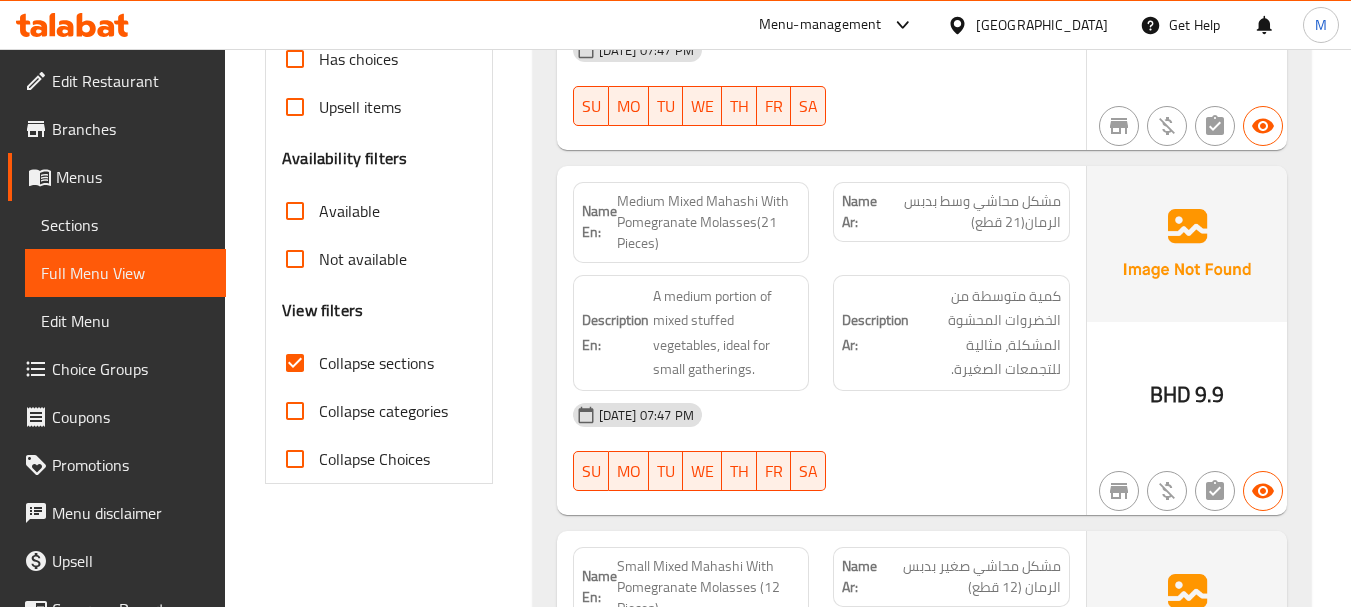 click on "[DATE] 07:47 PM" at bounding box center (821, 415) 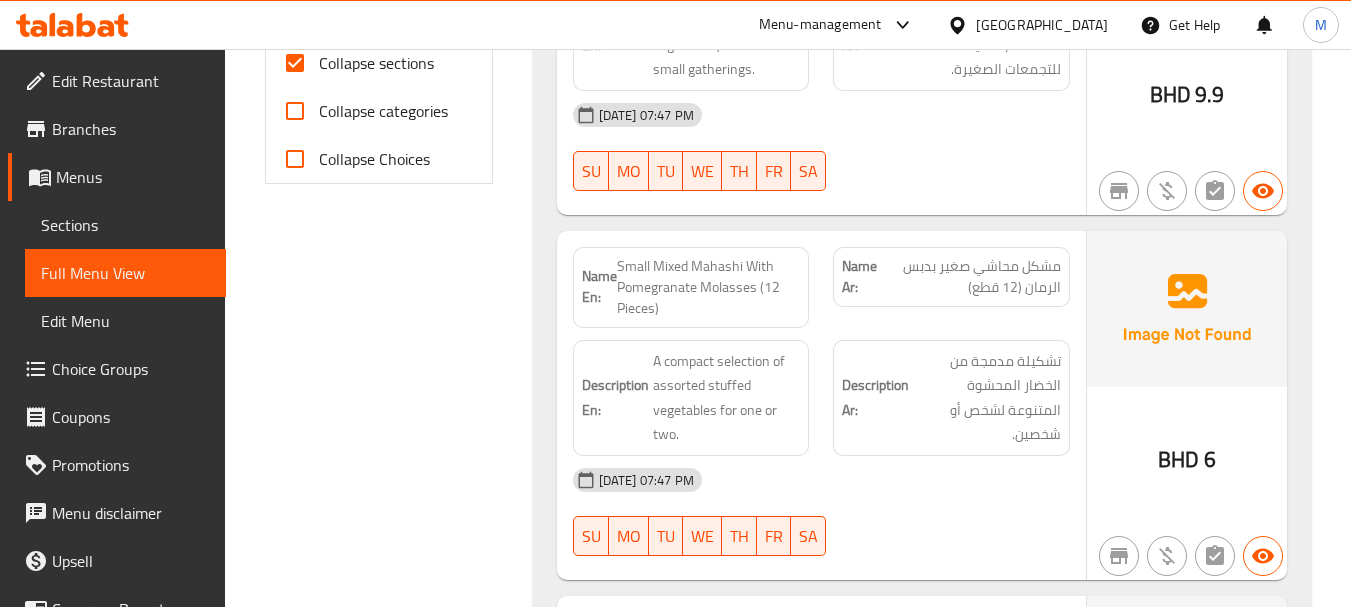 click on "Description Ar: تشكيلة مدمجة من الخضار المحشوة المتنوعة لشخص أو شخصين." at bounding box center [951, 398] 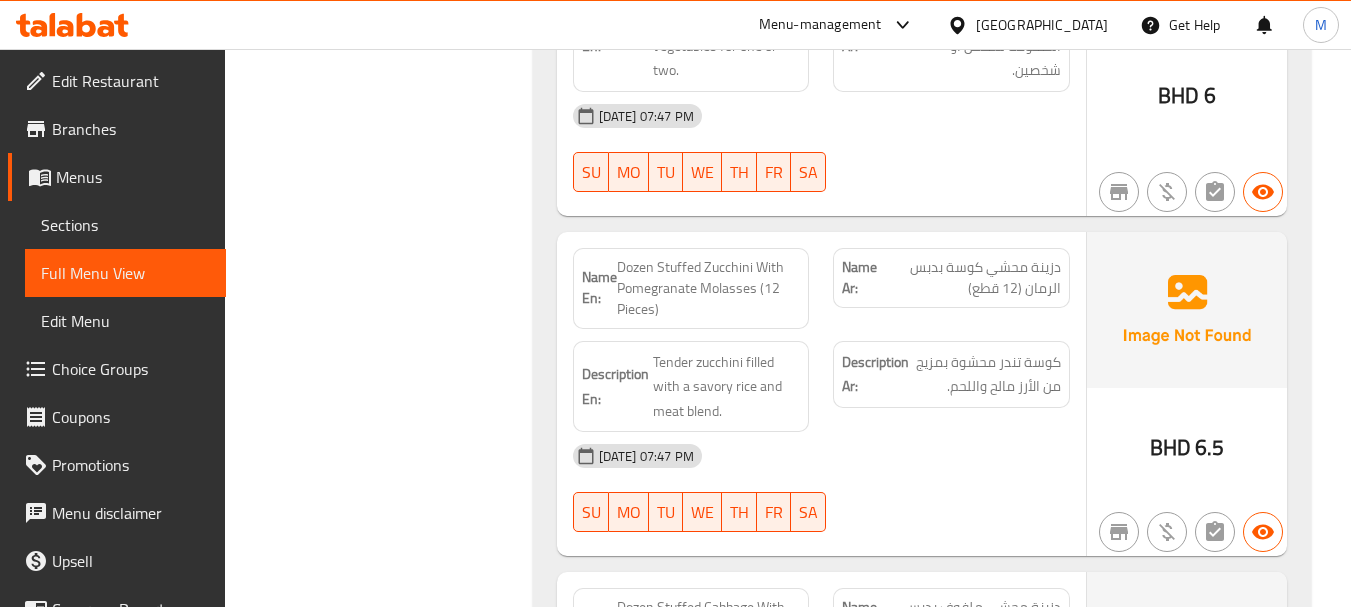 scroll, scrollTop: 1300, scrollLeft: 0, axis: vertical 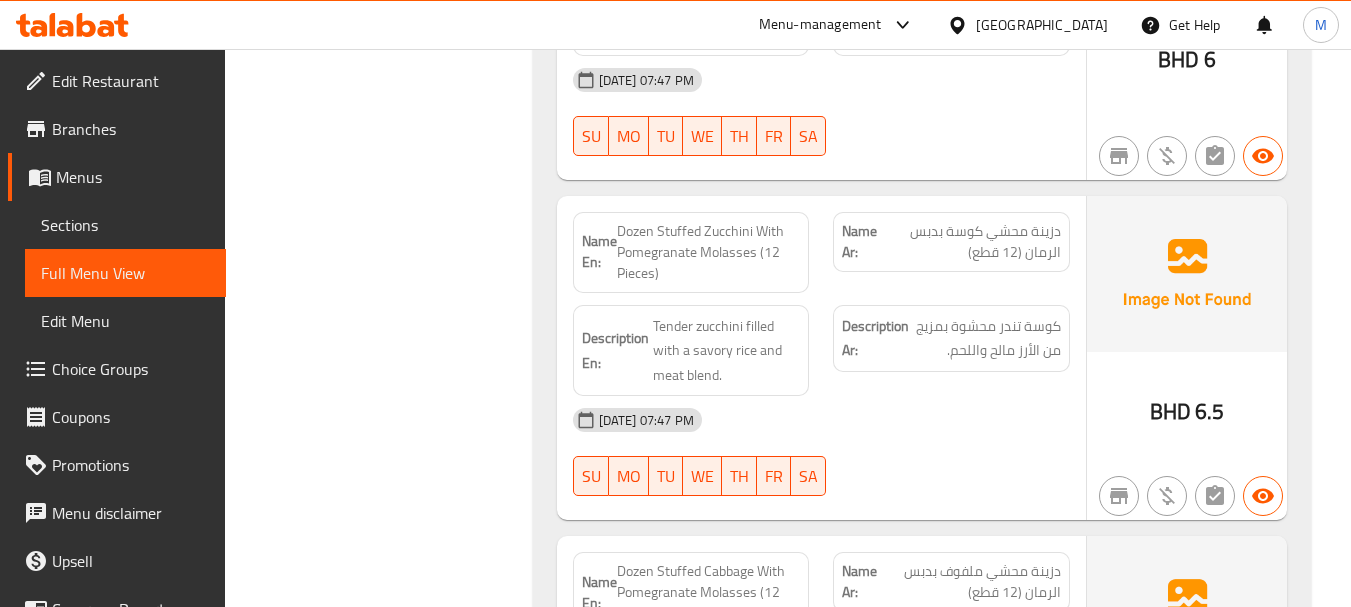 click on "[DATE] 07:47 PM" at bounding box center (821, 420) 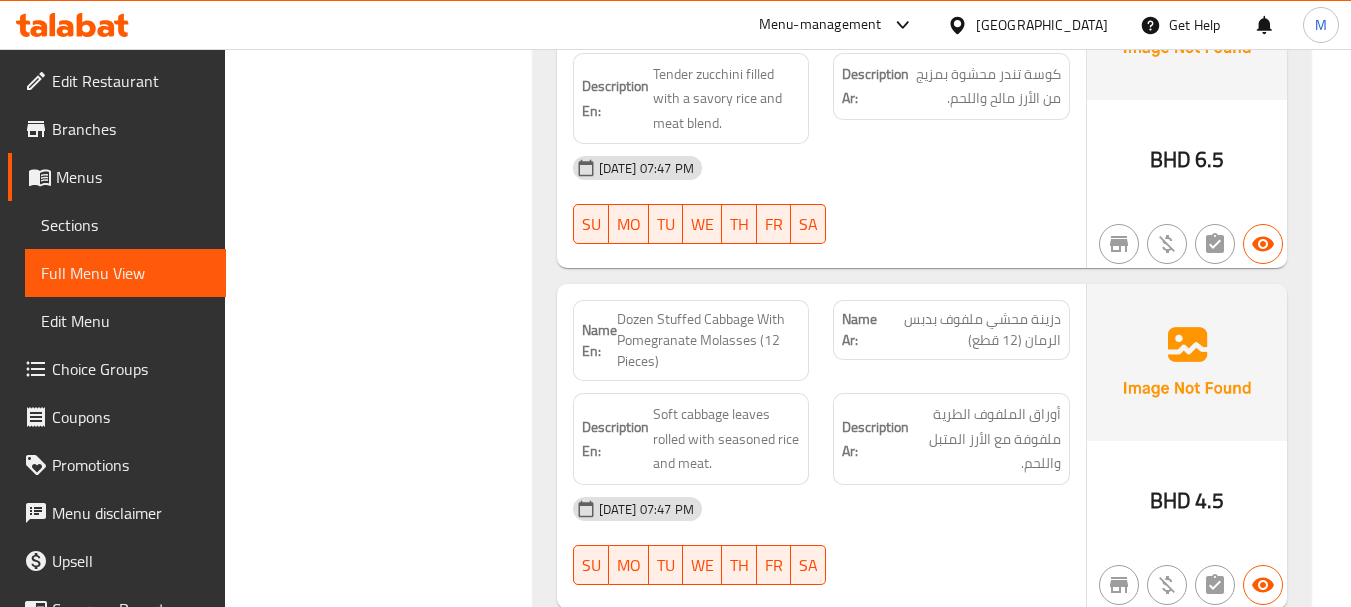 scroll, scrollTop: 1600, scrollLeft: 0, axis: vertical 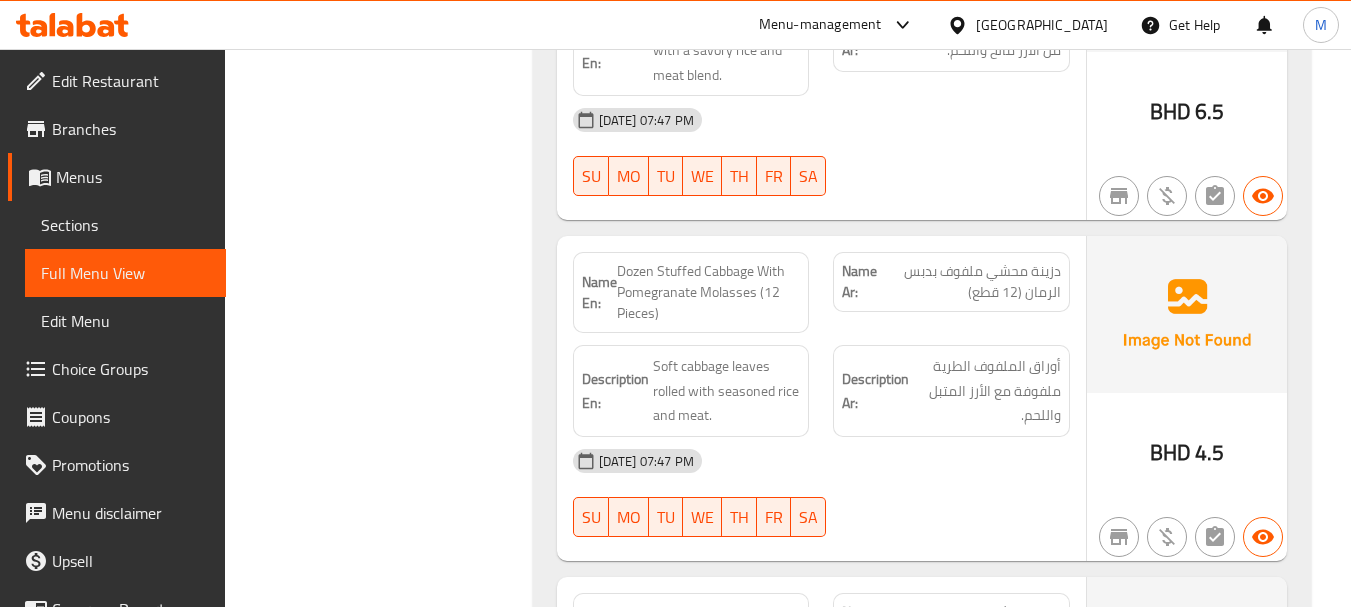 click on "[DATE] 07:47 PM" at bounding box center (821, 461) 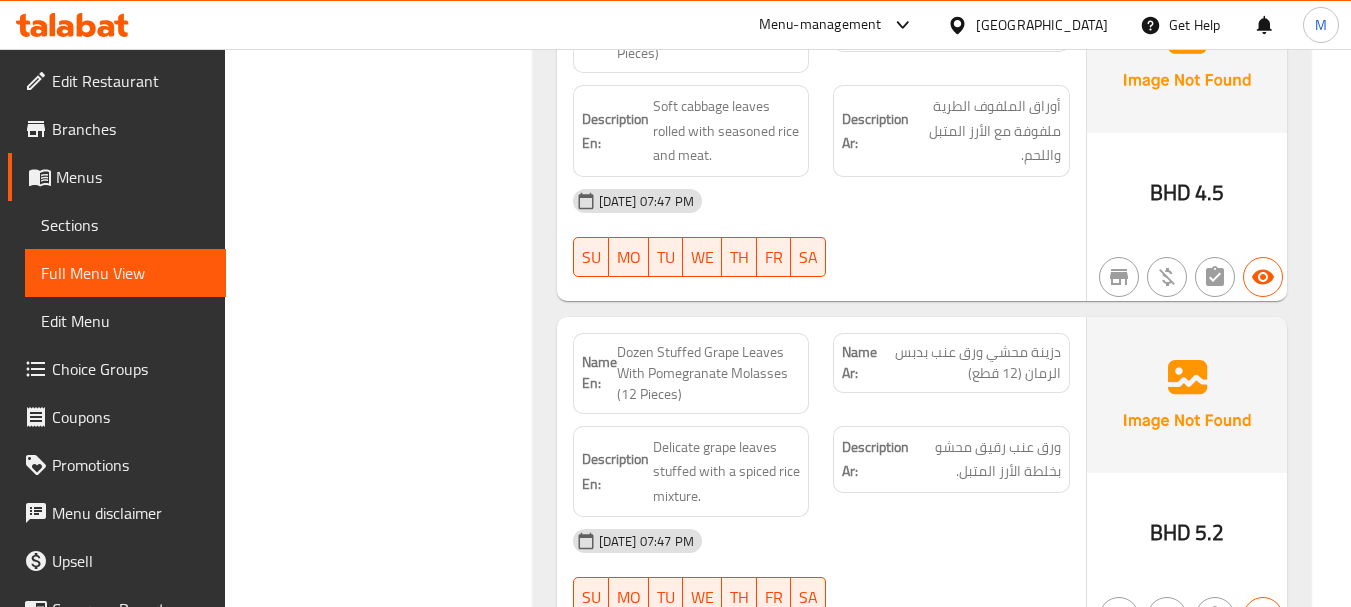 scroll, scrollTop: 1900, scrollLeft: 0, axis: vertical 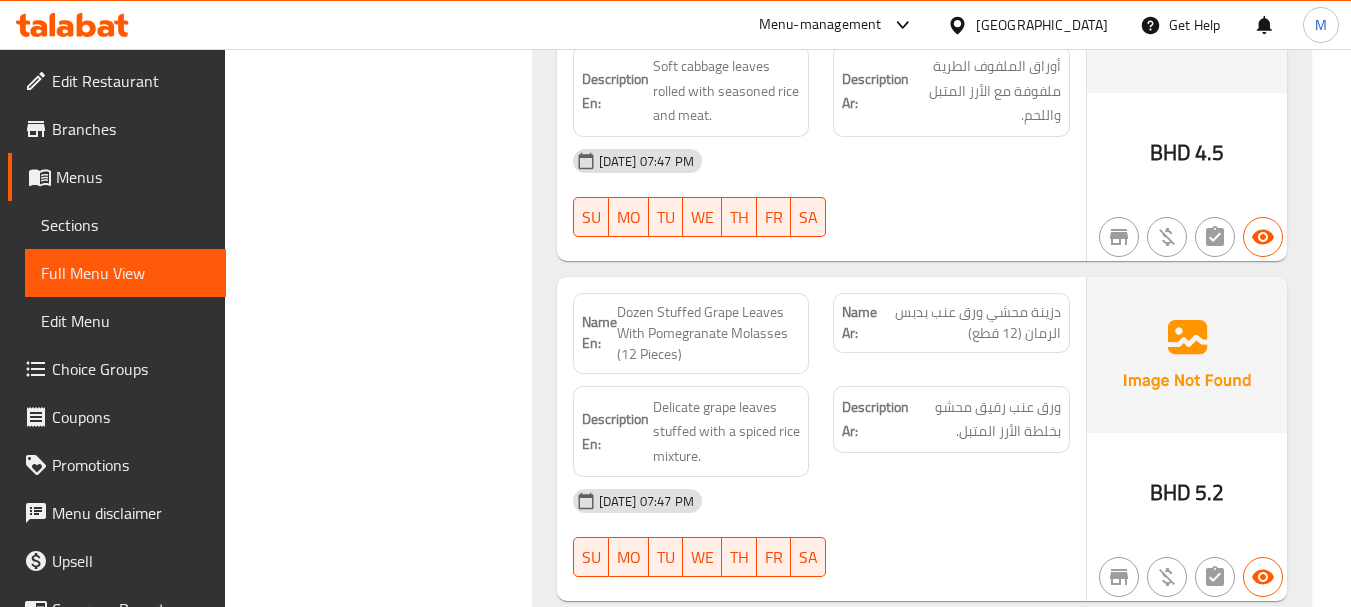 click on "[DATE] 07:47 PM" at bounding box center [821, 501] 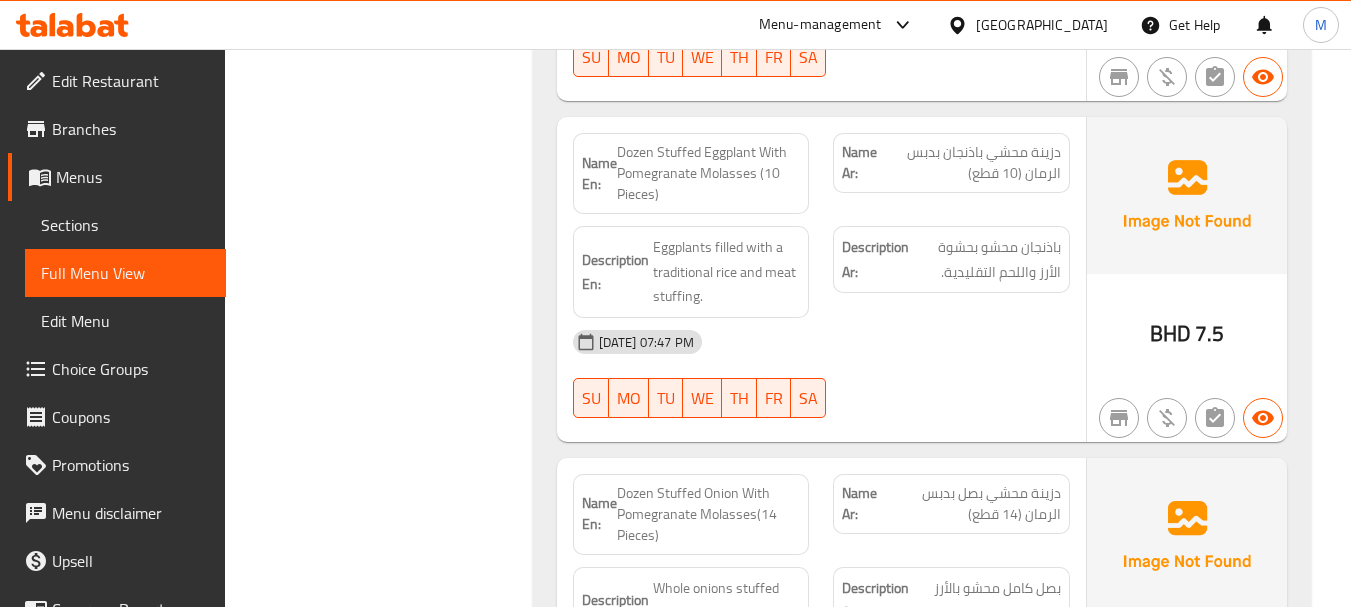 scroll, scrollTop: 2300, scrollLeft: 0, axis: vertical 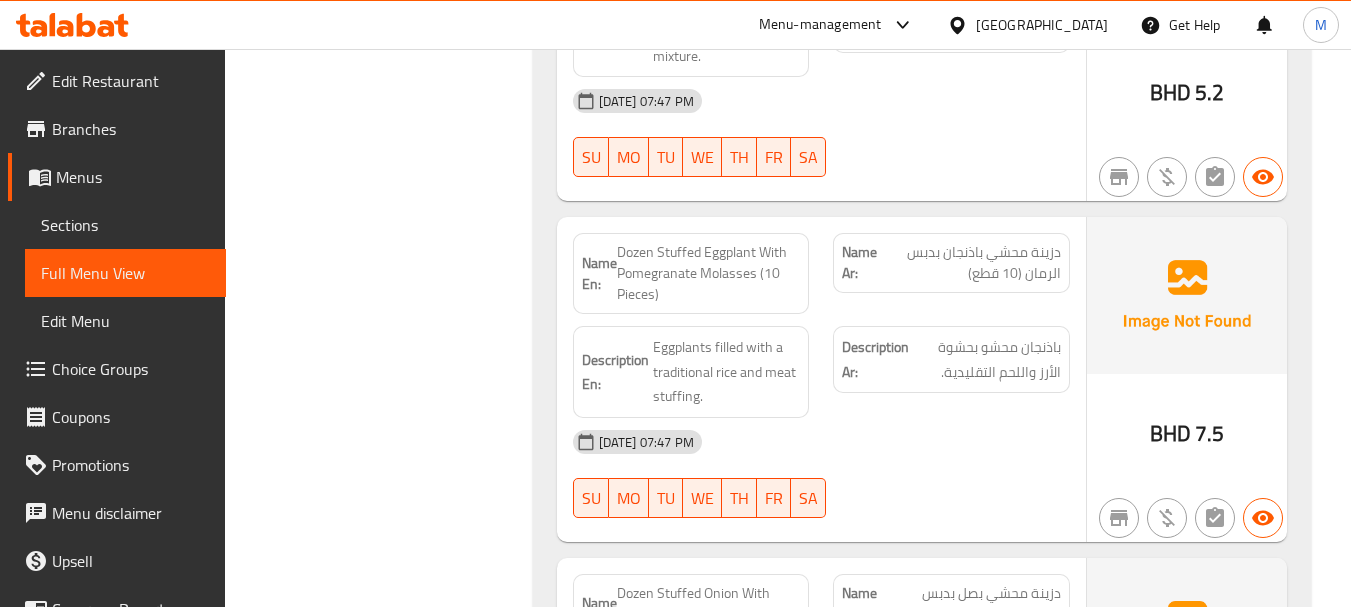 click on "[DATE] 07:47 PM" at bounding box center [821, 442] 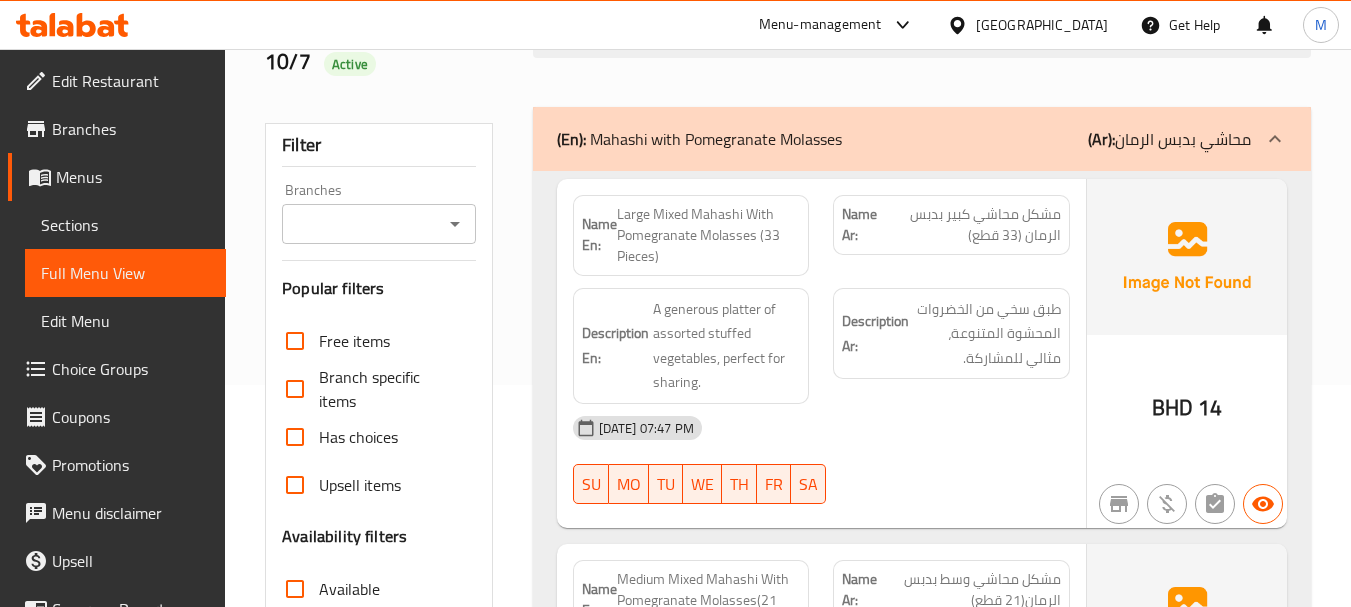 scroll, scrollTop: 0, scrollLeft: 0, axis: both 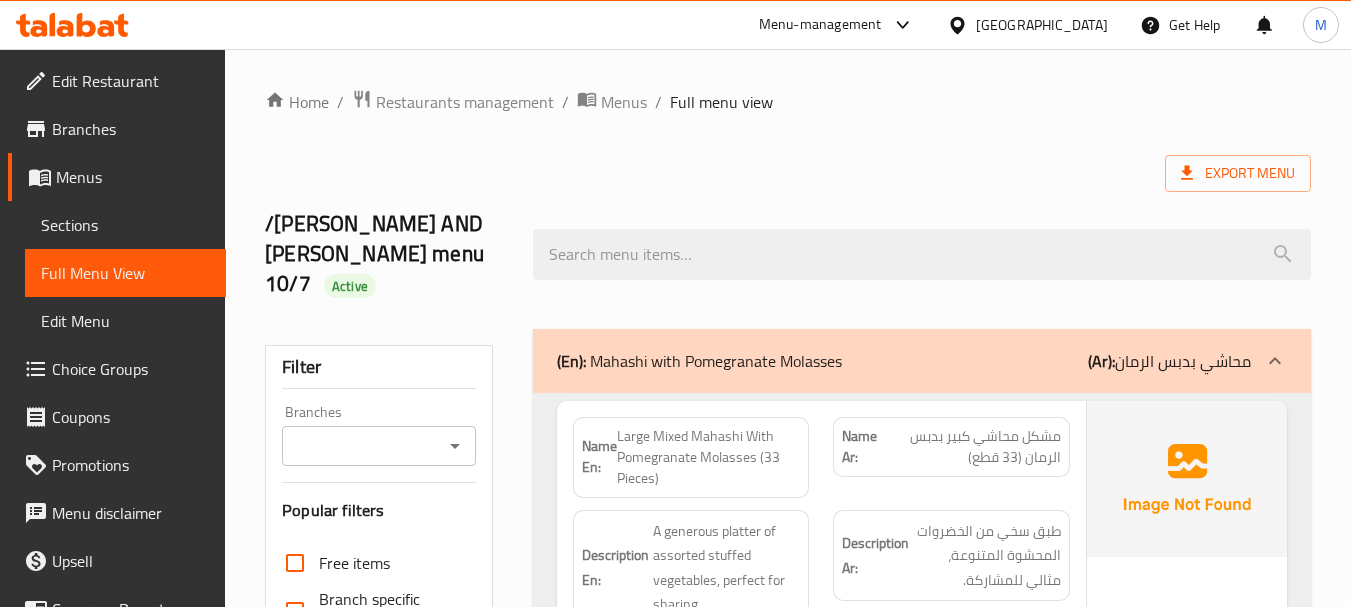 click on "(En):   Mahashi with Pomegranate Molasses" at bounding box center (699, 361) 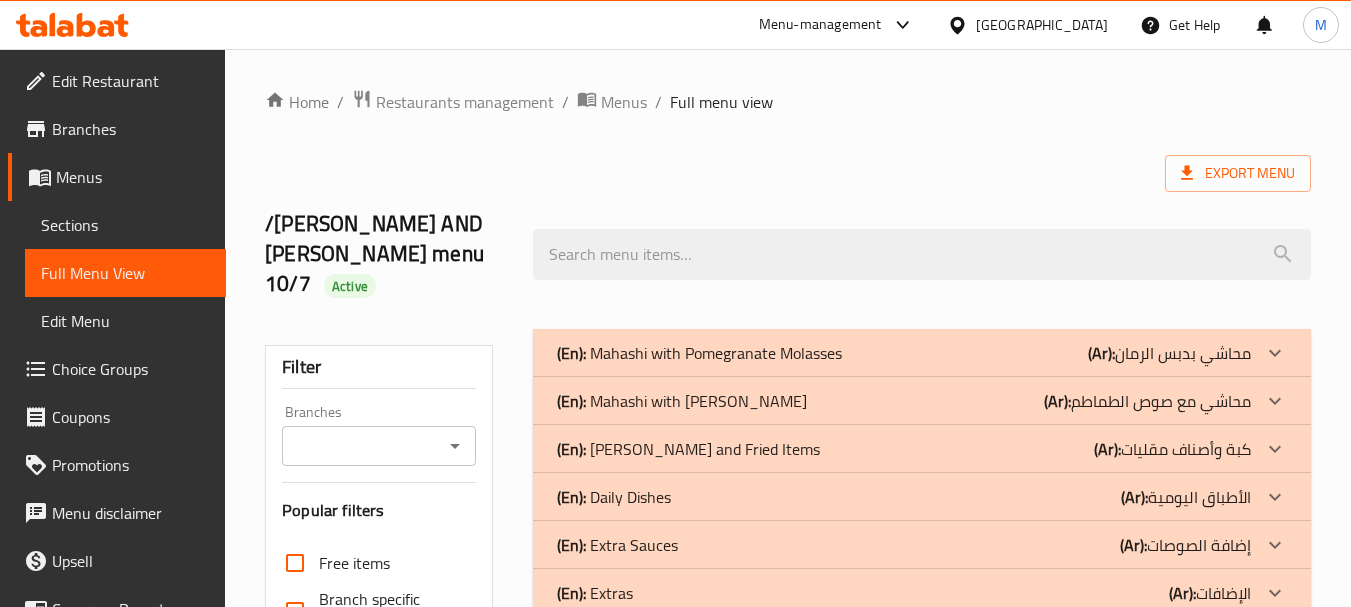 click on "(En):   Mahashi with Tomato Sauce" at bounding box center [699, 353] 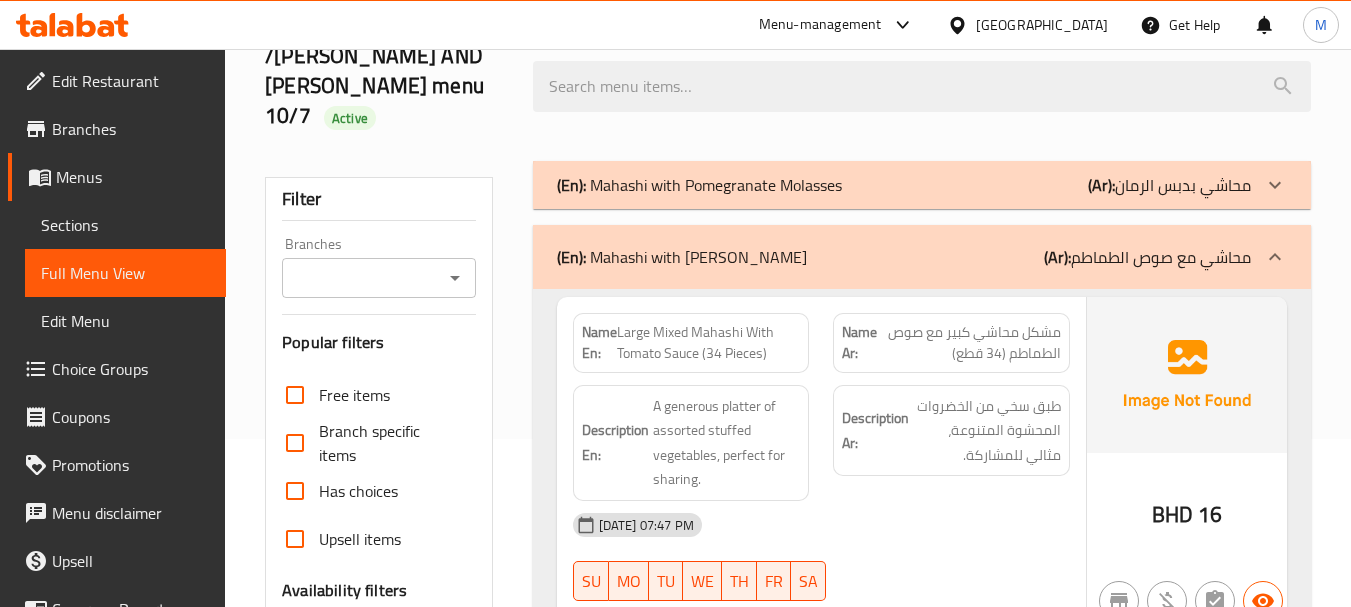 scroll, scrollTop: 200, scrollLeft: 0, axis: vertical 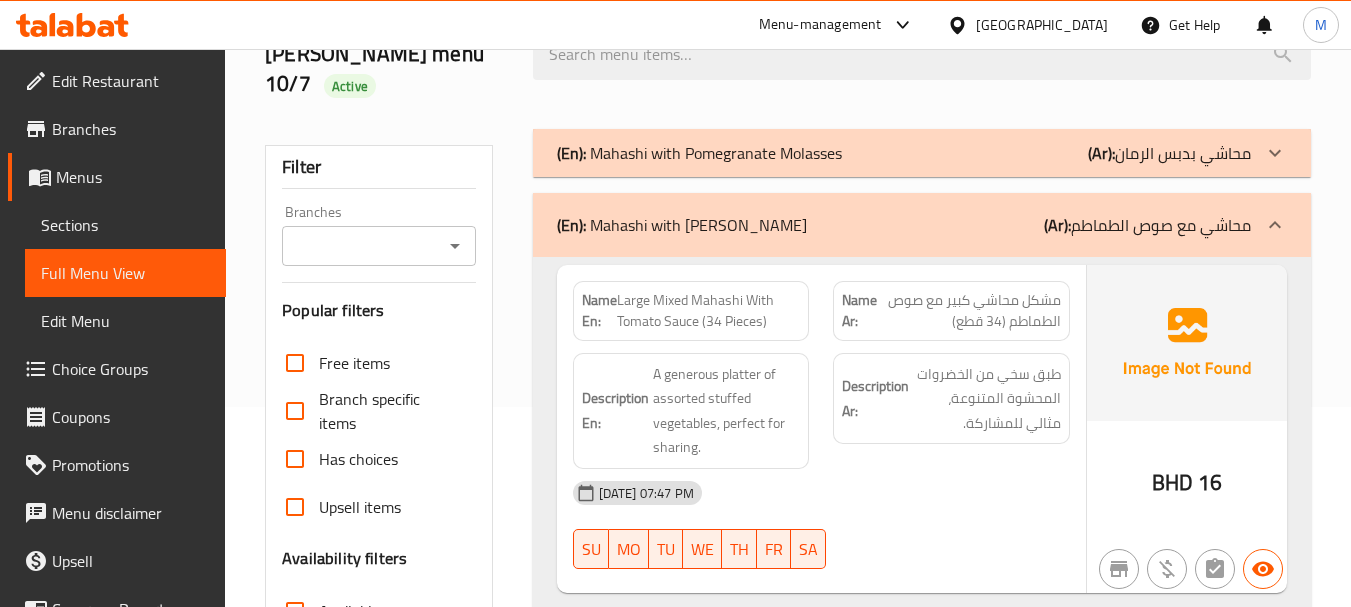 click on "[DATE] 07:47 PM" at bounding box center (821, 493) 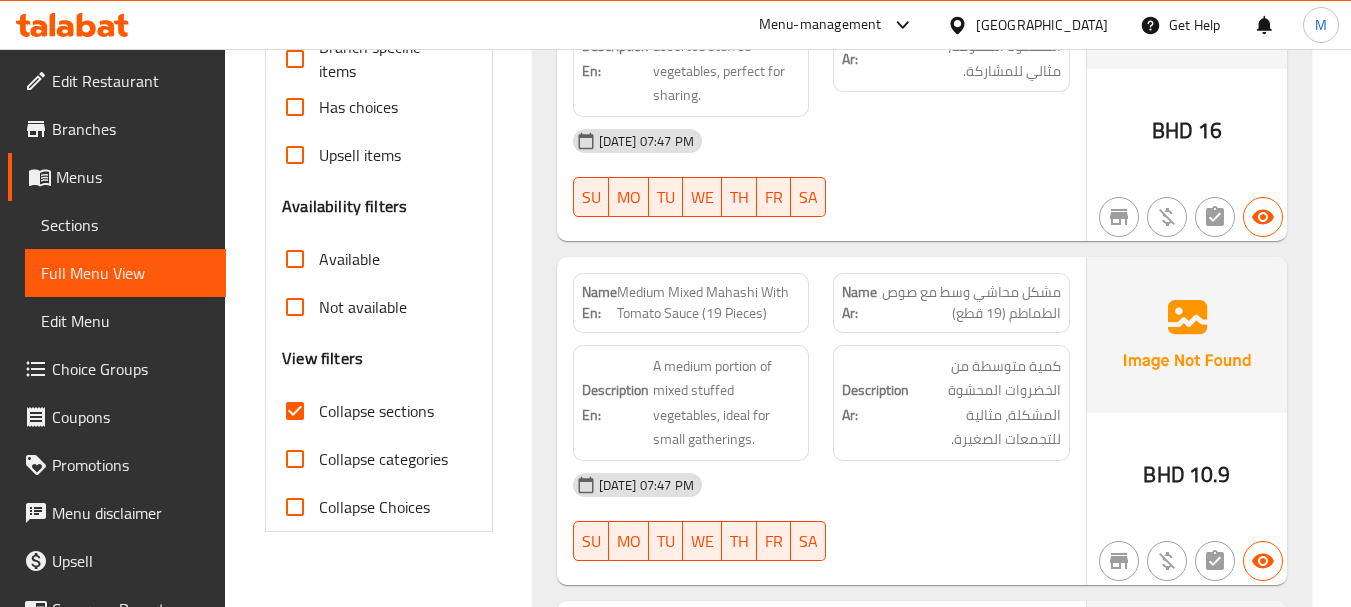scroll, scrollTop: 600, scrollLeft: 0, axis: vertical 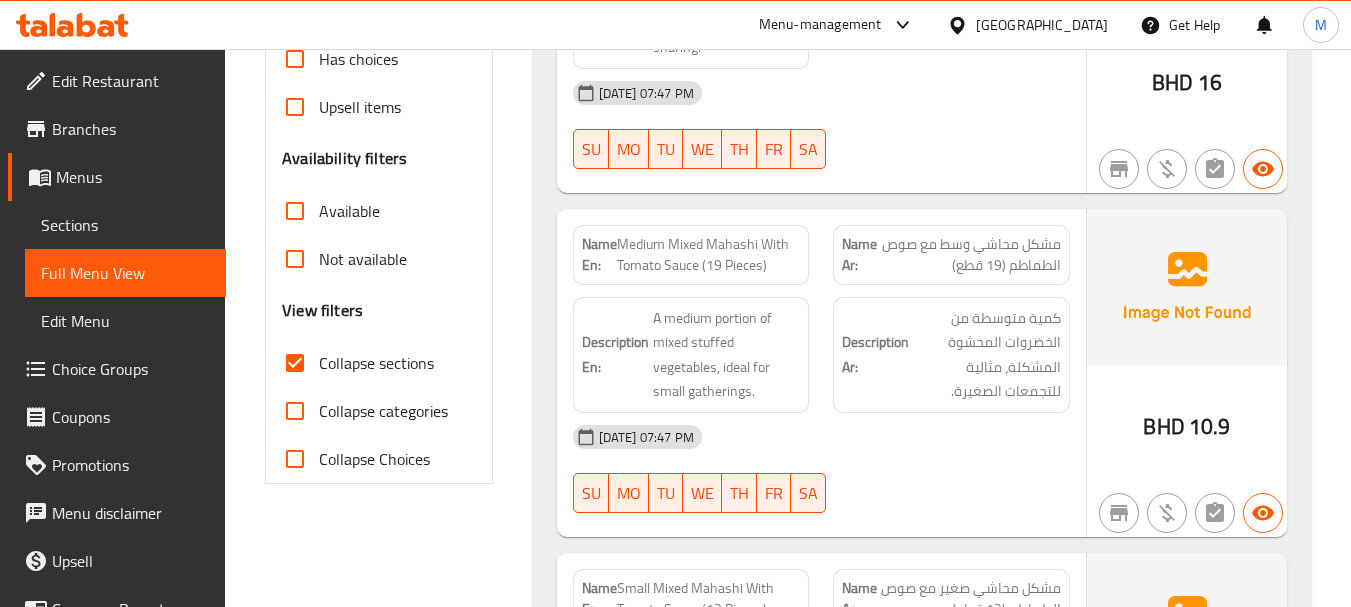 click on "10-07-2025 07:47 PM SU MO TU WE TH FR SA" at bounding box center (821, 469) 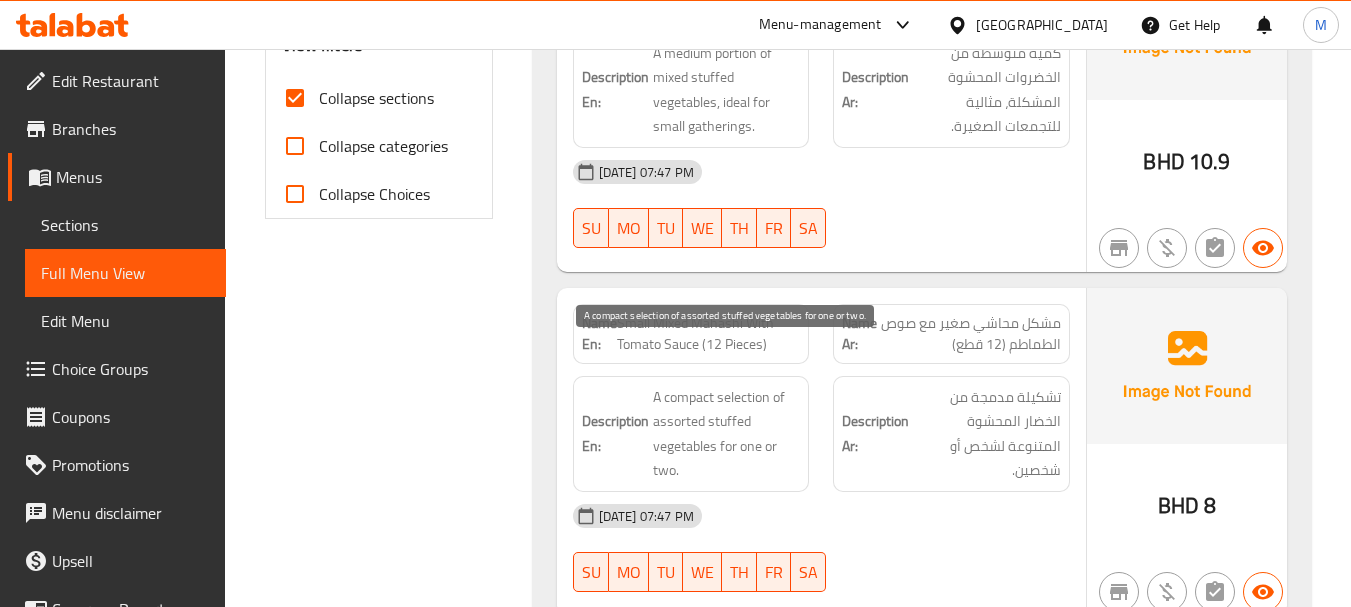 scroll, scrollTop: 900, scrollLeft: 0, axis: vertical 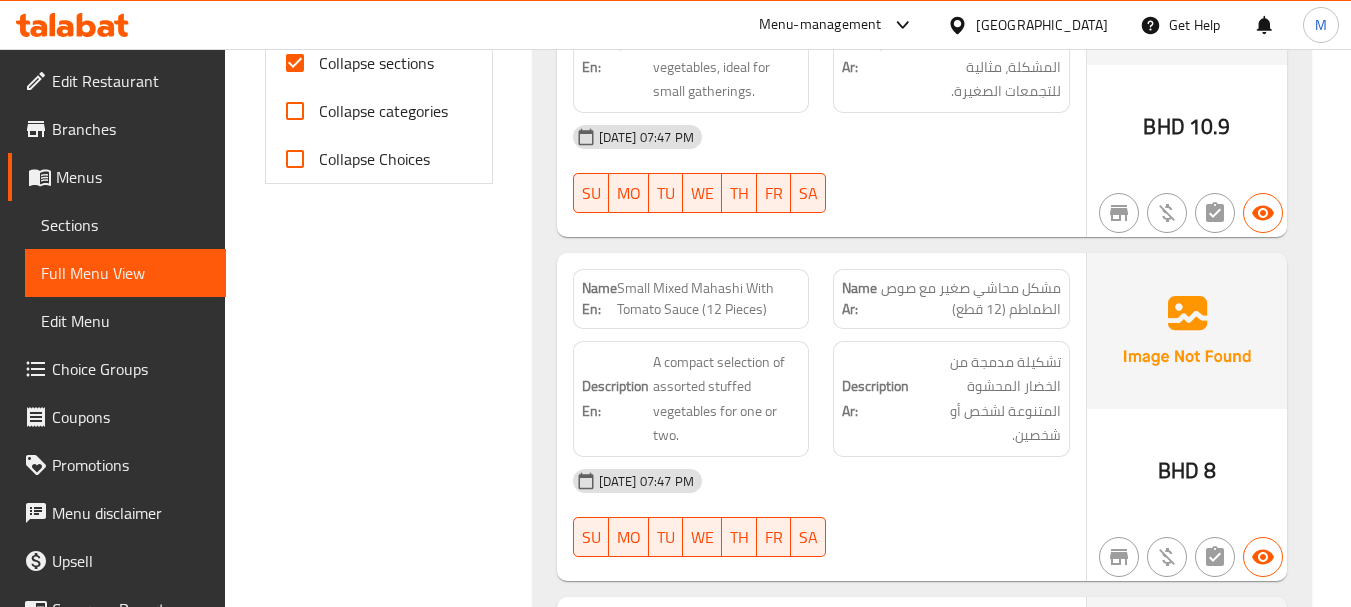 click on "[DATE] 07:47 PM" at bounding box center [821, 481] 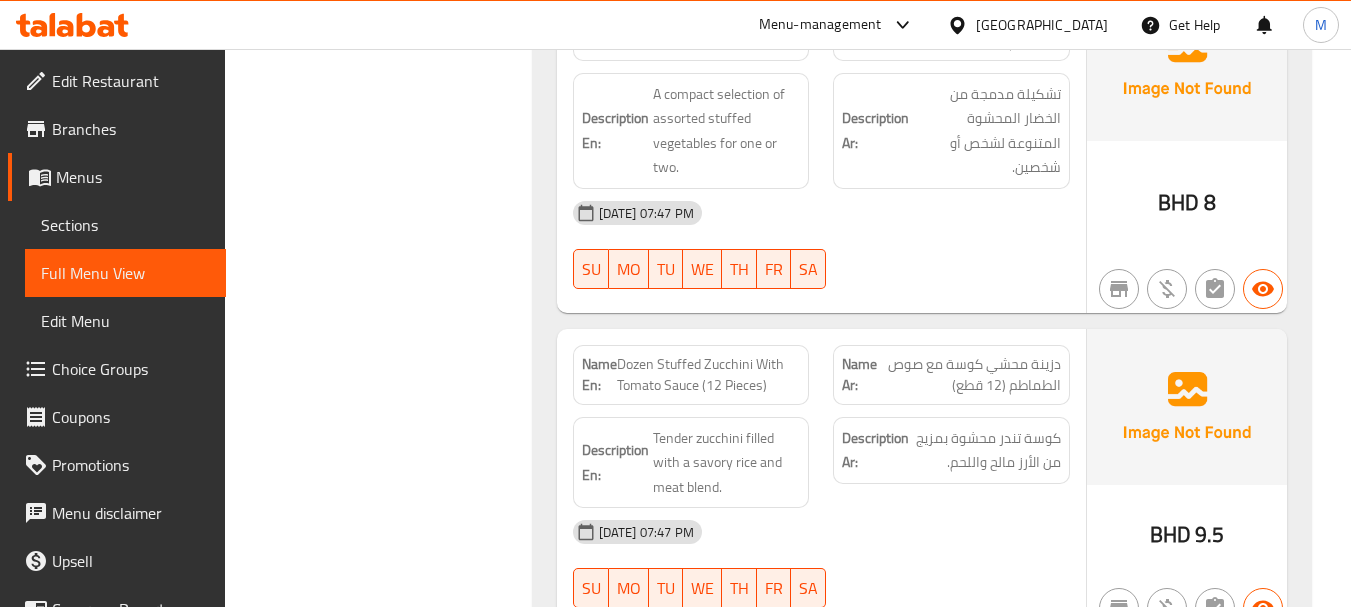 scroll, scrollTop: 1300, scrollLeft: 0, axis: vertical 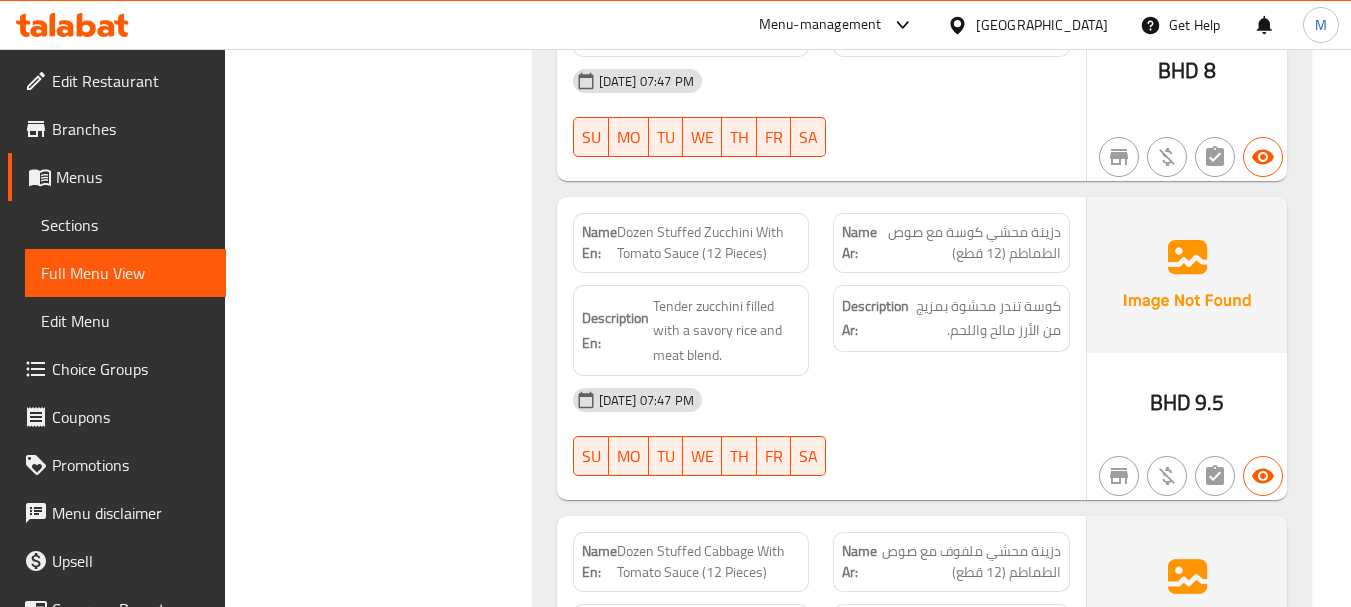 click on "[DATE] 07:47 PM" at bounding box center [821, 400] 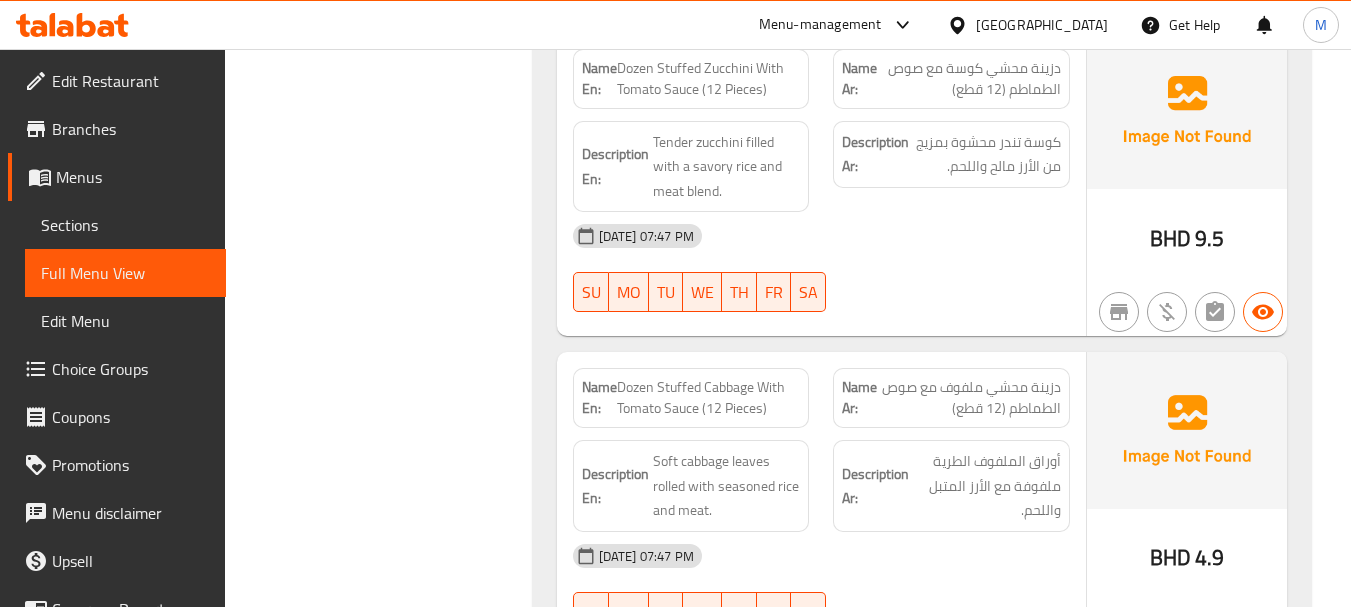 scroll, scrollTop: 1500, scrollLeft: 0, axis: vertical 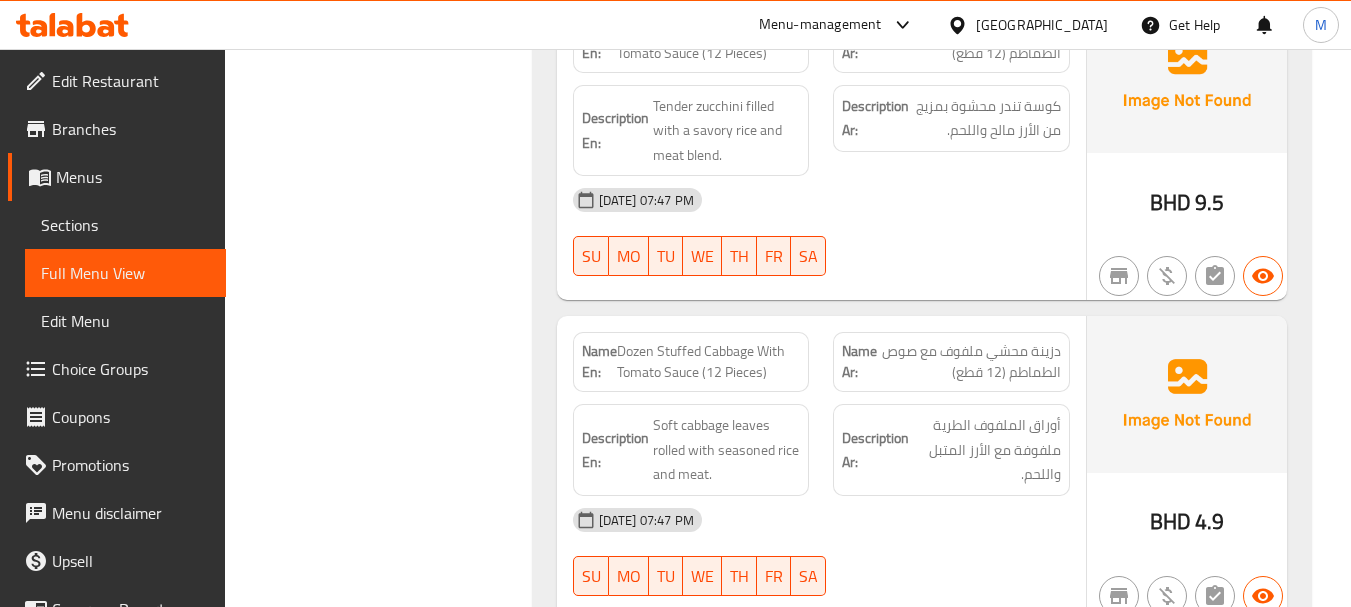 click on "[DATE] 07:47 PM" at bounding box center (821, 520) 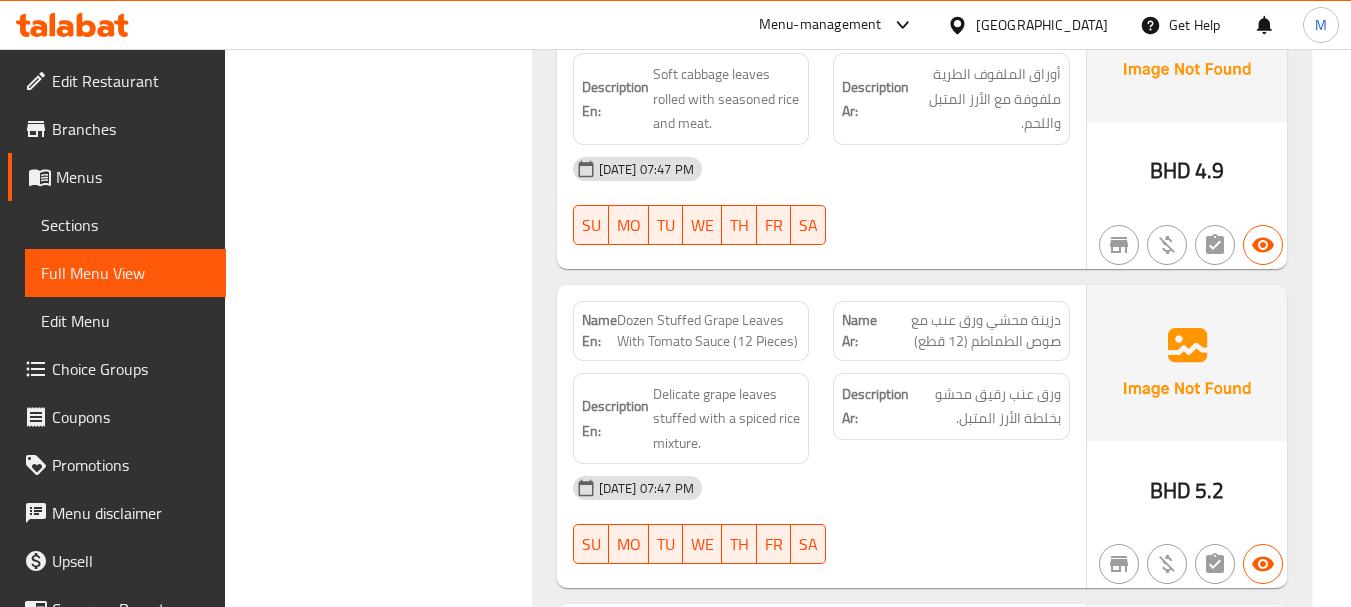 scroll, scrollTop: 1900, scrollLeft: 0, axis: vertical 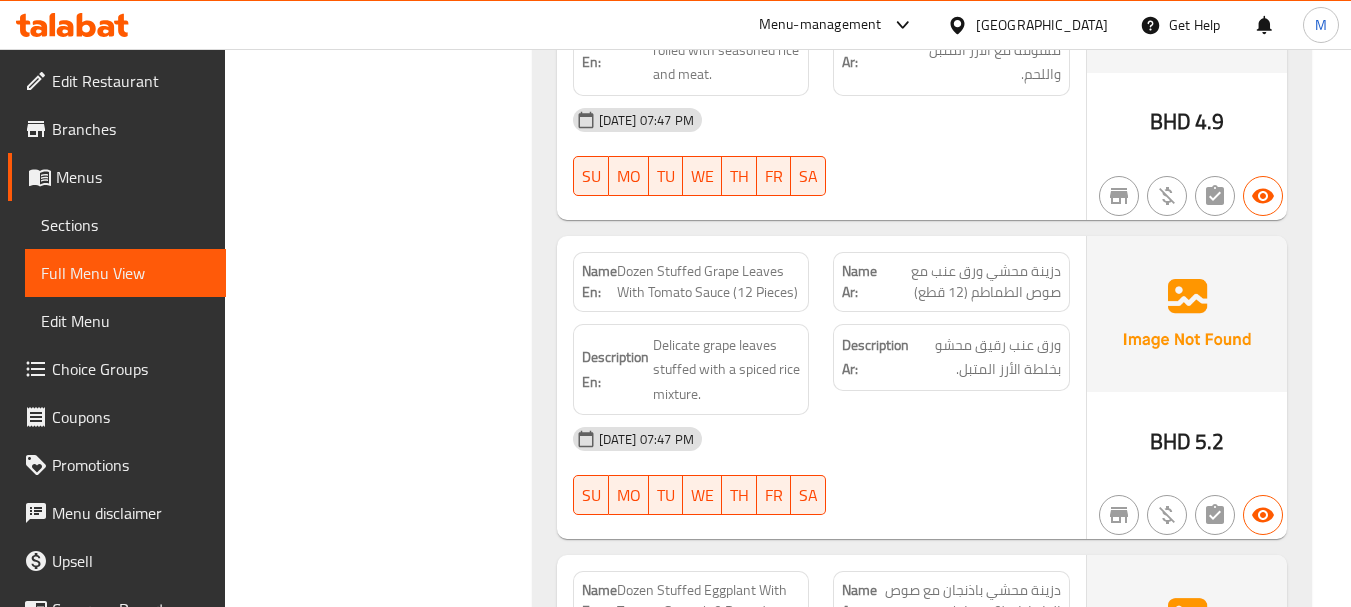 click on "[DATE] 07:47 PM" at bounding box center [821, 439] 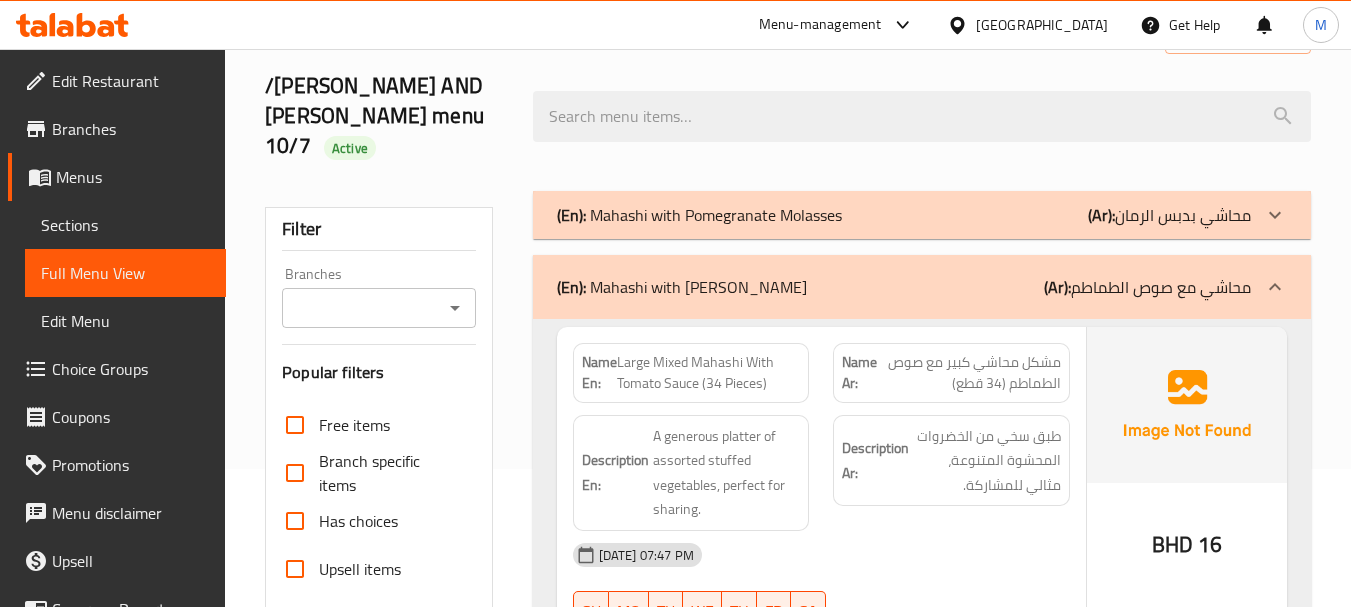 scroll, scrollTop: 0, scrollLeft: 0, axis: both 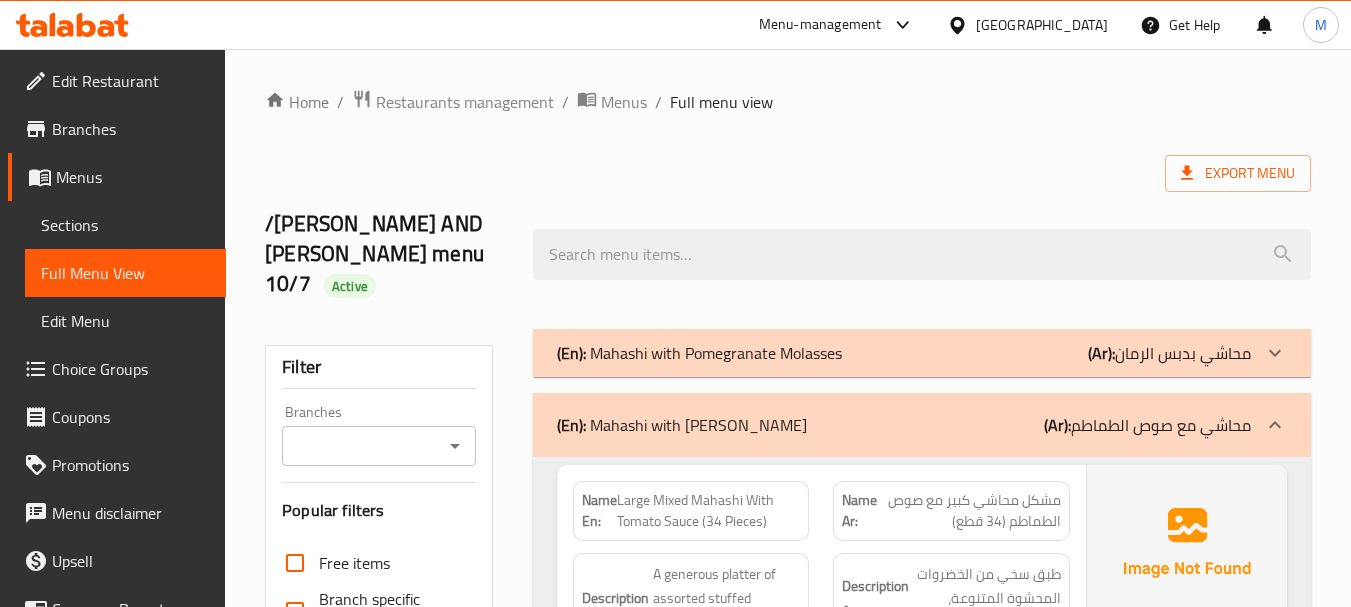 click on "(En):   Mahashi with Tomato Sauce (Ar): محاشي مع صوص الطماطم" at bounding box center (904, 425) 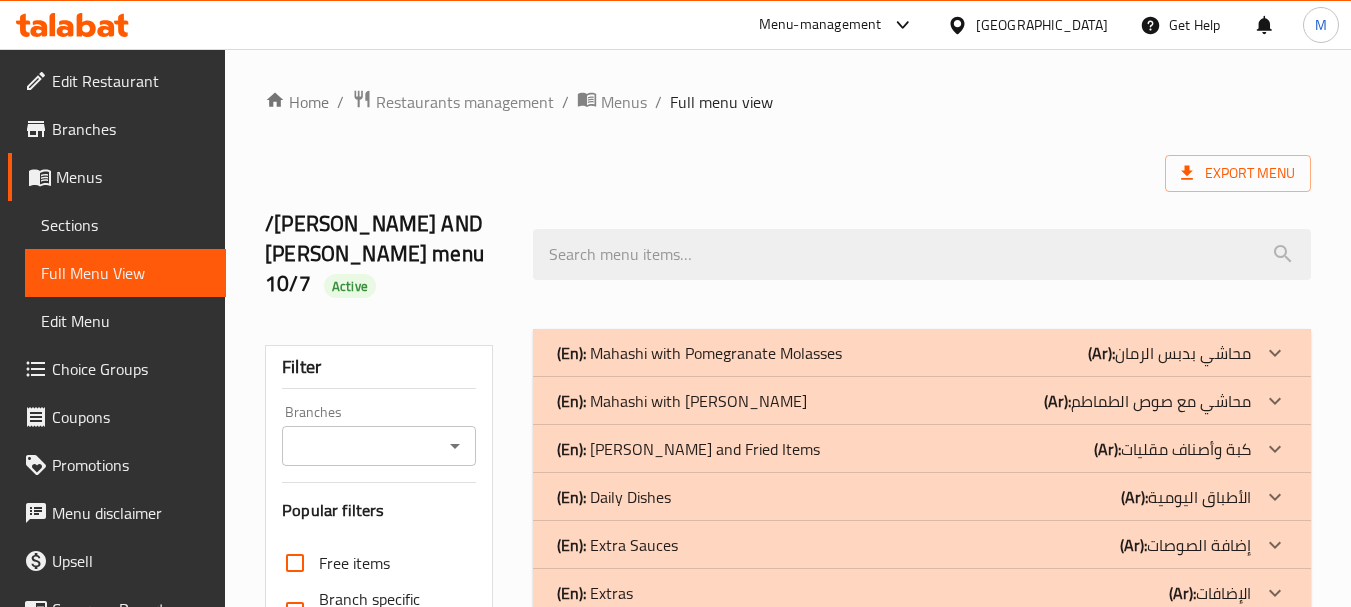 click on "(En):   Kibbeh and Fried Items" at bounding box center (699, 353) 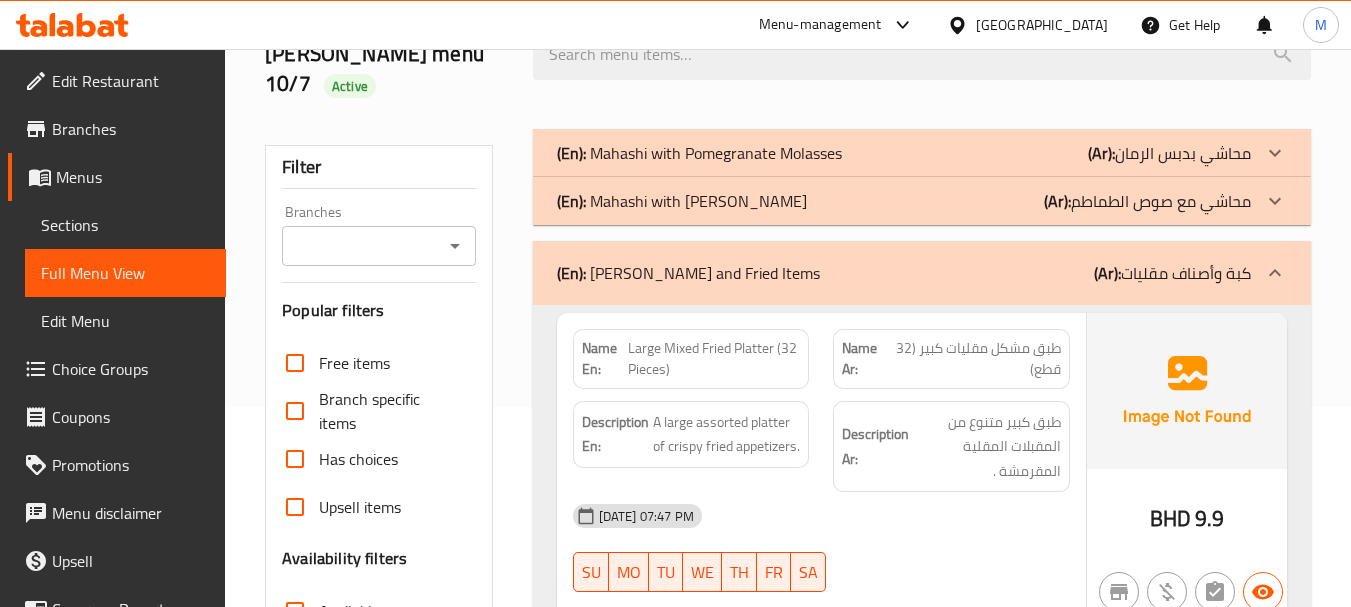 scroll, scrollTop: 300, scrollLeft: 0, axis: vertical 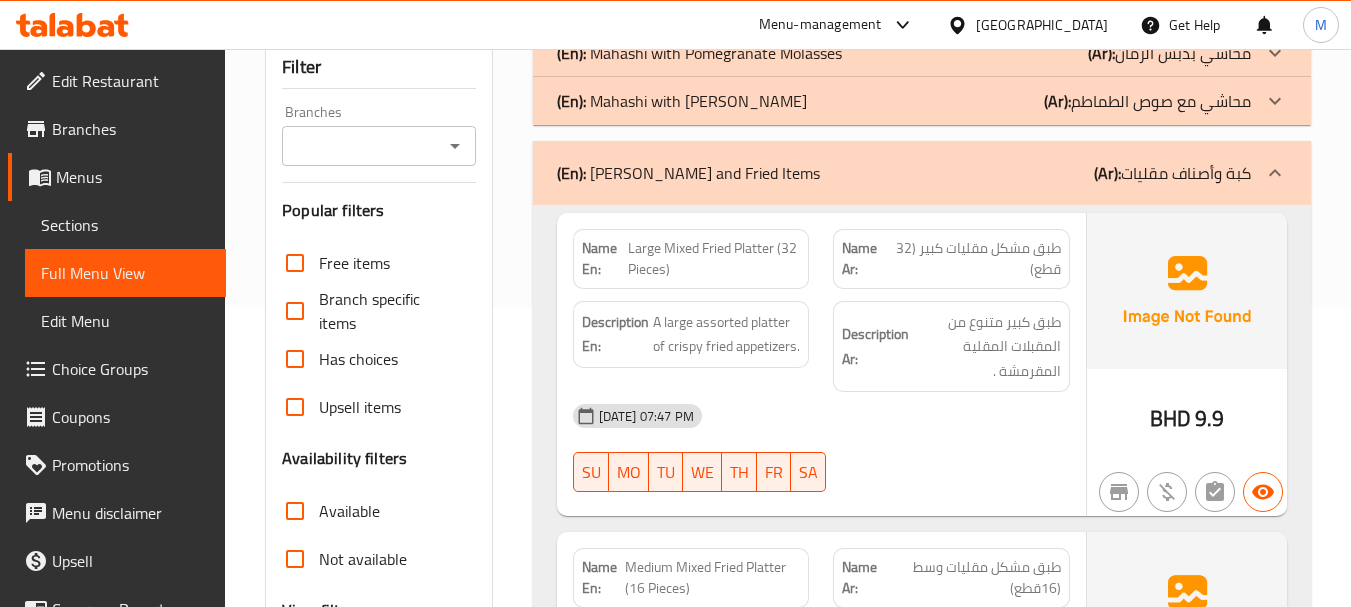 click on "[DATE] 07:47 PM" at bounding box center (821, 416) 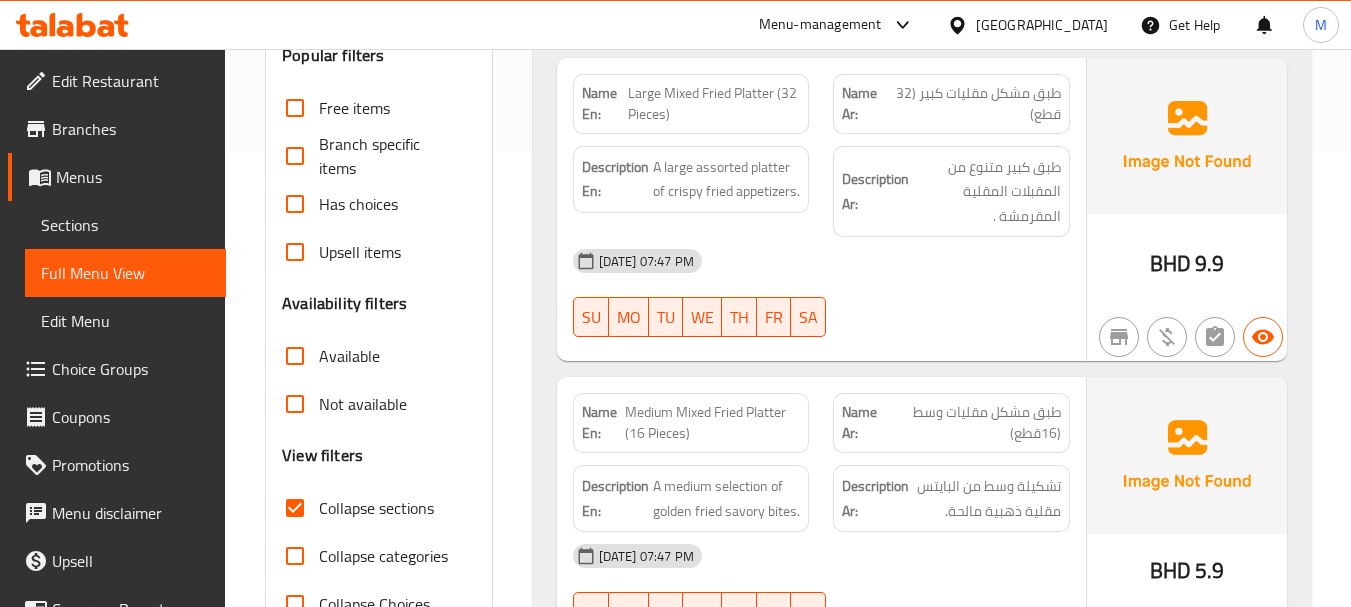 scroll, scrollTop: 500, scrollLeft: 0, axis: vertical 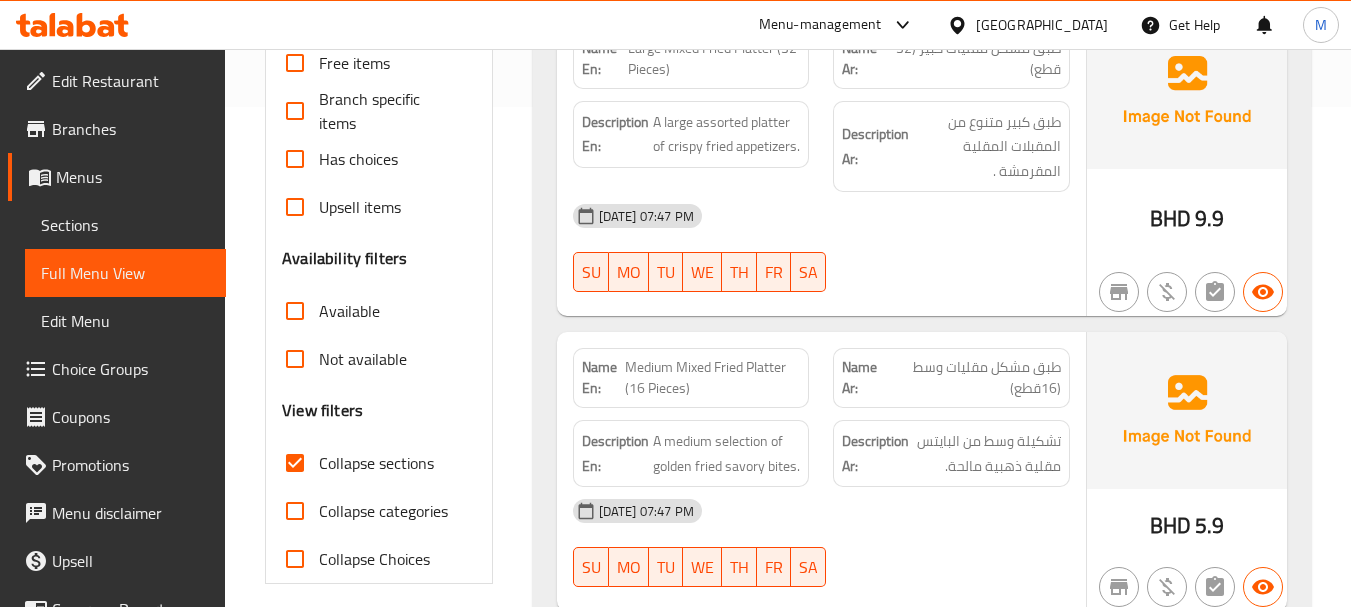 click on "Description Ar: تشكيلة وسط من البايتس مقلية ذهبية مالحة." at bounding box center [951, 453] 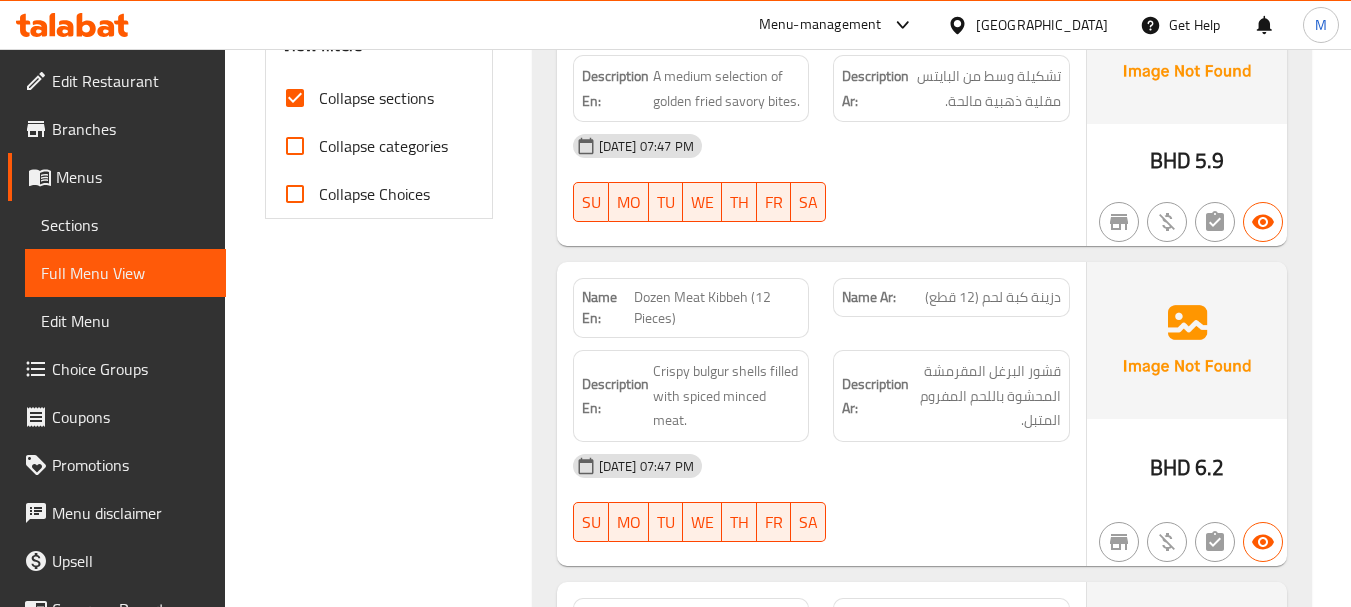 scroll, scrollTop: 900, scrollLeft: 0, axis: vertical 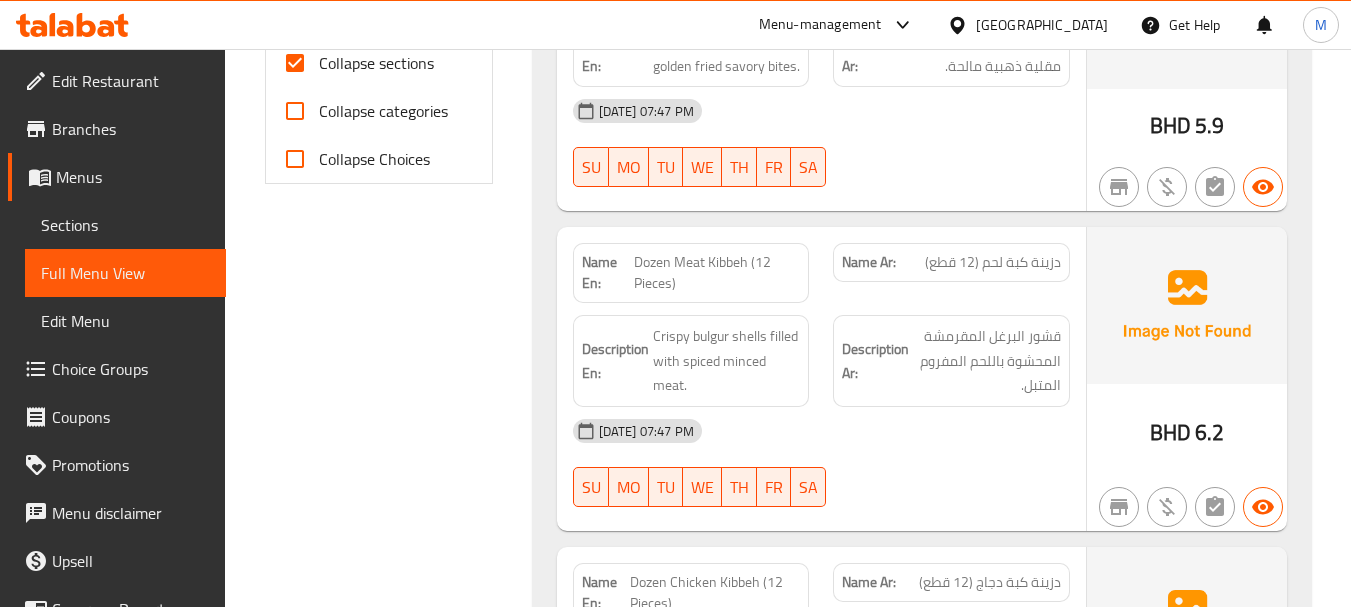 click on "[DATE] 07:47 PM" at bounding box center [821, 431] 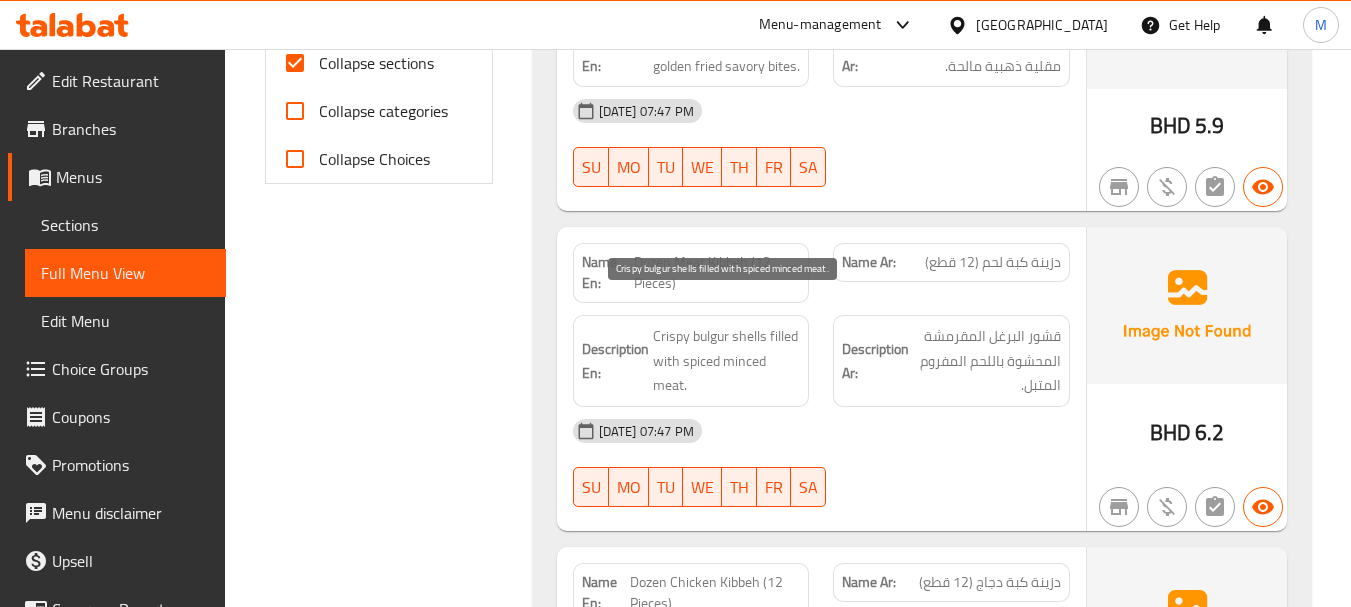 click on "Crispy bulgur shells filled with spiced minced meat." at bounding box center [727, 361] 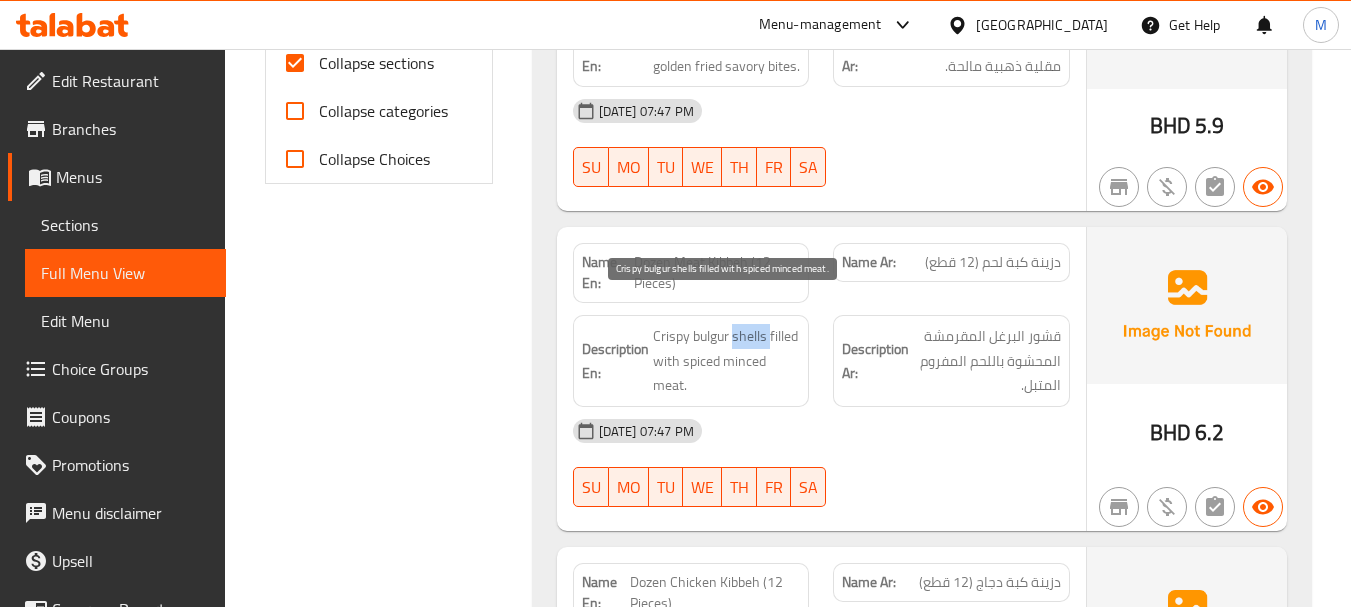 click on "Crispy bulgur shells filled with spiced minced meat." at bounding box center (727, 361) 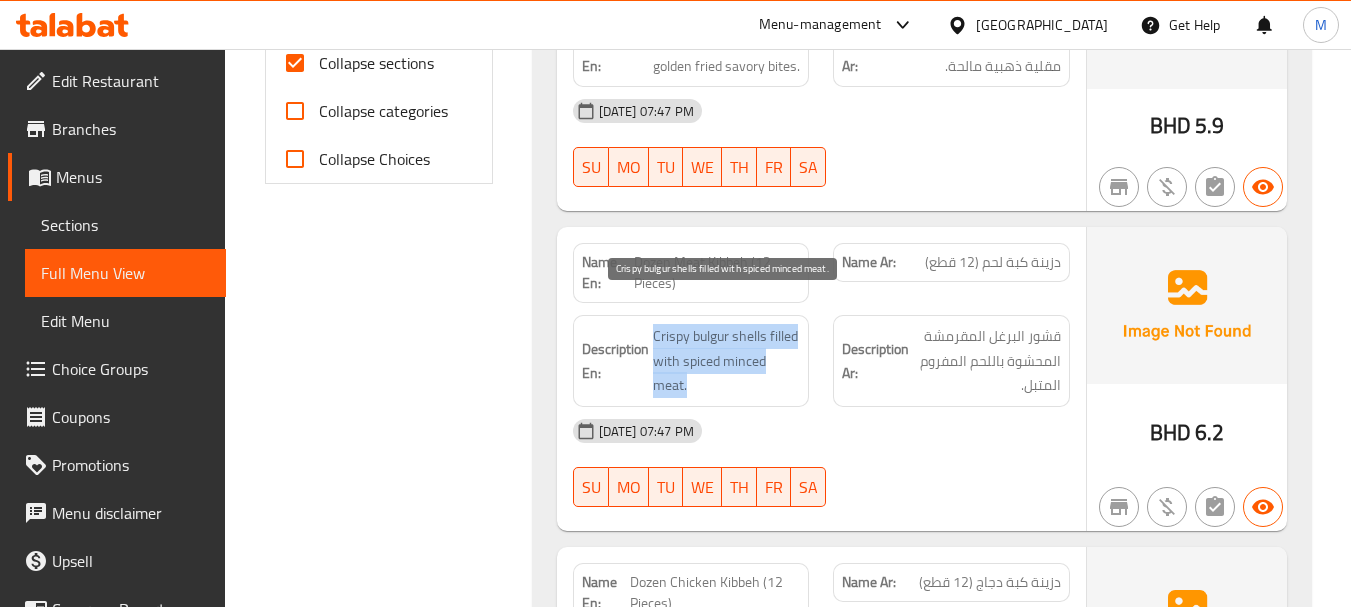click on "Crispy bulgur shells filled with spiced minced meat." at bounding box center [727, 361] 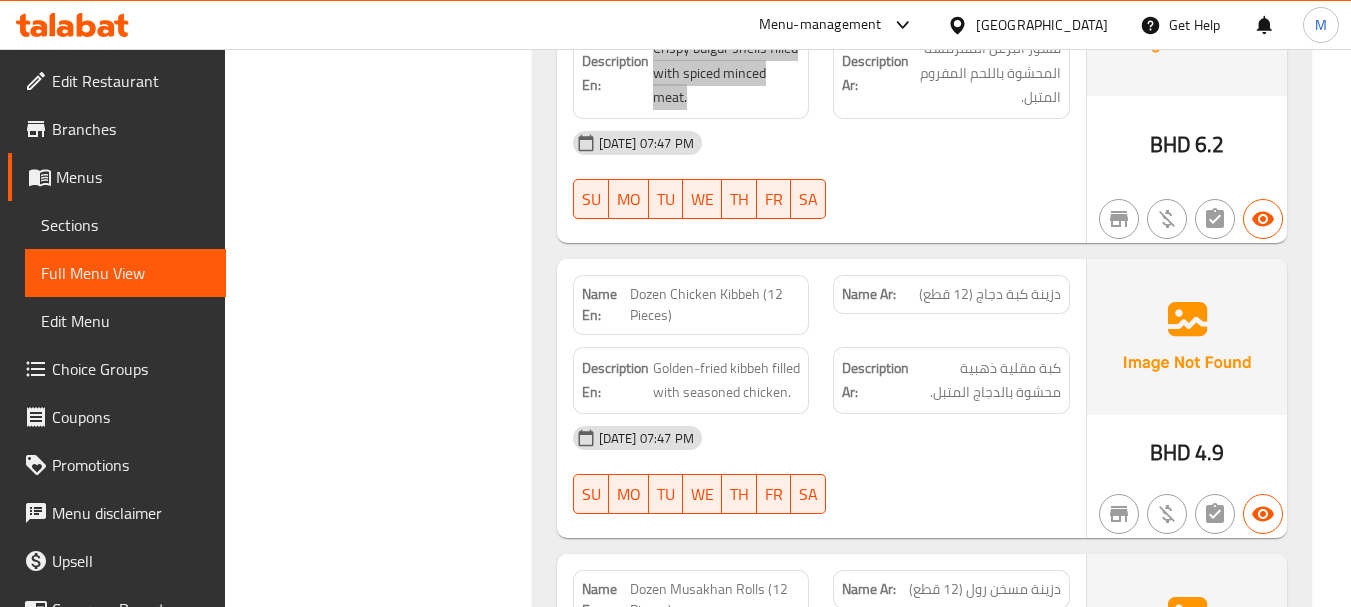 scroll, scrollTop: 1200, scrollLeft: 0, axis: vertical 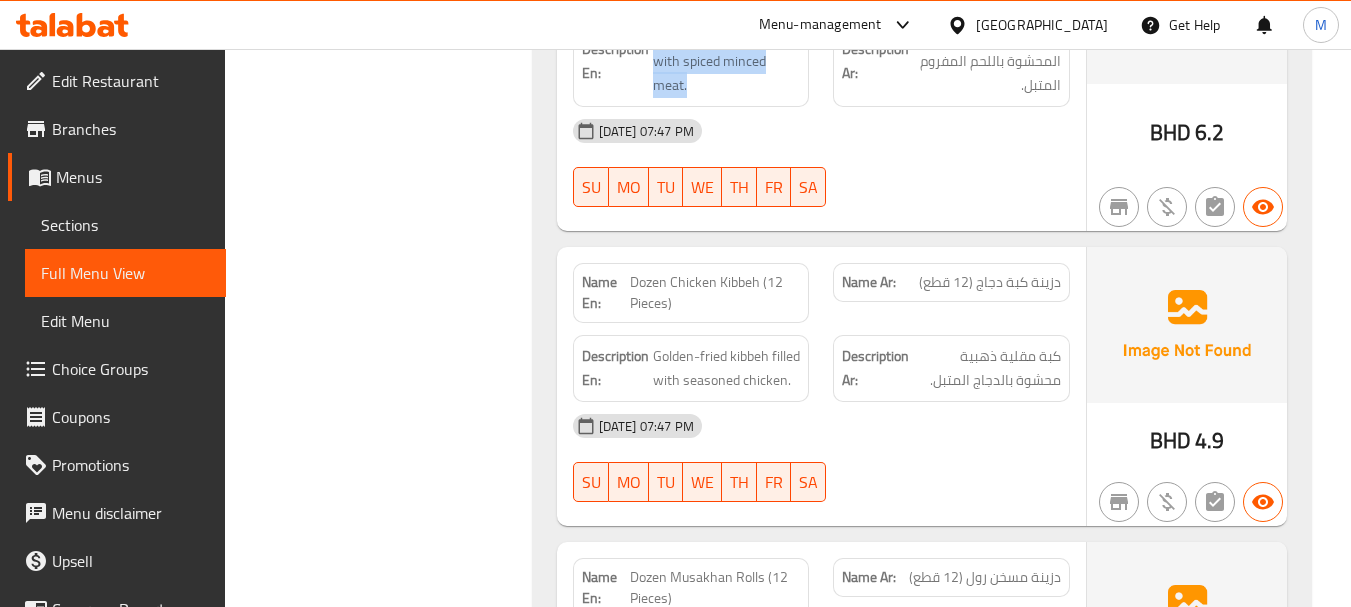 click on "10-07-2025 07:47 PM SU MO TU WE TH FR SA" at bounding box center (821, 458) 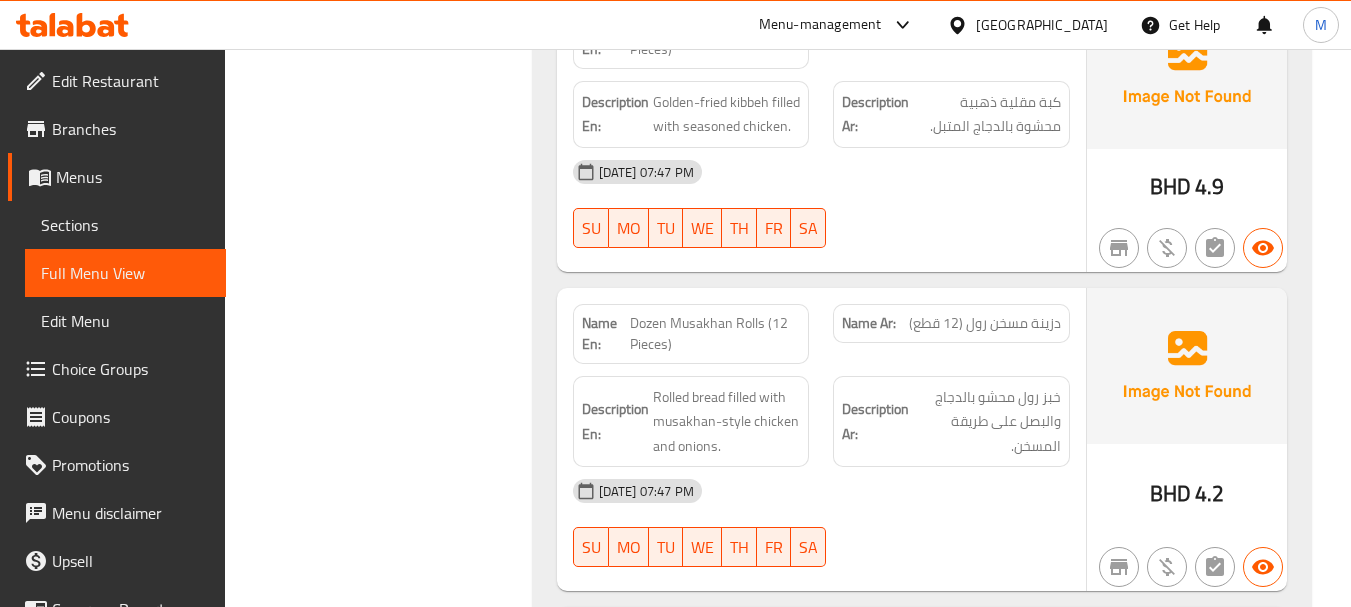 scroll, scrollTop: 1500, scrollLeft: 0, axis: vertical 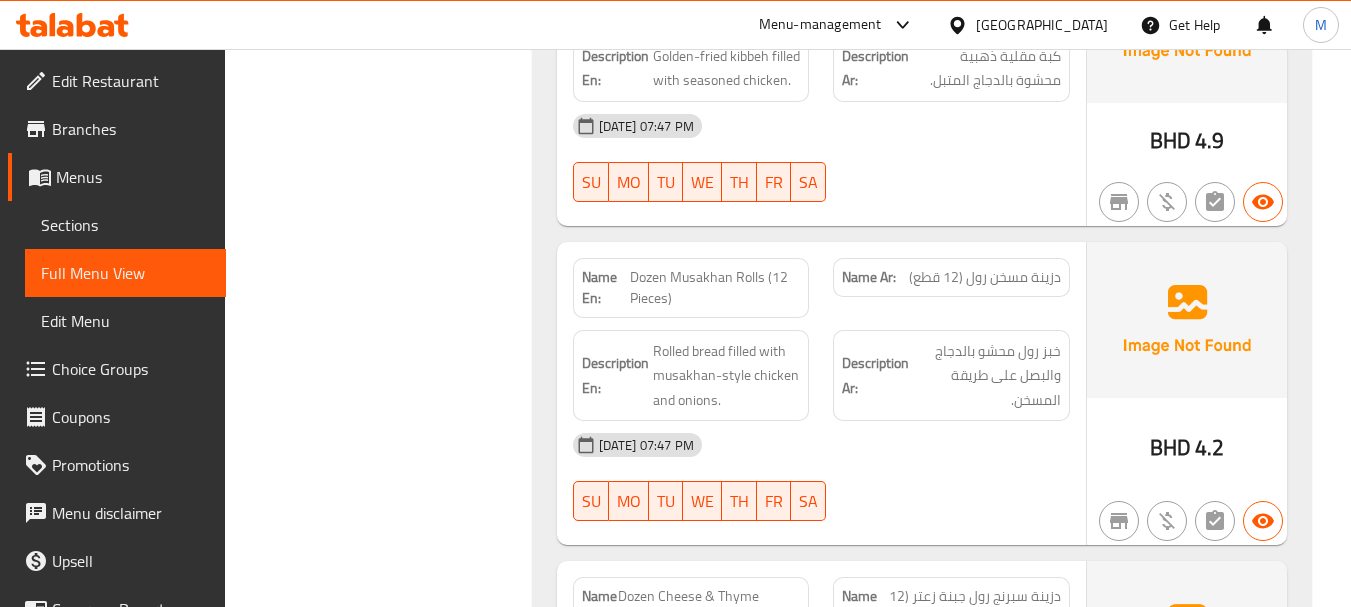 click on "[DATE] 07:47 PM" at bounding box center (821, 445) 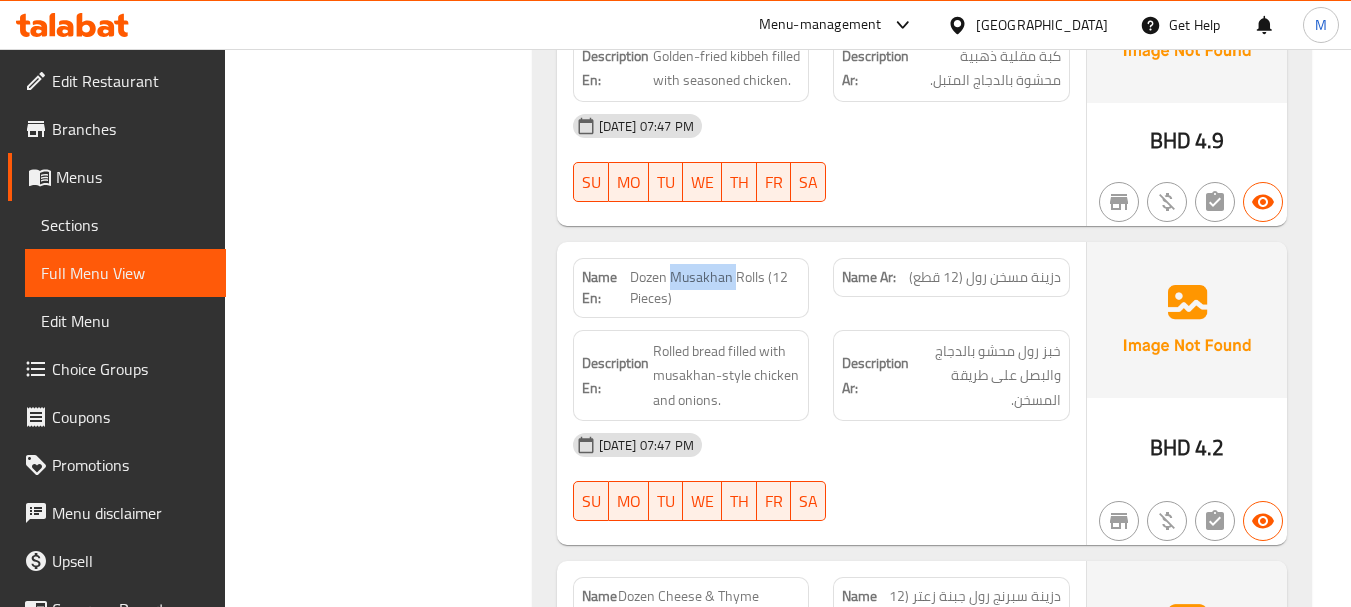 click on "Dozen Musakhan Rolls (12 Pieces)" at bounding box center [715, 288] 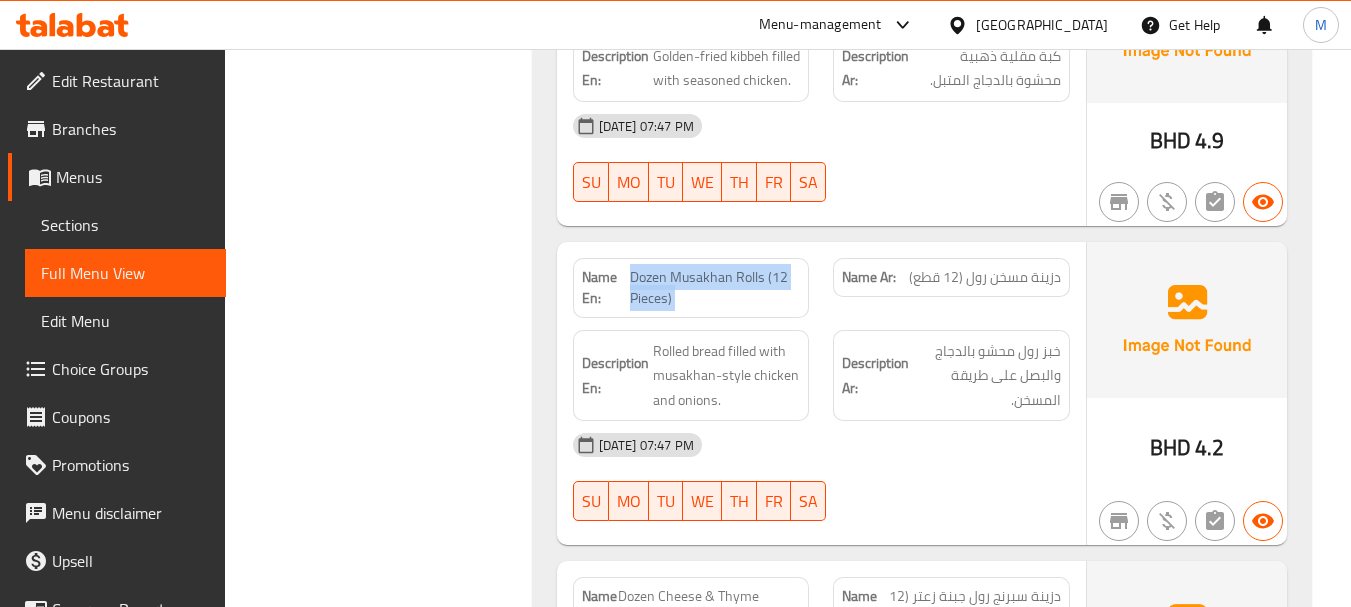 click on "Dozen Musakhan Rolls (12 Pieces)" at bounding box center (715, 288) 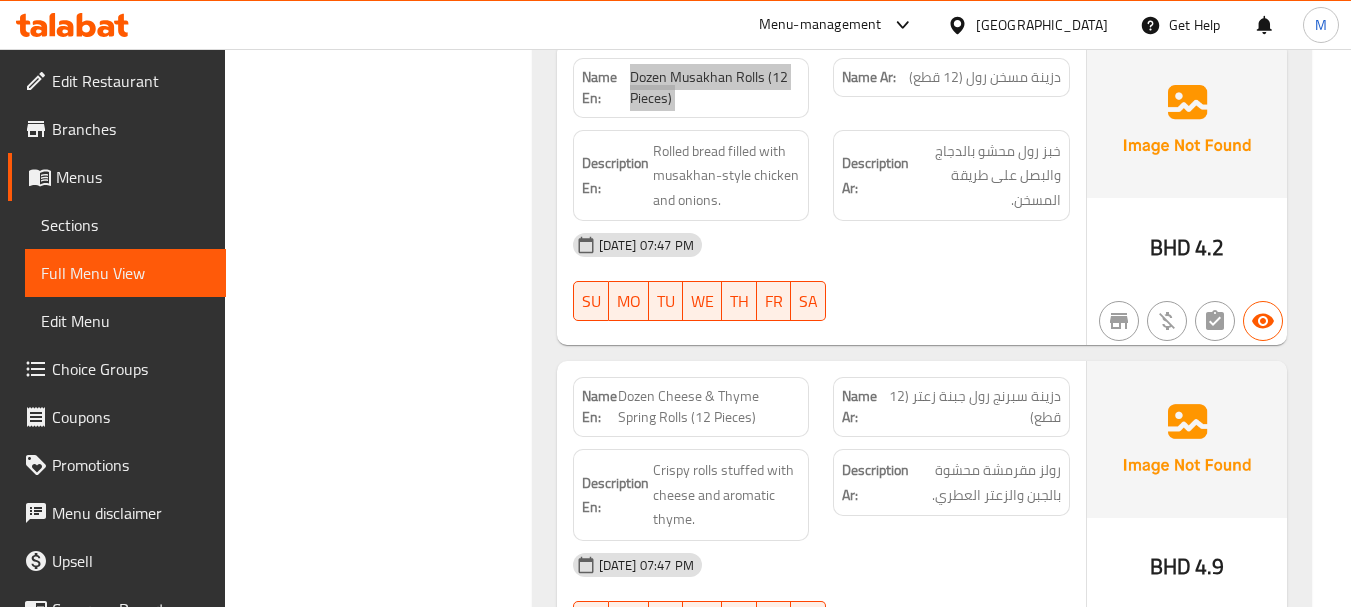 scroll, scrollTop: 1800, scrollLeft: 0, axis: vertical 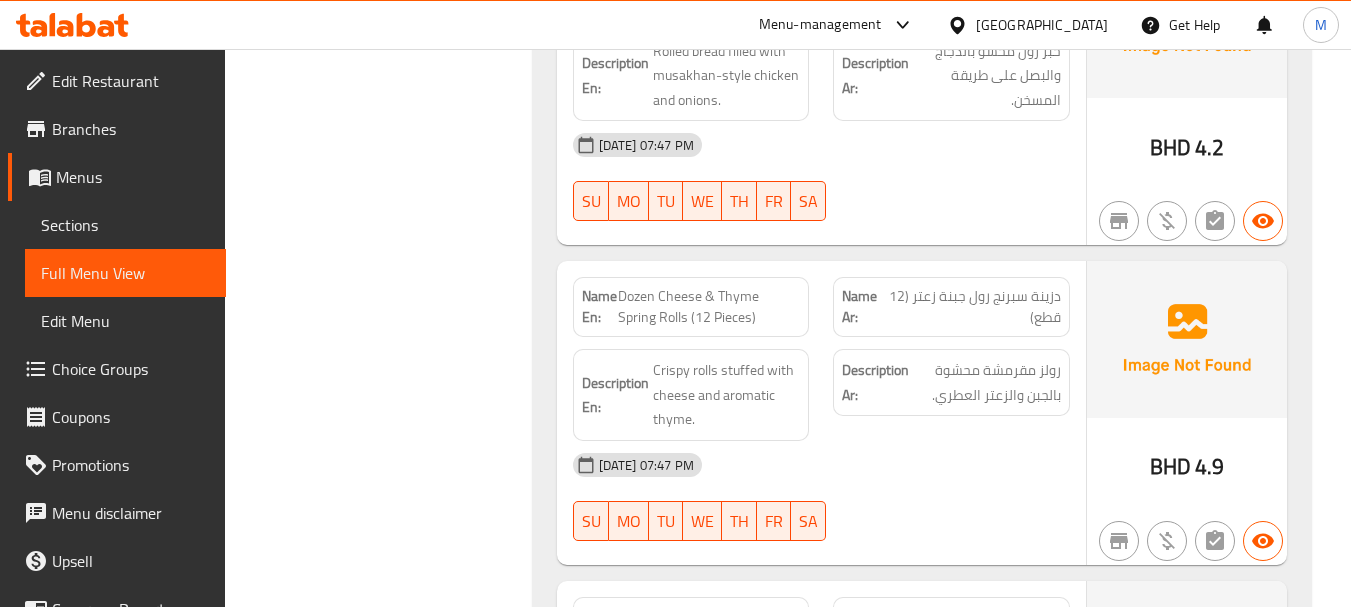 click on "[DATE] 07:47 PM" at bounding box center (821, 465) 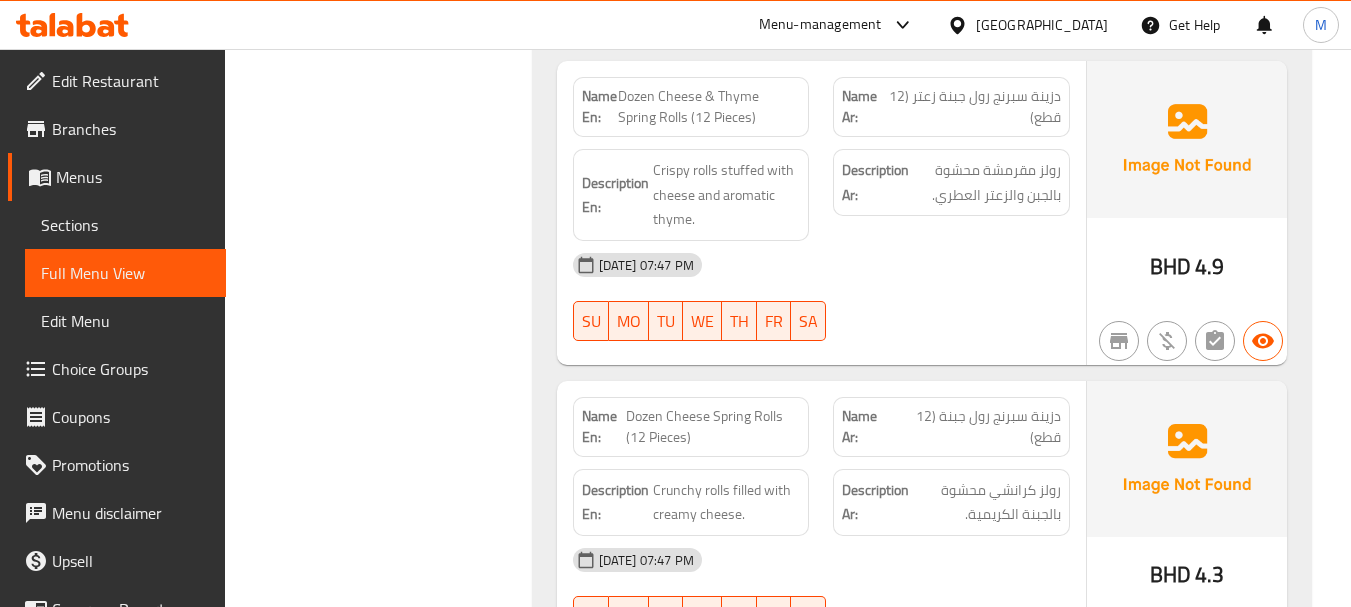 scroll, scrollTop: 2100, scrollLeft: 0, axis: vertical 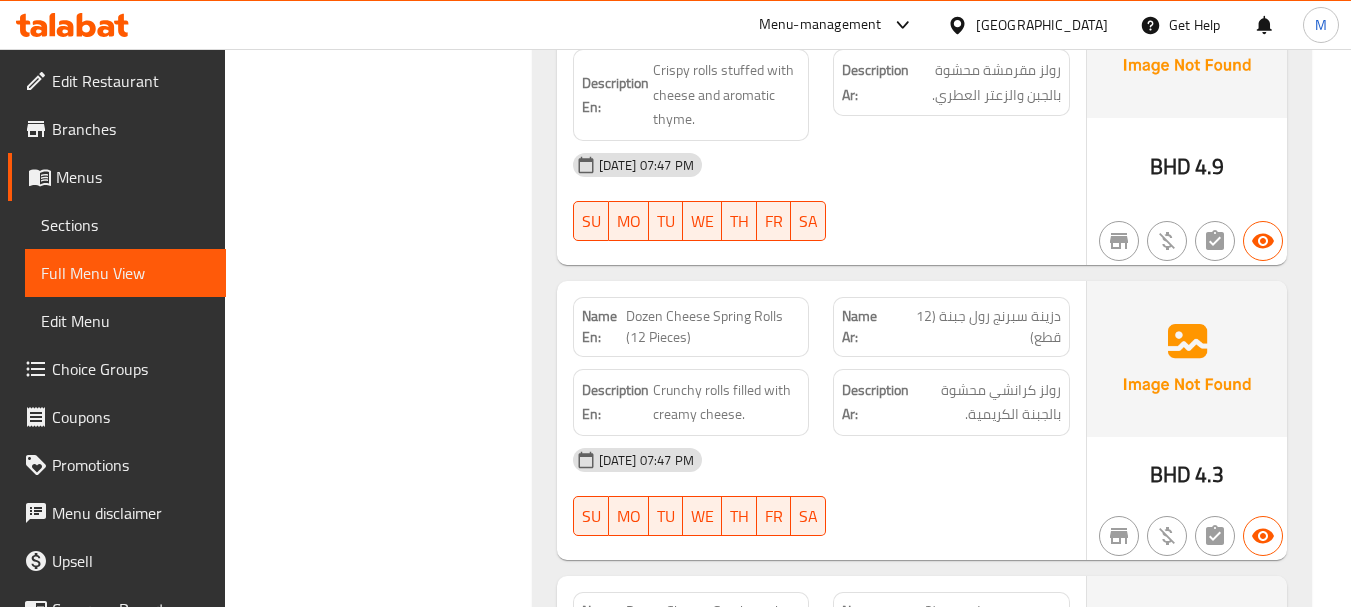 click on "[DATE] 07:47 PM" at bounding box center (821, 460) 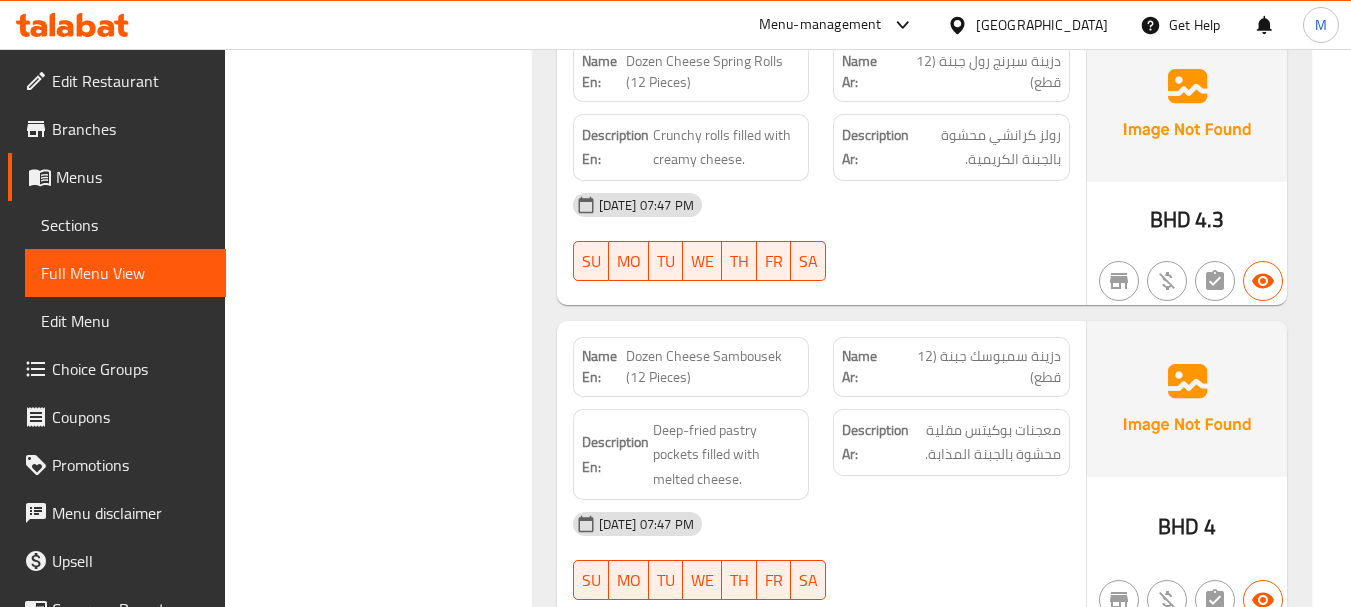 scroll, scrollTop: 2400, scrollLeft: 0, axis: vertical 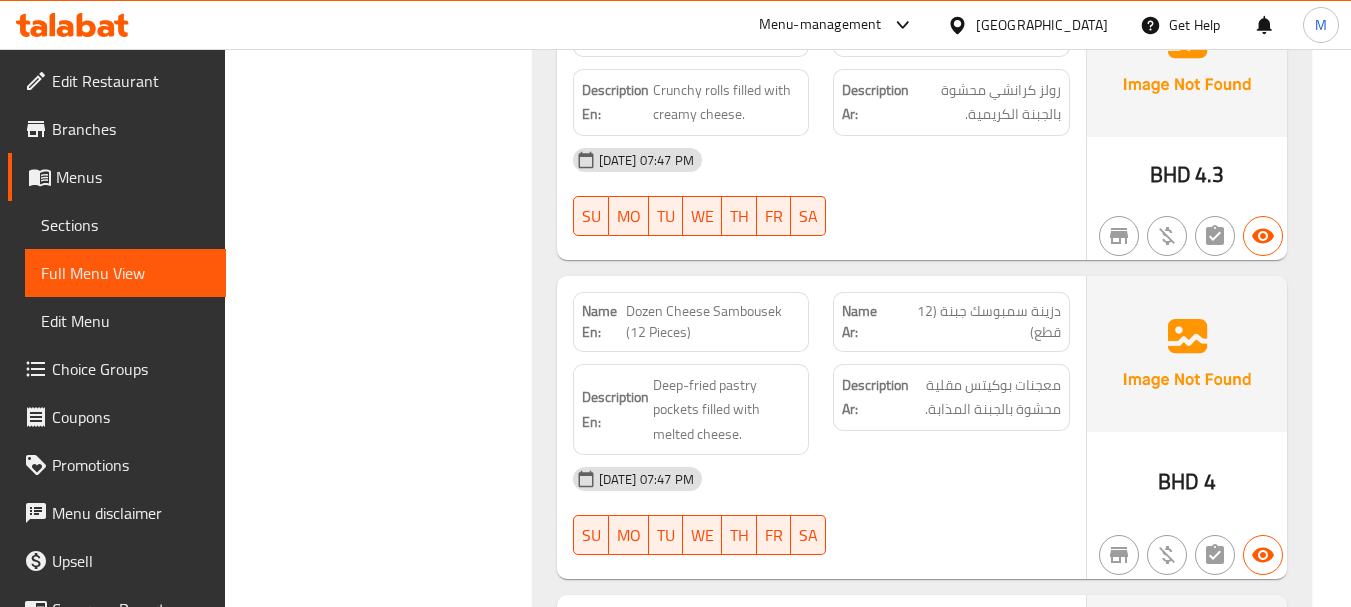 click on "[DATE] 07:47 PM" at bounding box center (821, 479) 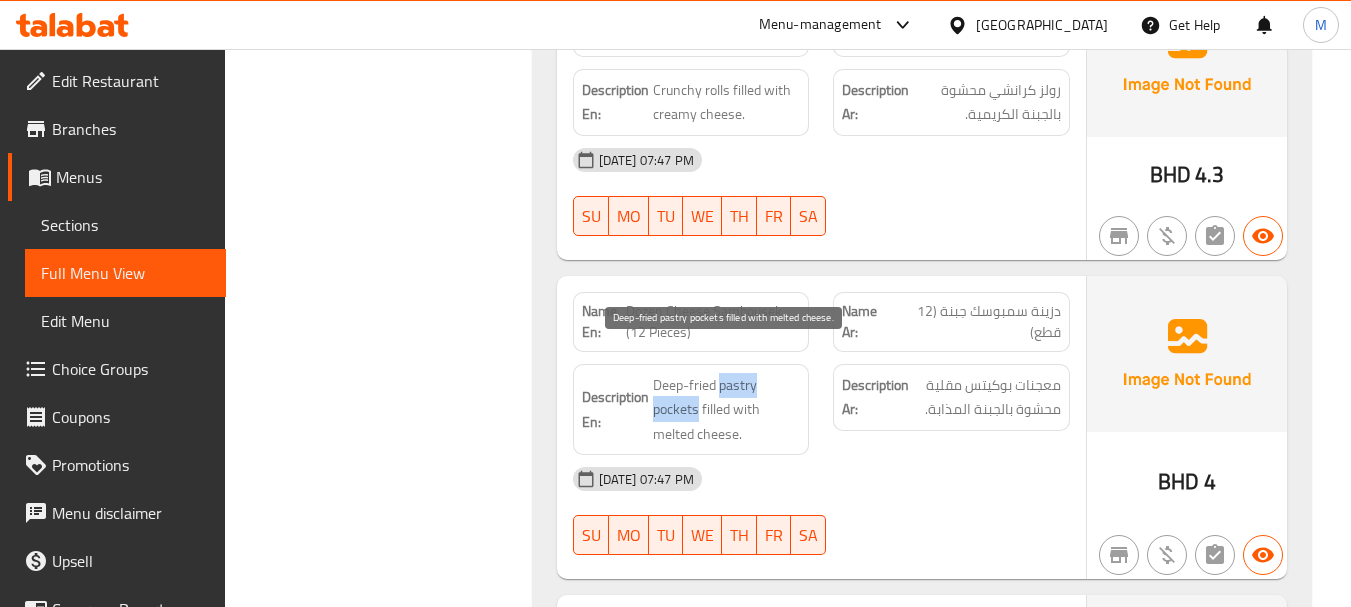drag, startPoint x: 719, startPoint y: 356, endPoint x: 697, endPoint y: 381, distance: 33.30165 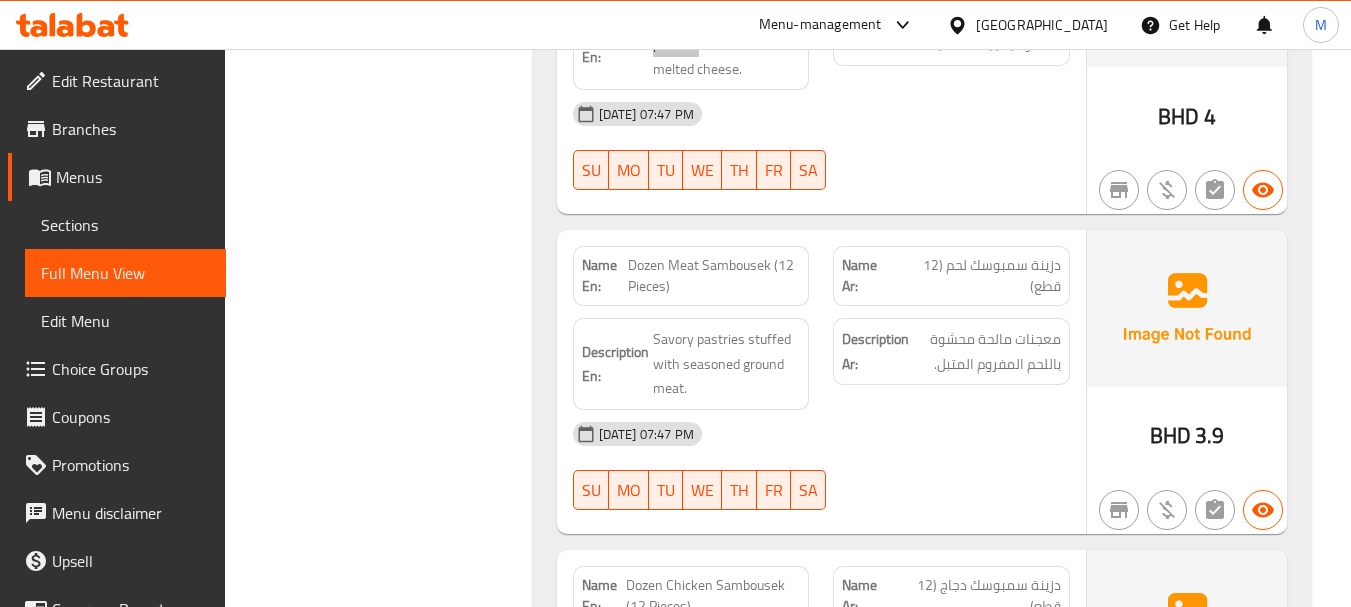 scroll, scrollTop: 2800, scrollLeft: 0, axis: vertical 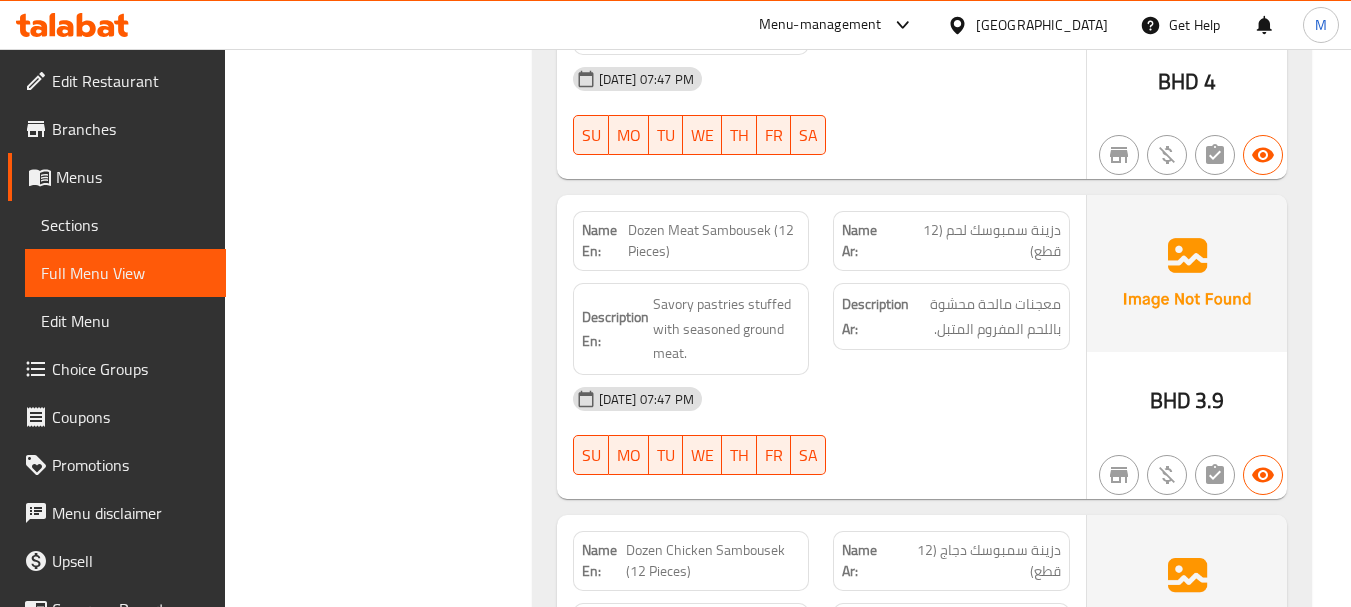 click on "[DATE] 07:47 PM" at bounding box center [821, 399] 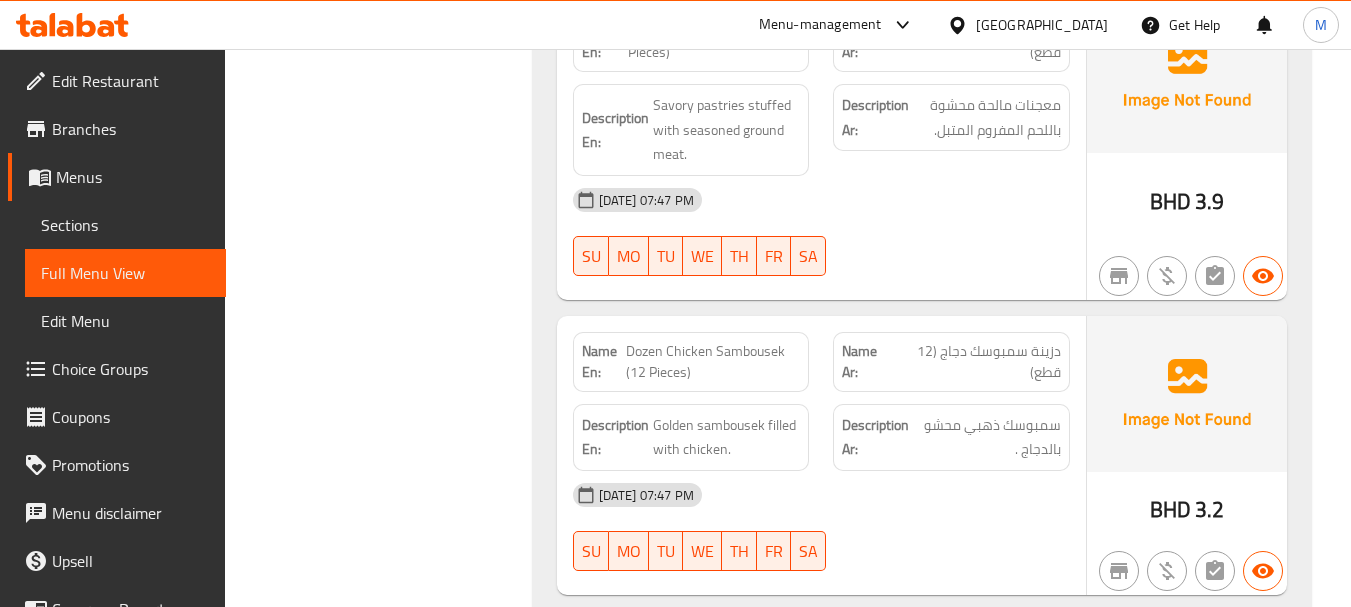 scroll, scrollTop: 3000, scrollLeft: 0, axis: vertical 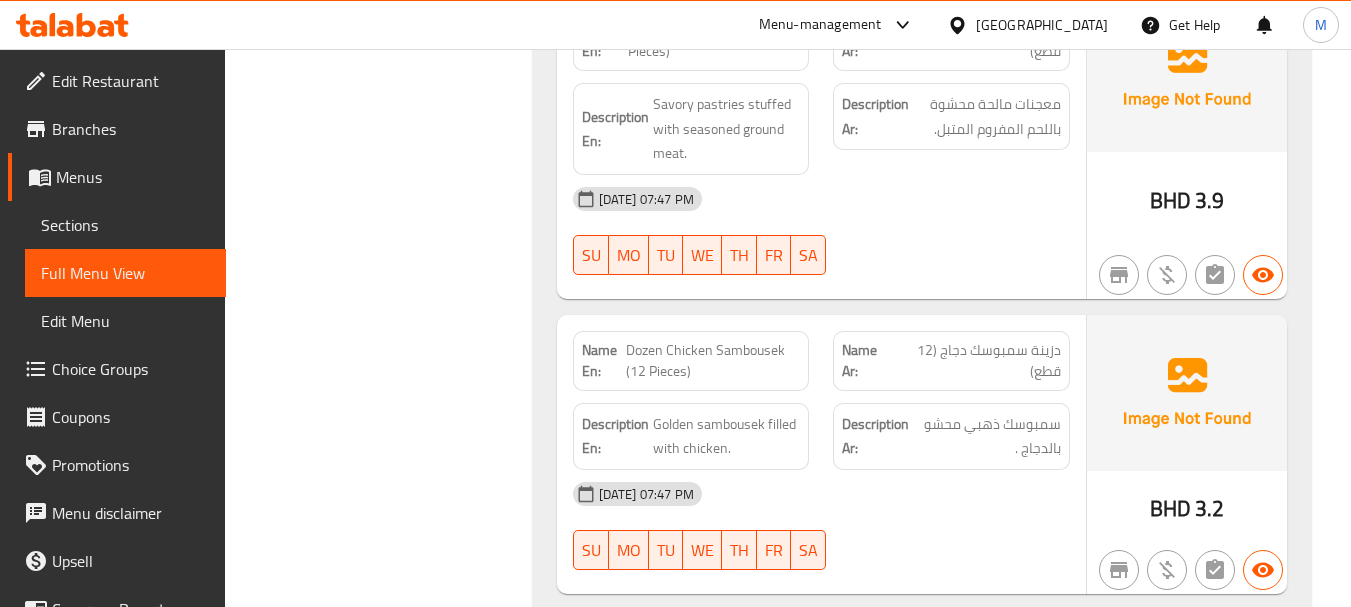 click on "[DATE] 07:47 PM" at bounding box center (821, 494) 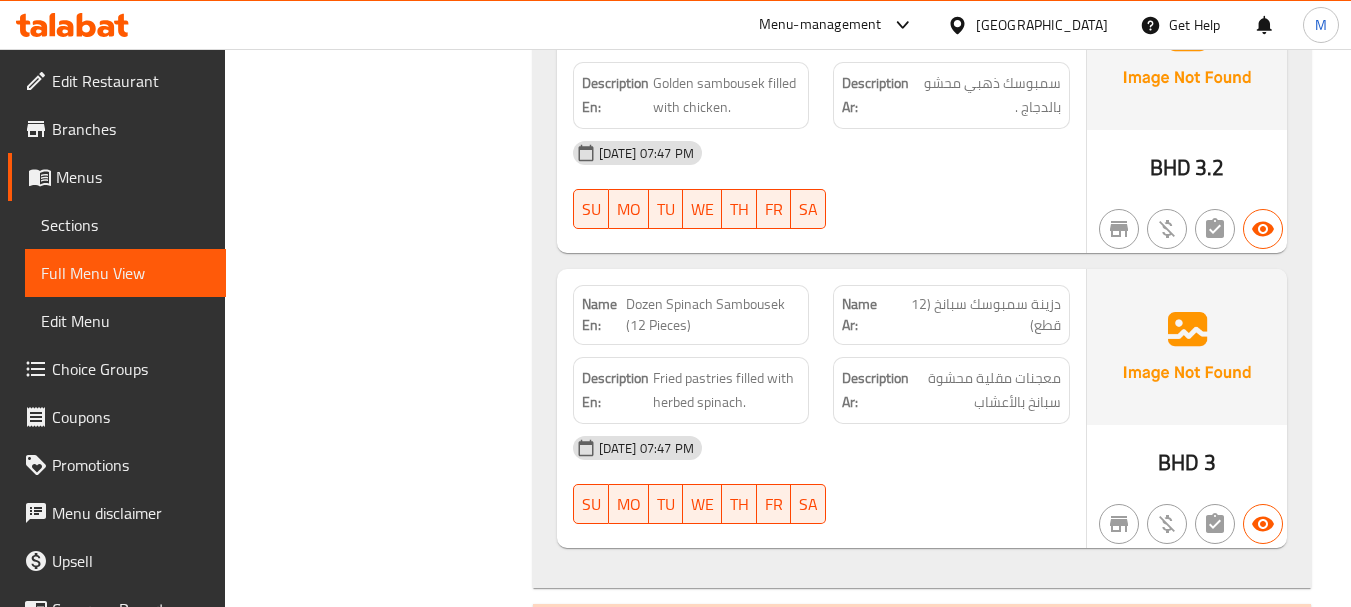 scroll, scrollTop: 3400, scrollLeft: 0, axis: vertical 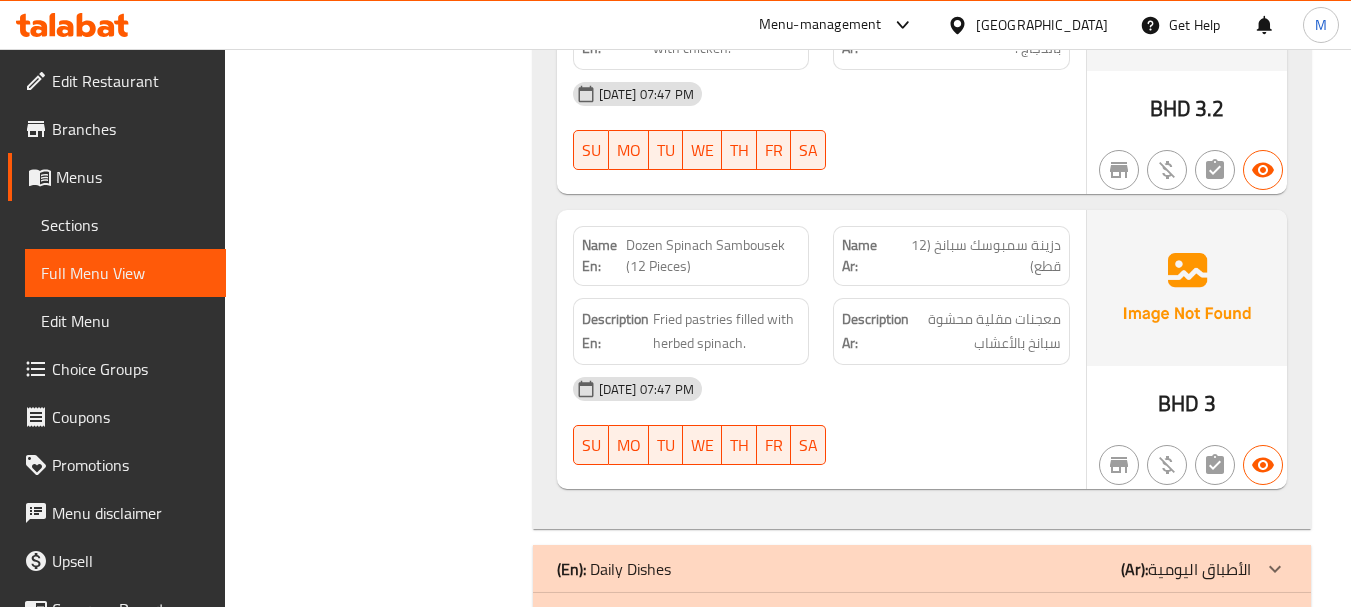 click on "Fried pastries filled with herbed spinach." at bounding box center (727, 331) 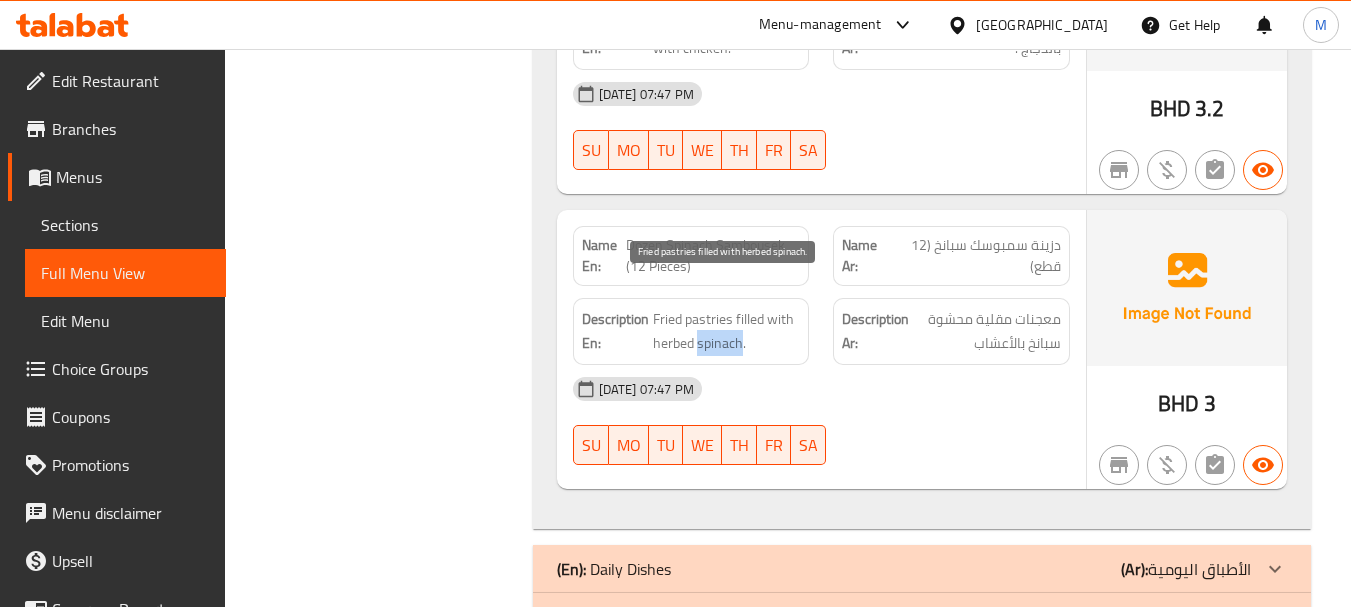 click on "Fried pastries filled with herbed spinach." at bounding box center (727, 331) 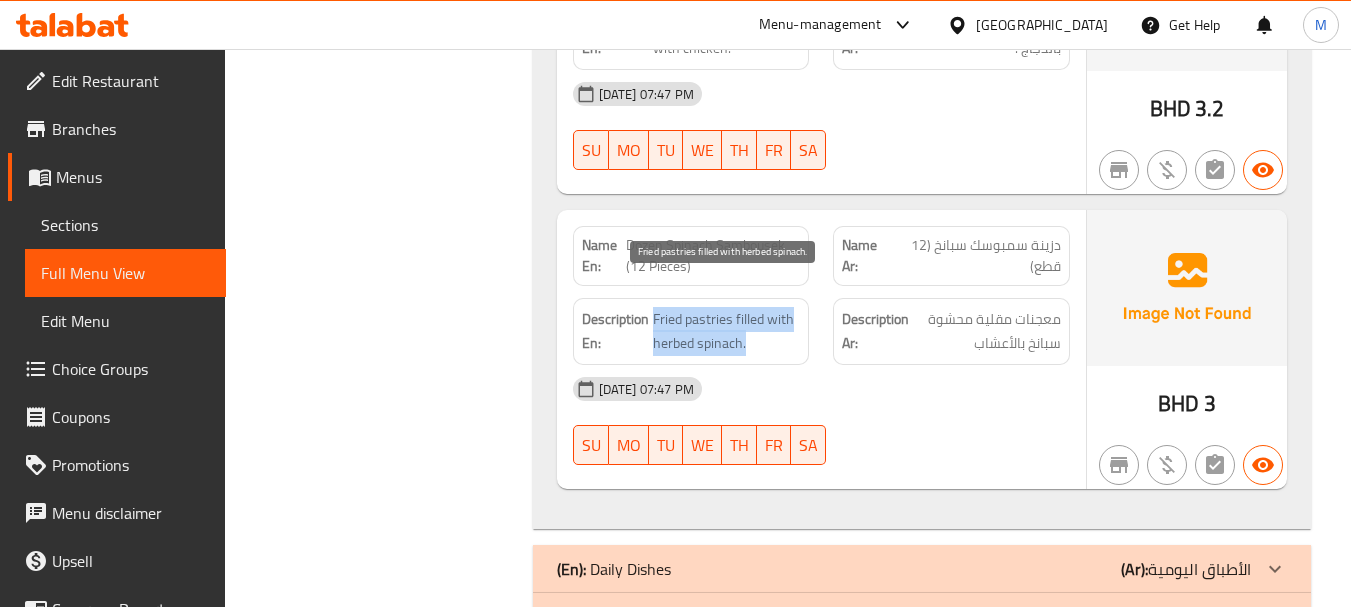 click on "Fried pastries filled with herbed spinach." at bounding box center [727, 331] 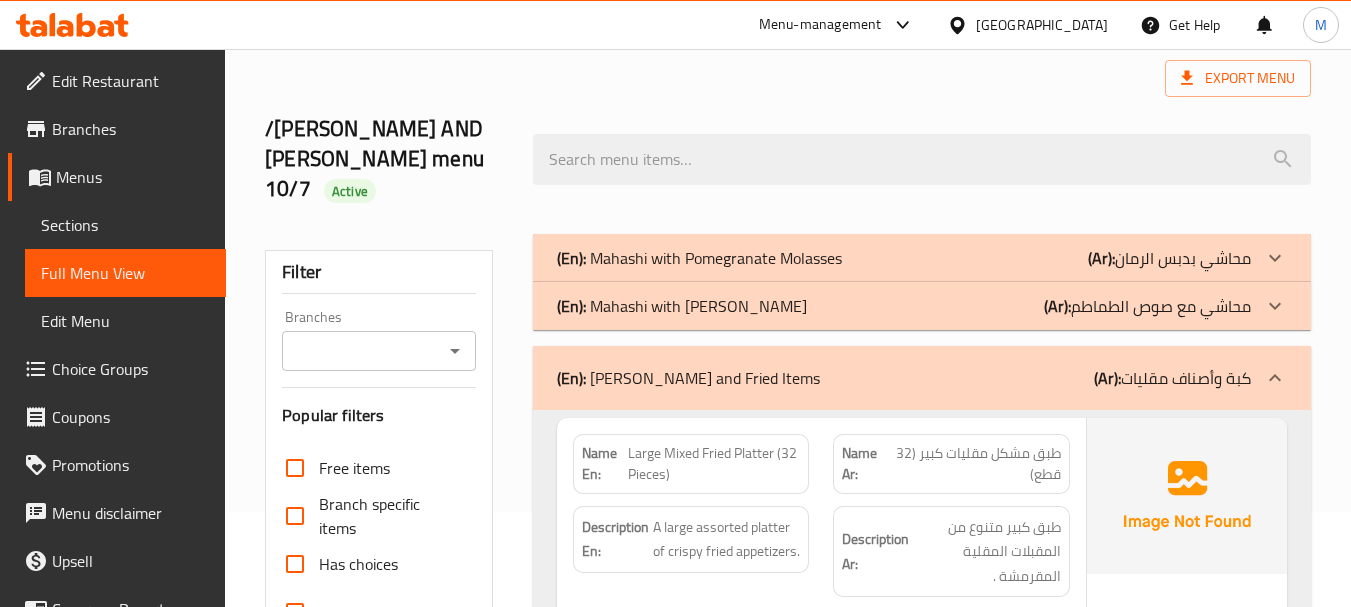 scroll, scrollTop: 0, scrollLeft: 0, axis: both 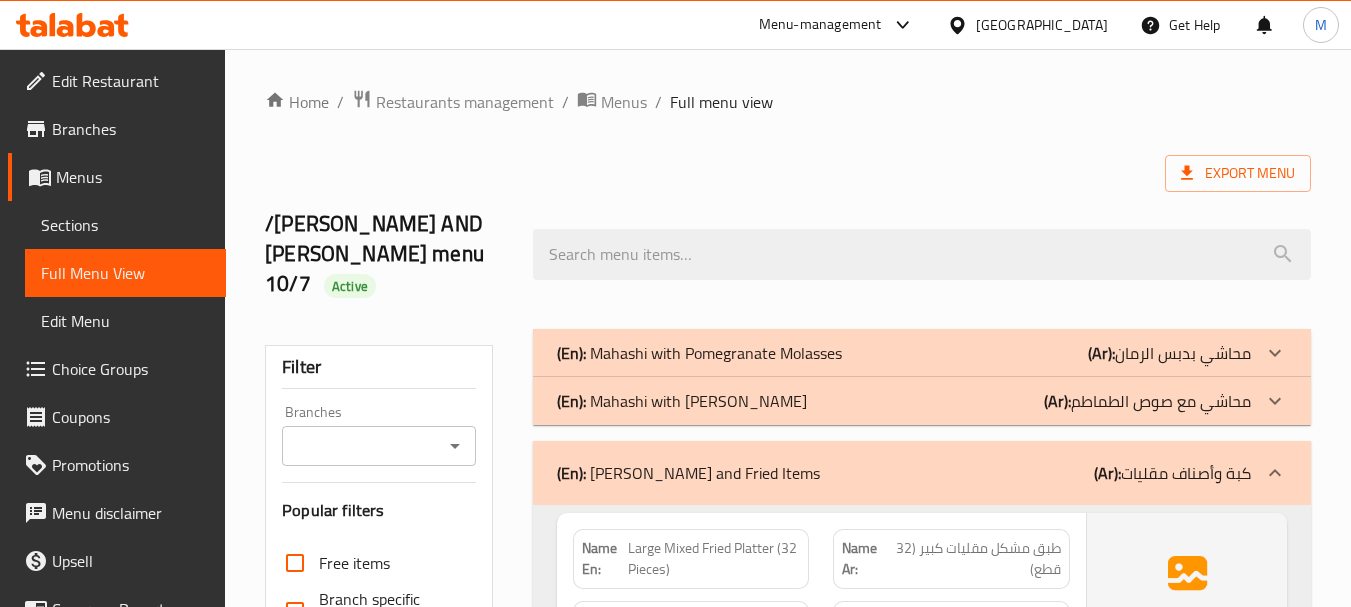 click on "(En):   Kibbeh and Fried Items (Ar): كبة وأصناف مقليات" at bounding box center (922, 473) 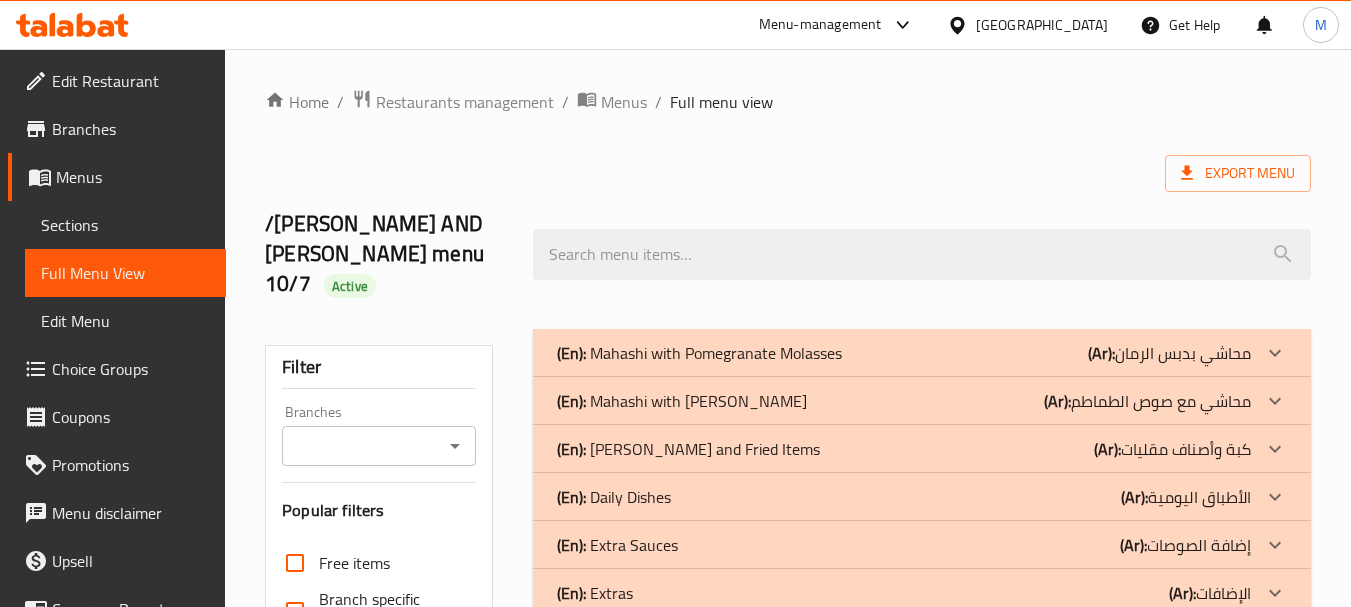 click on "(En):   Daily Dishes" at bounding box center (699, 353) 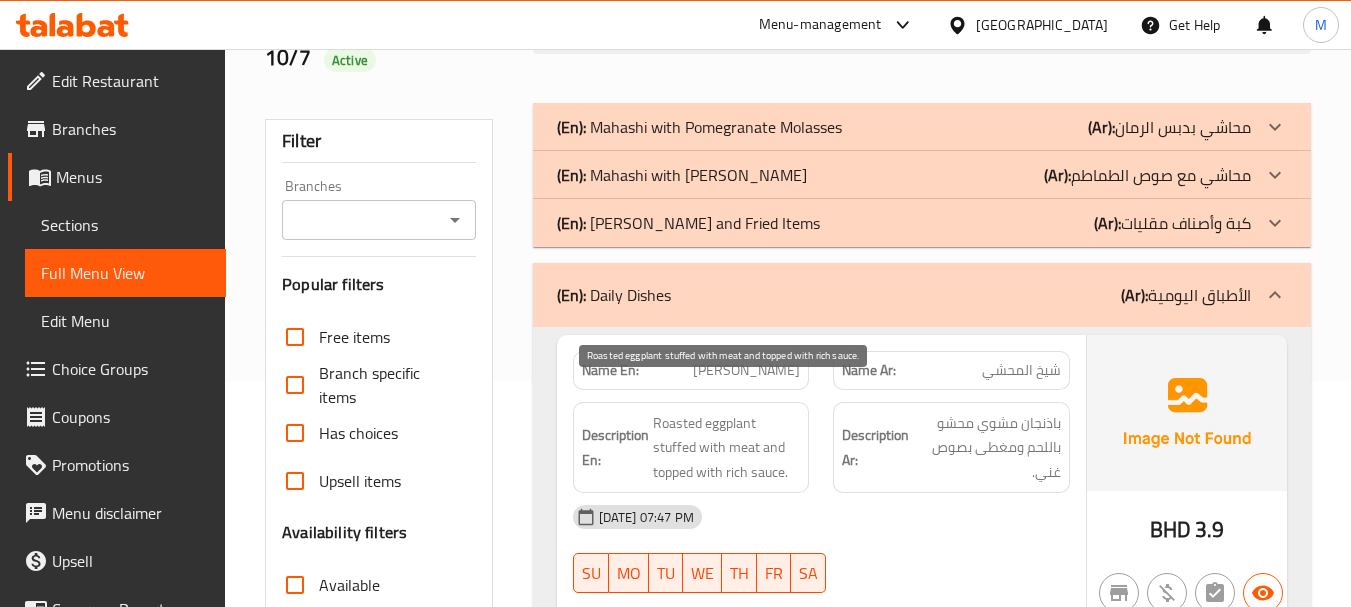 scroll, scrollTop: 313, scrollLeft: 0, axis: vertical 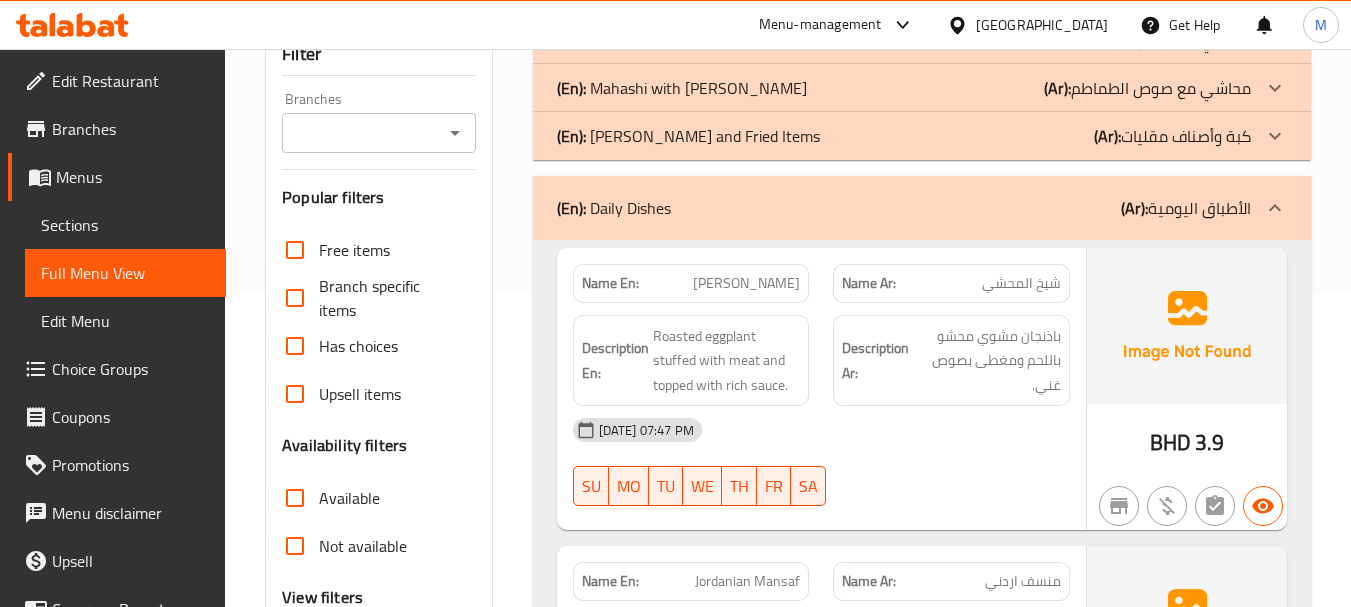click on "10-07-2025 07:47 PM SU MO TU WE TH FR SA" at bounding box center [821, 462] 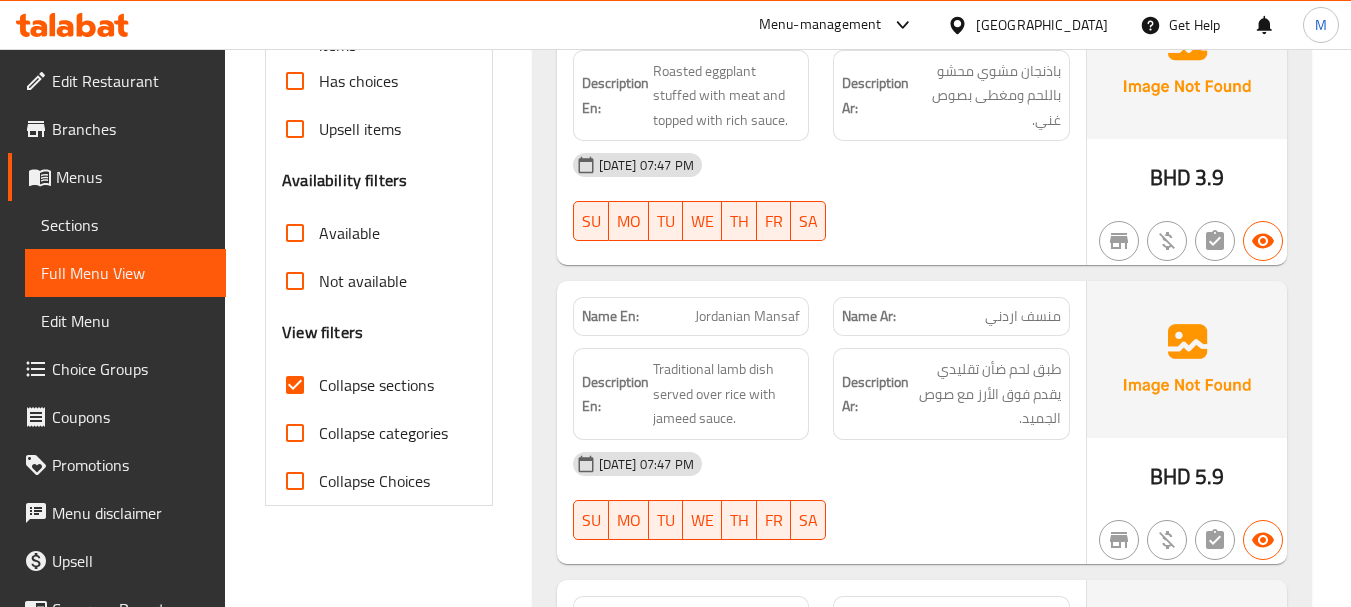scroll, scrollTop: 613, scrollLeft: 0, axis: vertical 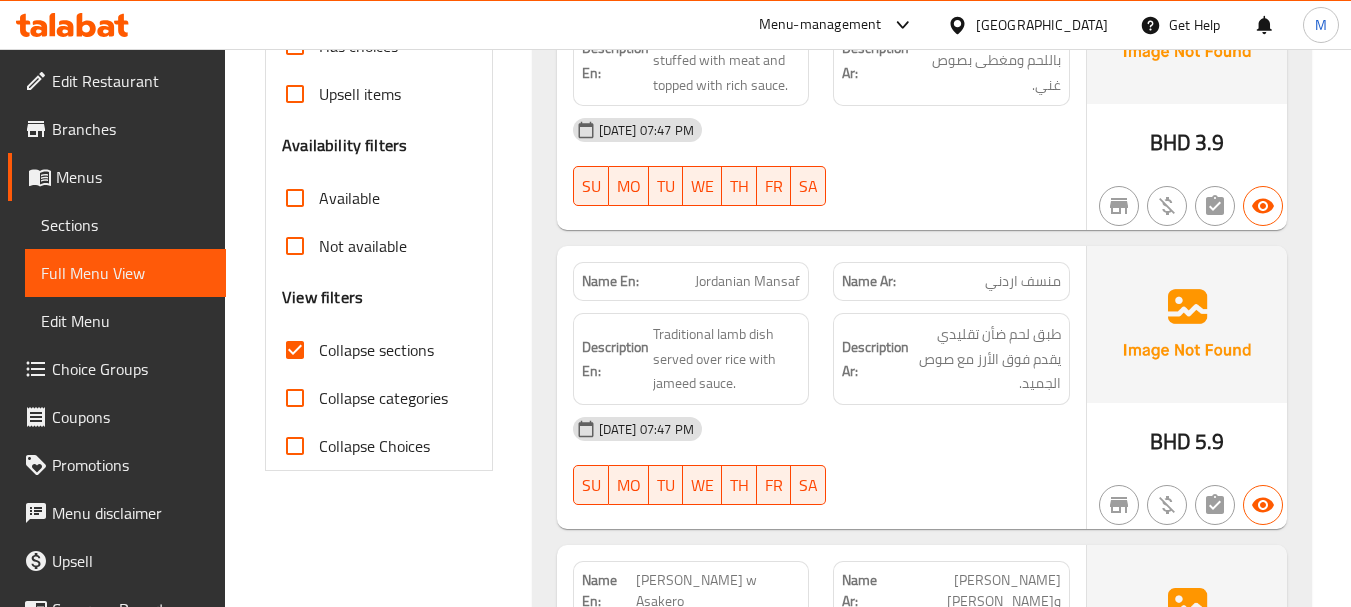 click on "[DATE] 07:47 PM" at bounding box center [821, 429] 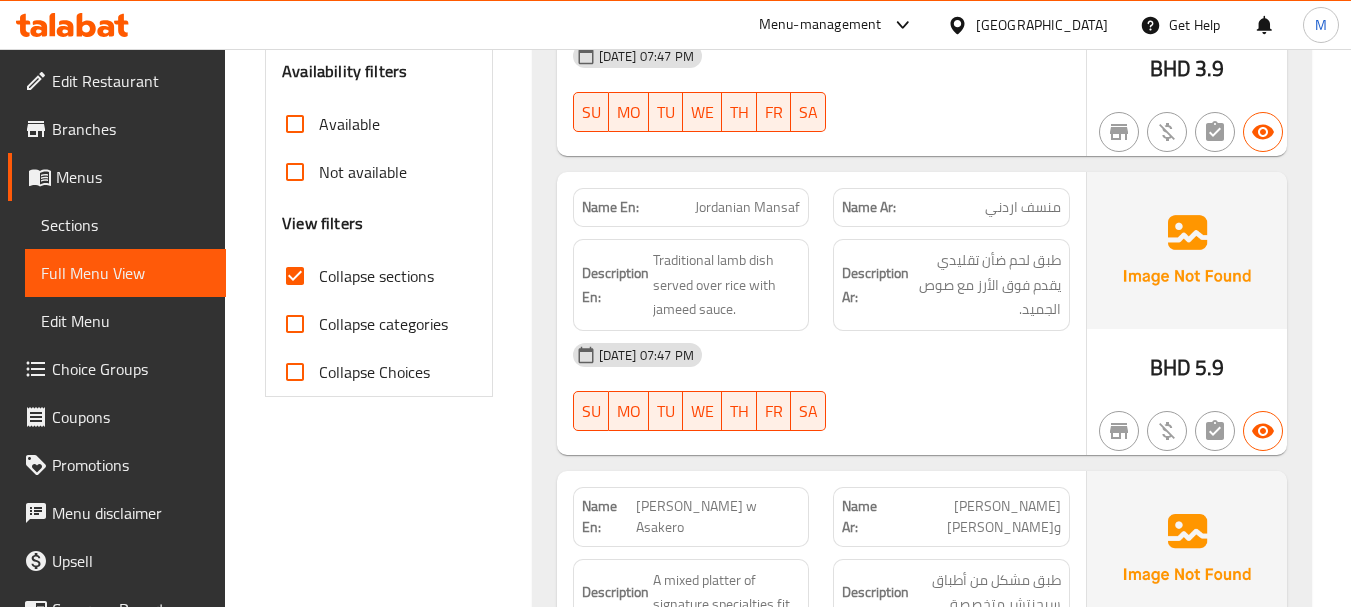 scroll, scrollTop: 813, scrollLeft: 0, axis: vertical 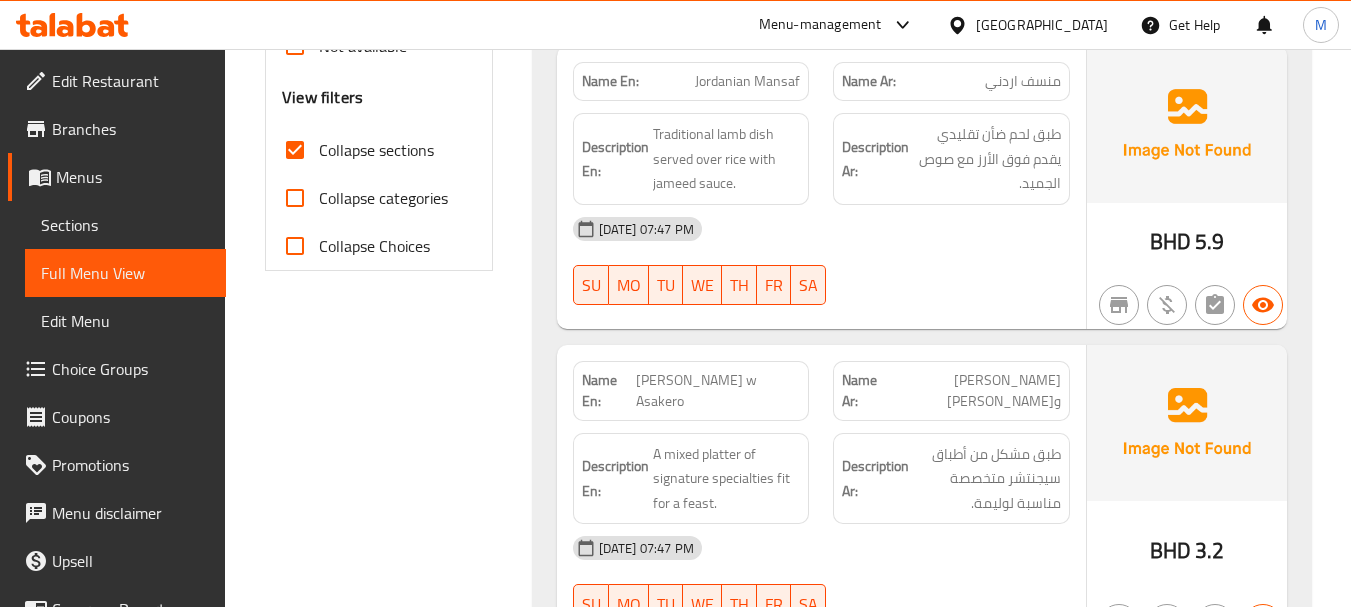 click on "[DATE] 07:47 PM" at bounding box center (821, 548) 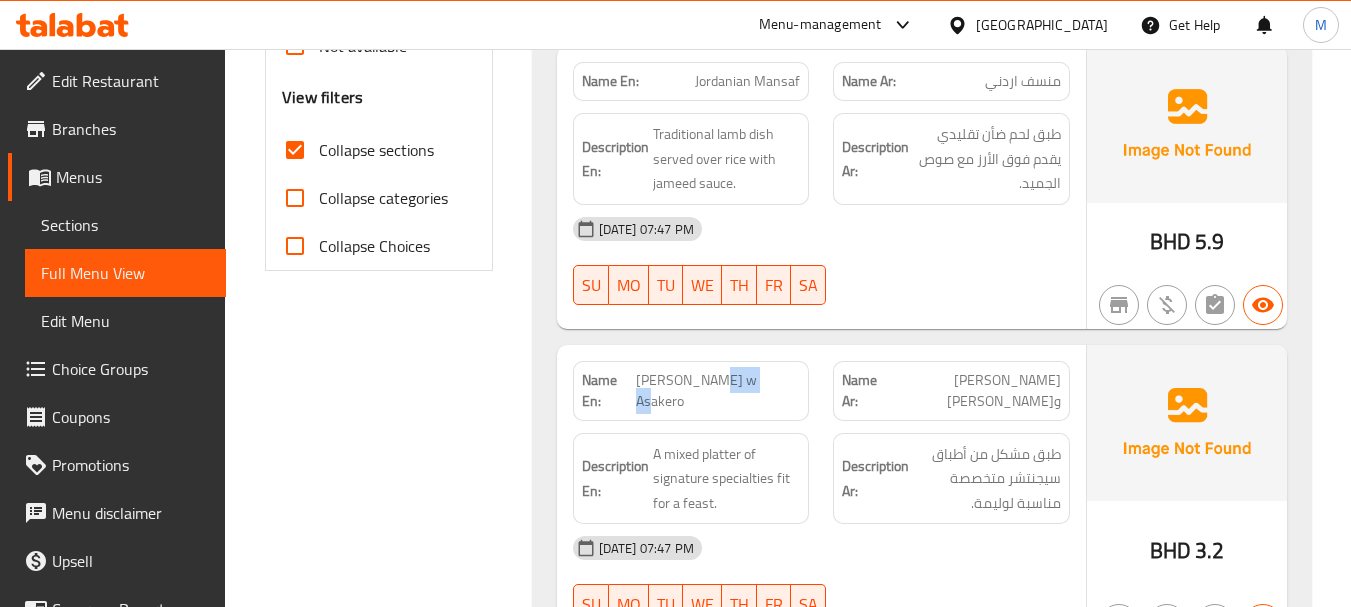 click on "[PERSON_NAME] w Asakero" at bounding box center (718, 391) 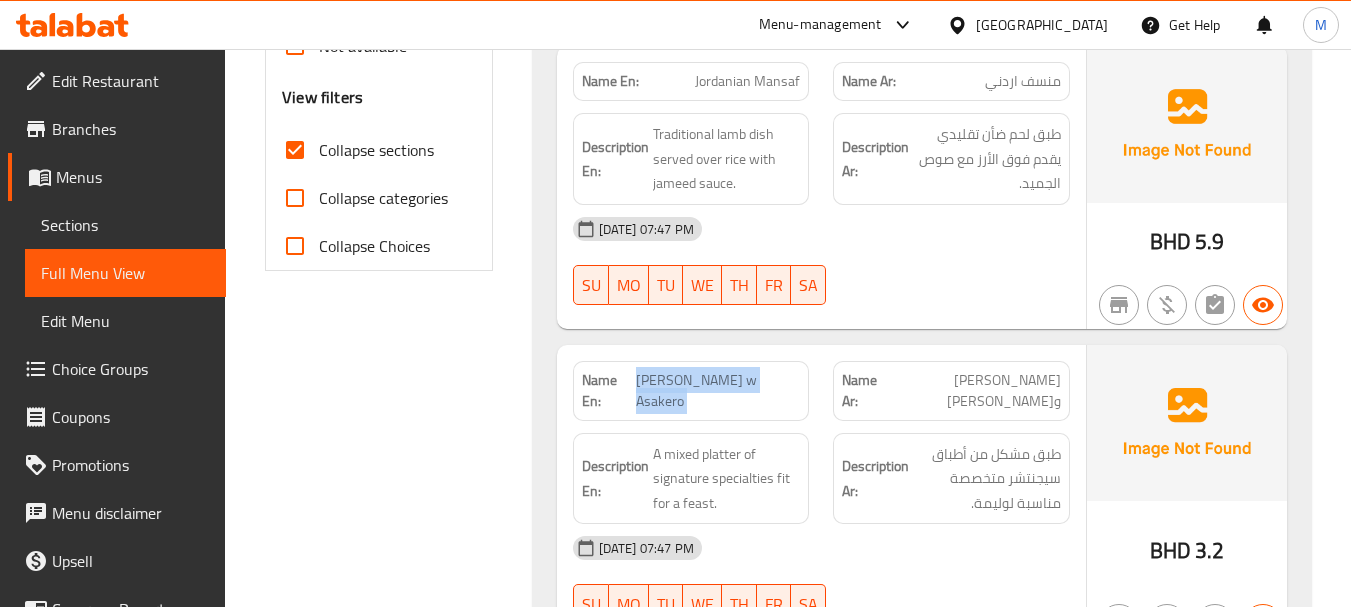 click on "[PERSON_NAME] w Asakero" at bounding box center (718, 391) 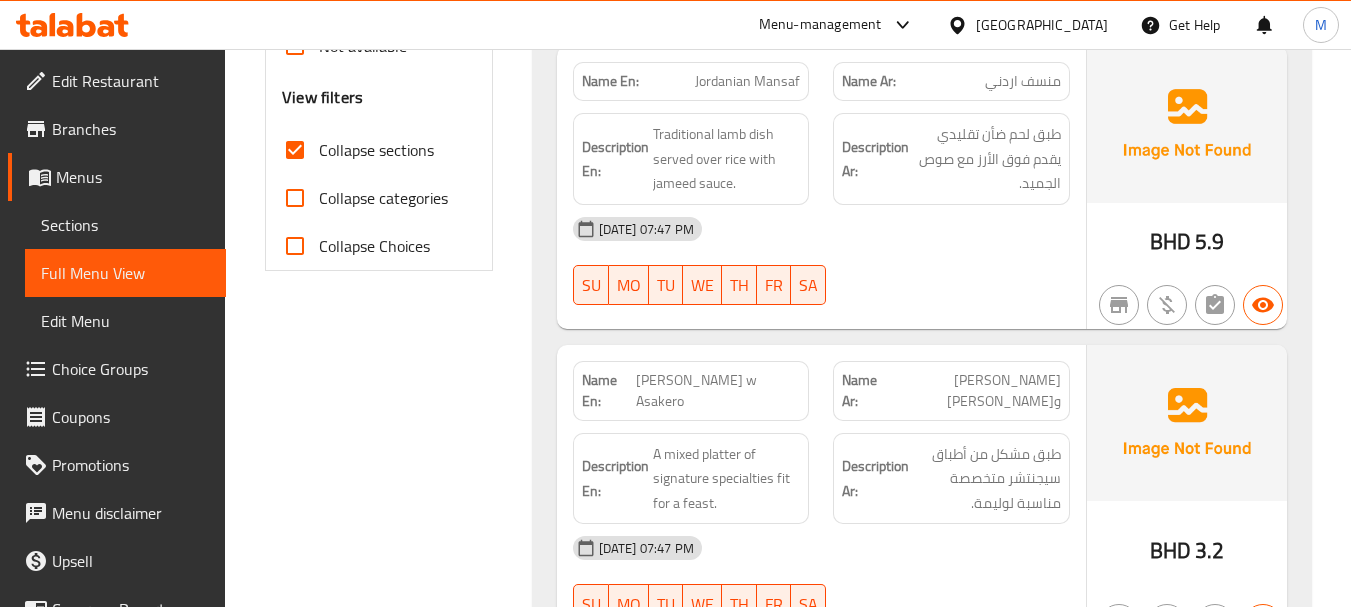 click on "Filter Branches Branches Popular filters Free items Branch specific items Has choices Upsell items Availability filters Available Not available View filters Collapse sections Collapse categories Collapse Choices" at bounding box center (386, 367) 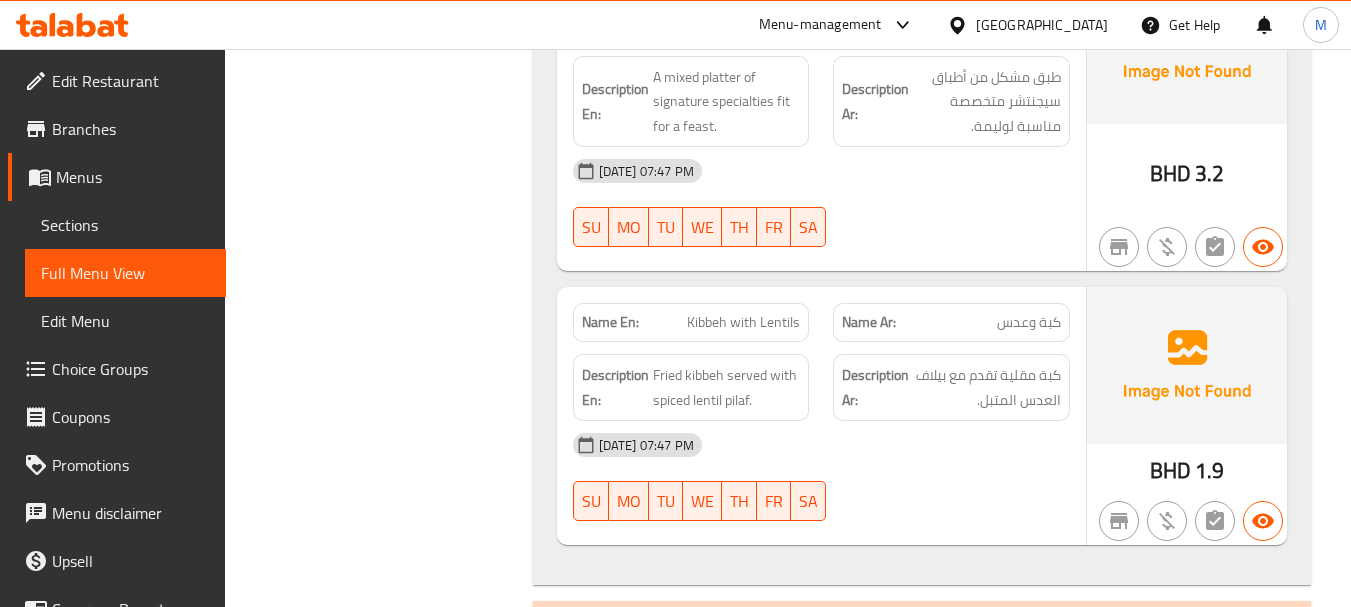 scroll, scrollTop: 1213, scrollLeft: 0, axis: vertical 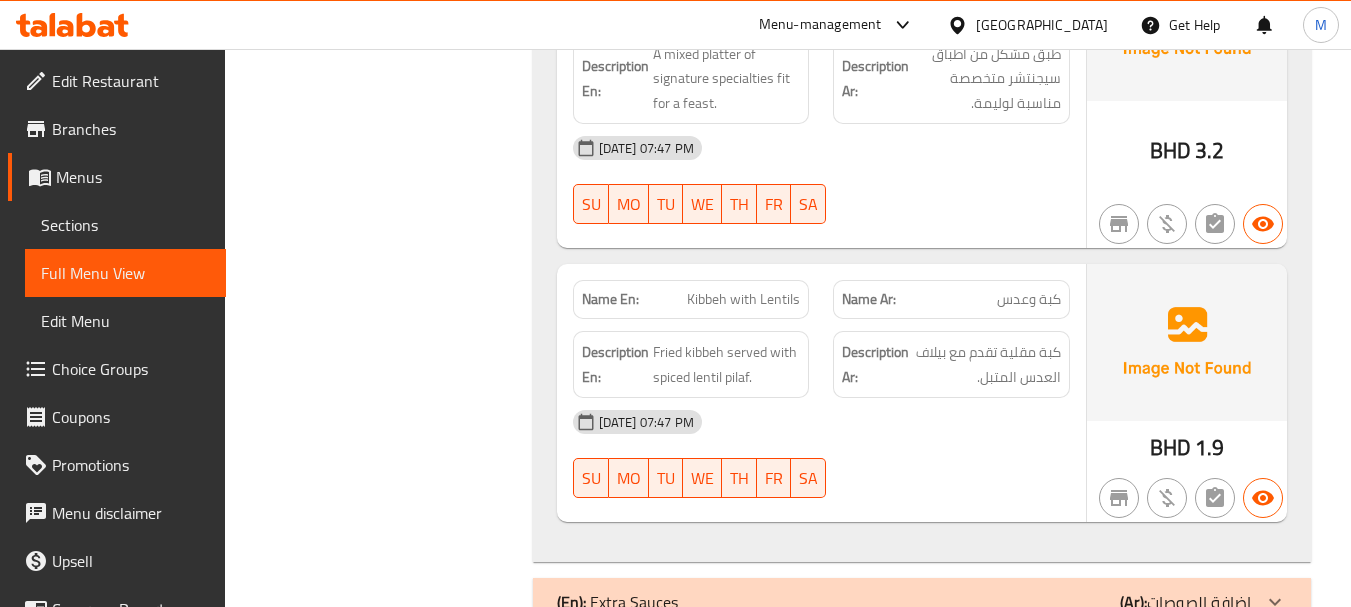 click on "10-07-2025 07:47 PM SU MO TU WE TH FR SA" at bounding box center [821, 454] 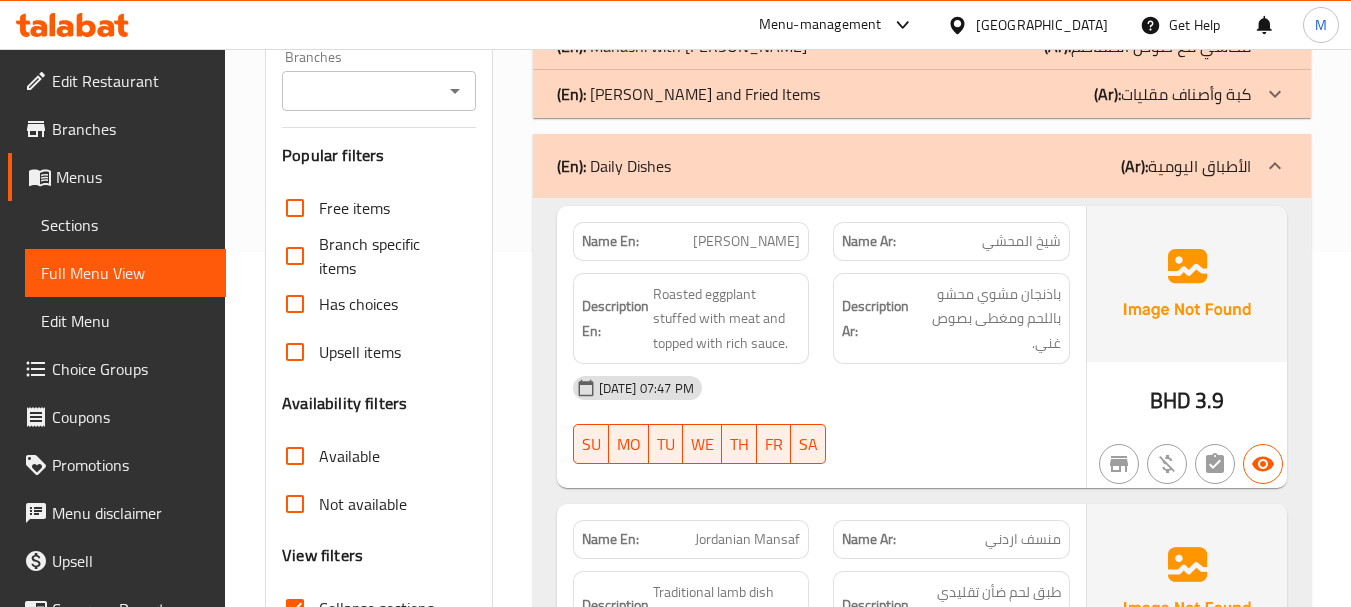scroll, scrollTop: 200, scrollLeft: 0, axis: vertical 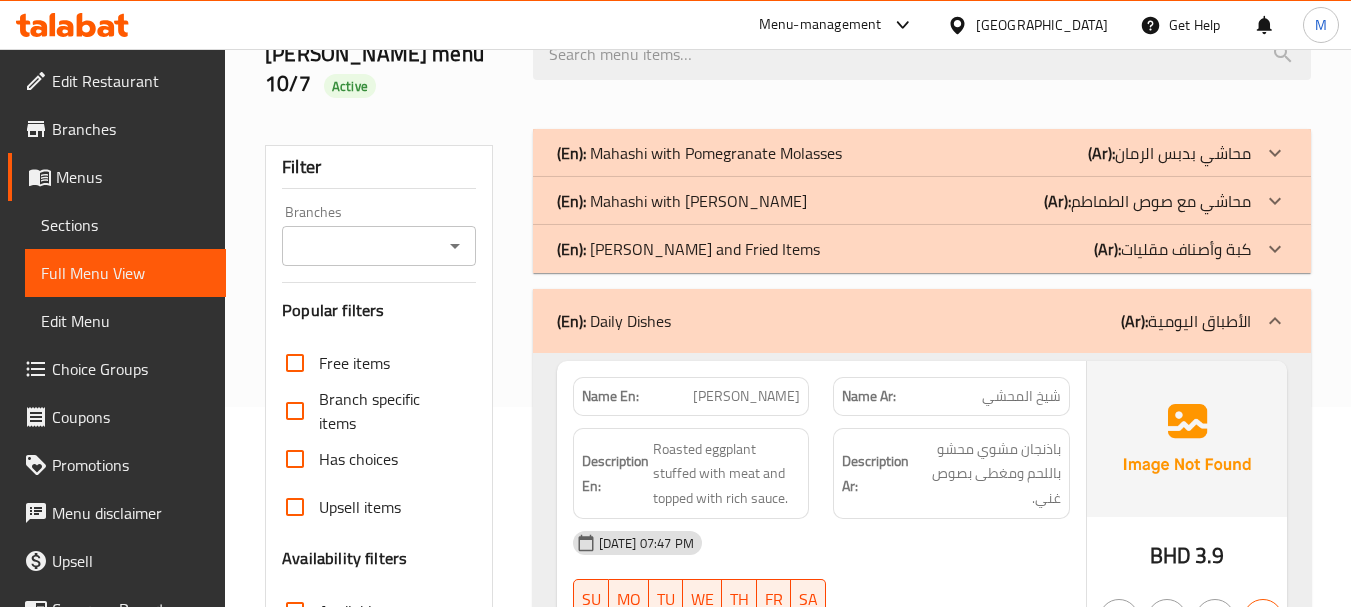 click on "(En):   Daily Dishes" at bounding box center [614, 321] 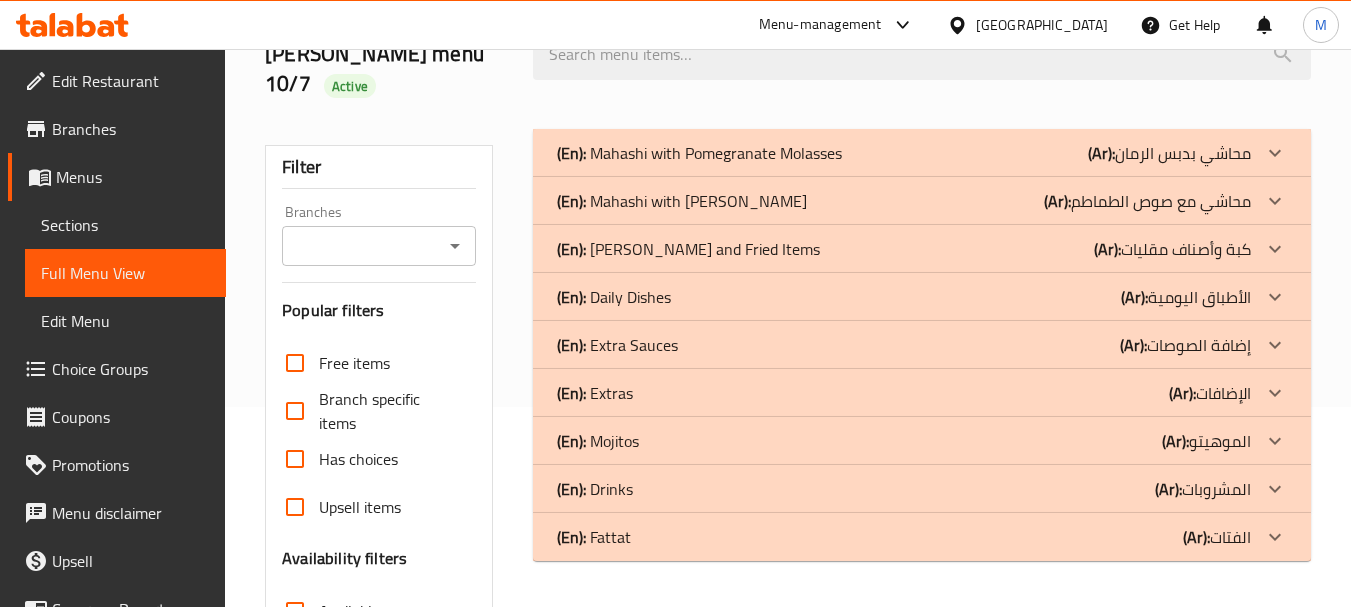 click on "(En):   Extra Sauces" at bounding box center (699, 153) 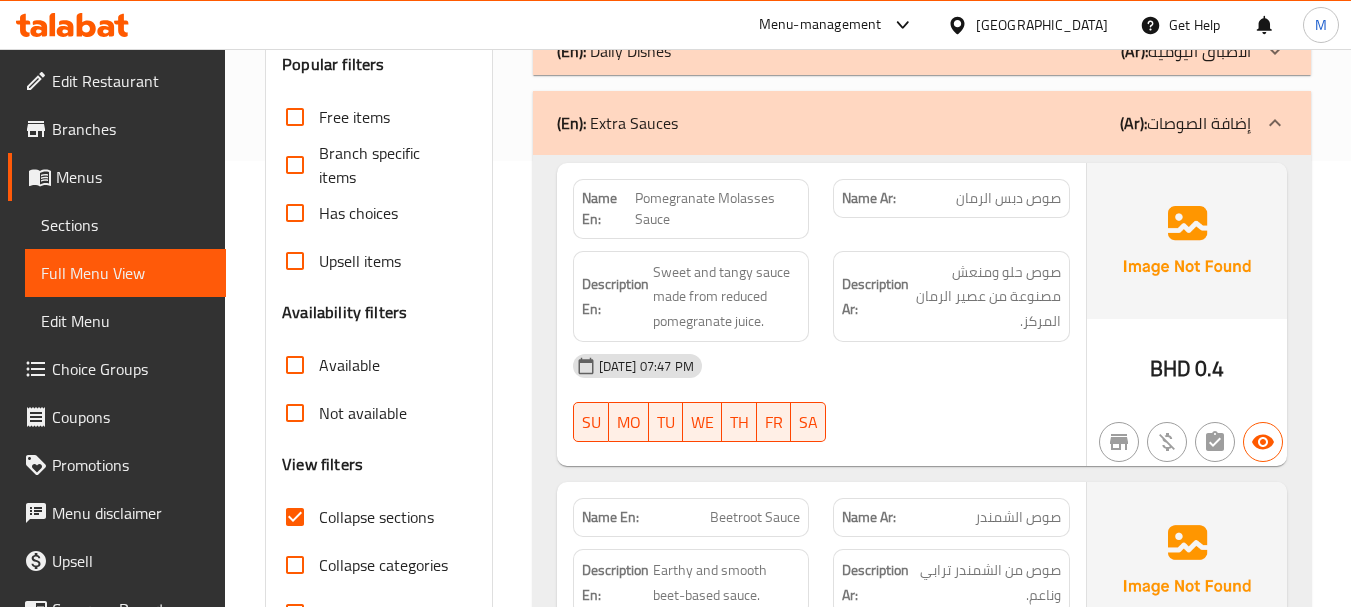 scroll, scrollTop: 500, scrollLeft: 0, axis: vertical 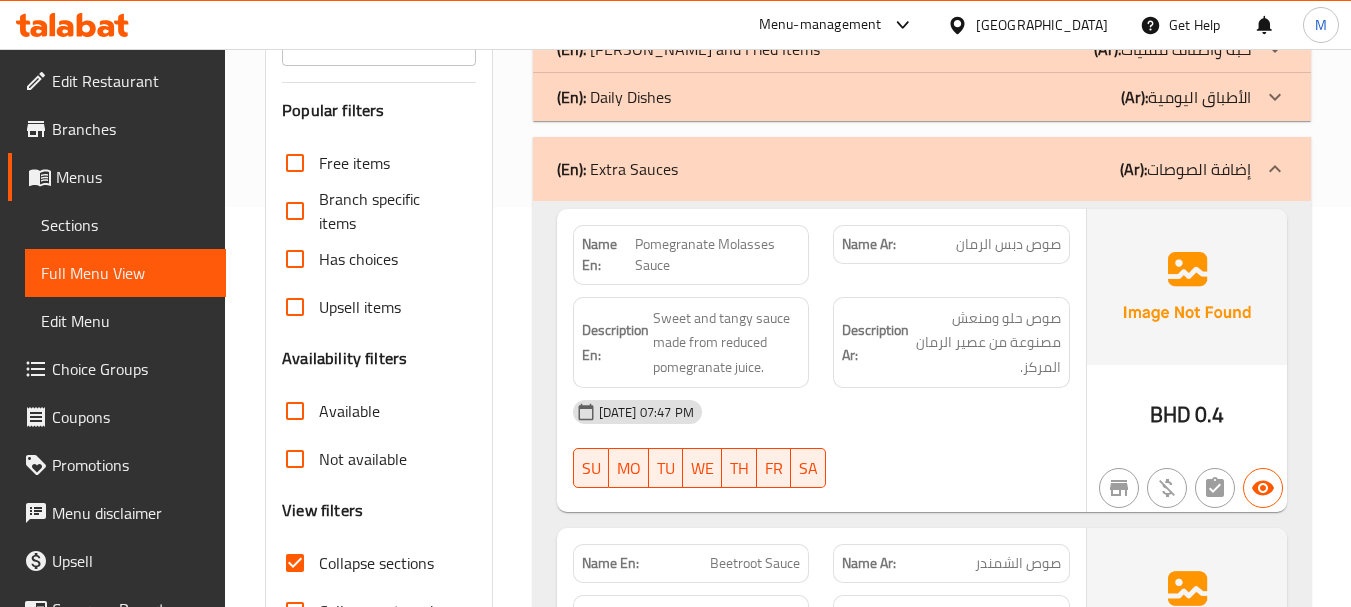 click on "[DATE] 07:47 PM" at bounding box center (821, 412) 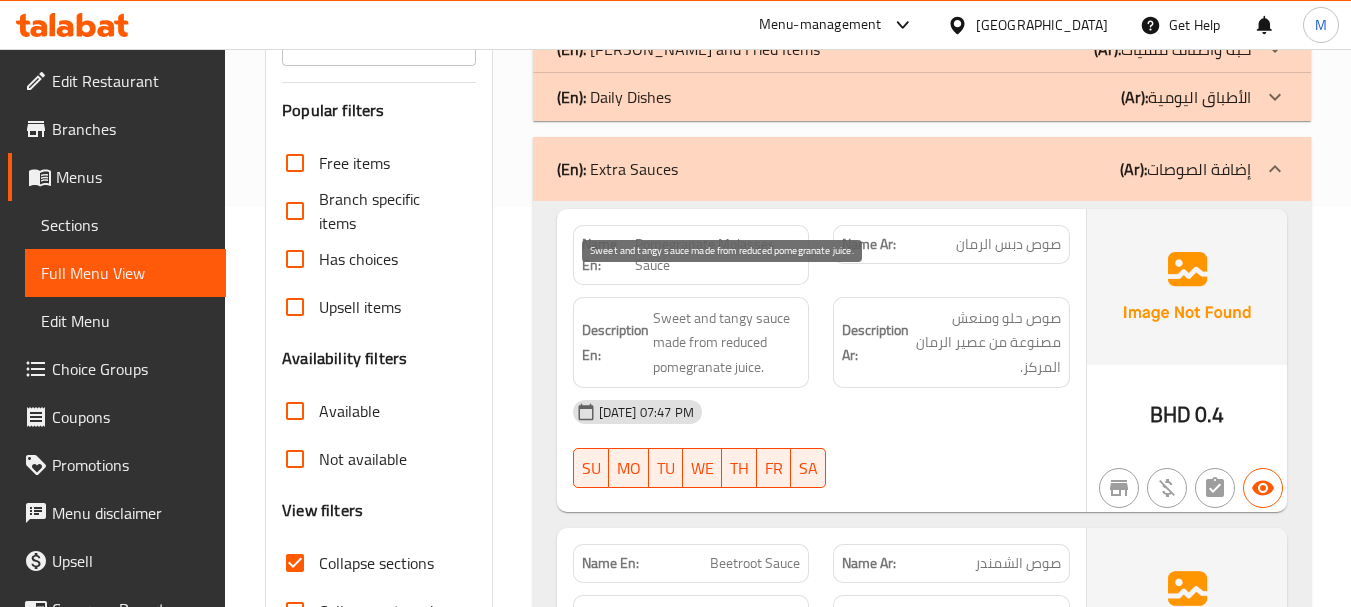 click on "Sweet and tangy sauce made from reduced pomegranate juice." at bounding box center [727, 343] 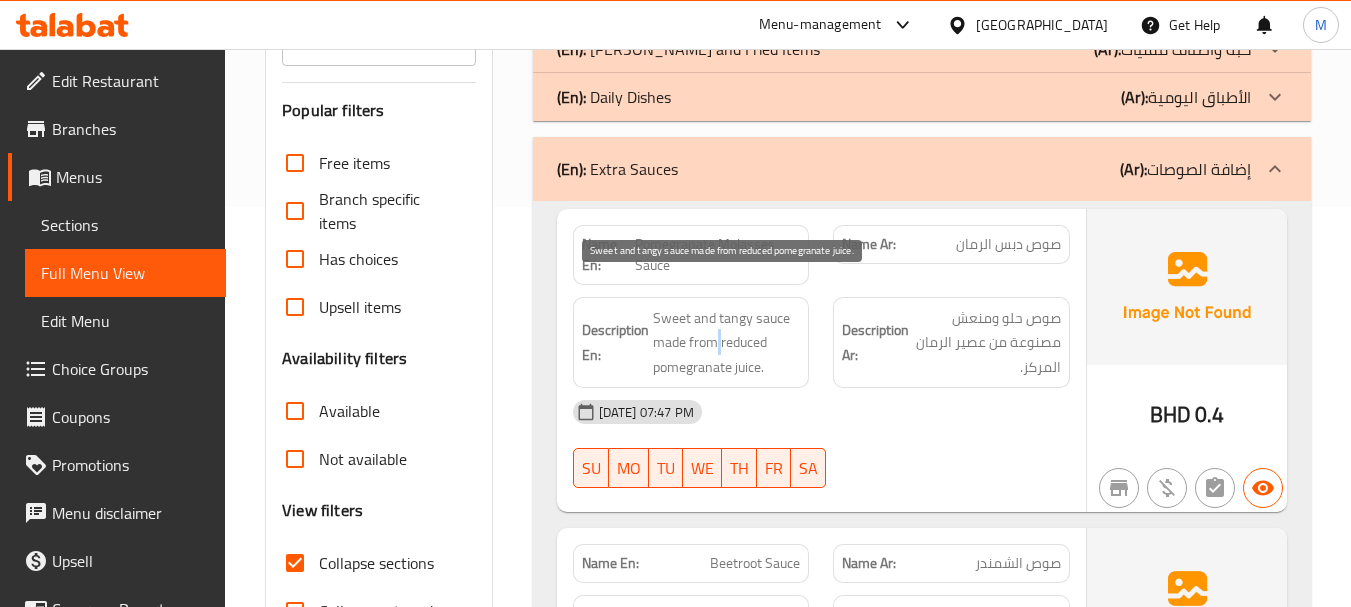 click on "Sweet and tangy sauce made from reduced pomegranate juice." at bounding box center [727, 343] 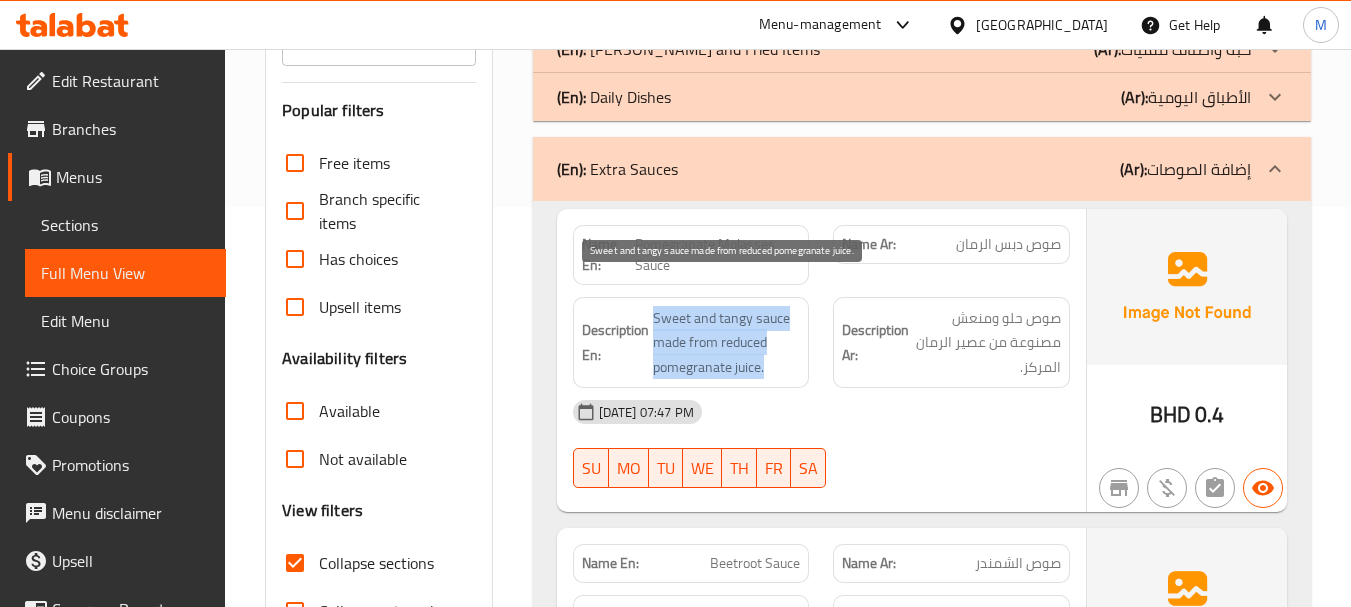 click on "Sweet and tangy sauce made from reduced pomegranate juice." at bounding box center [727, 343] 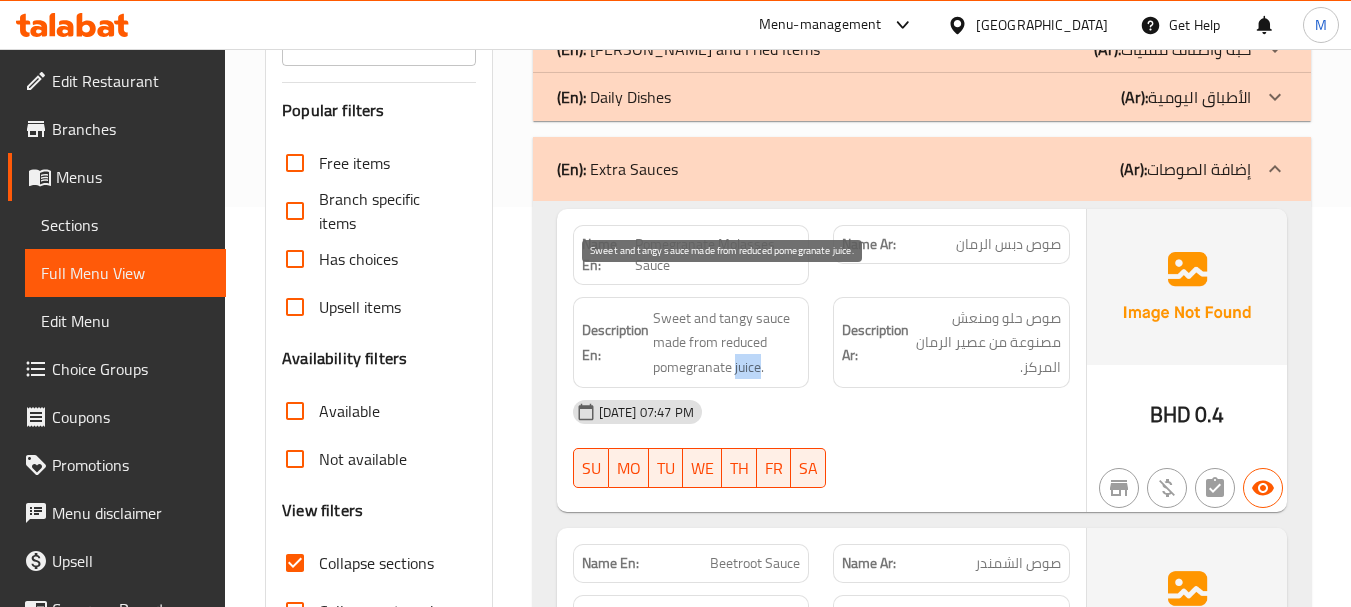 click on "Sweet and tangy sauce made from reduced pomegranate juice." at bounding box center (727, 343) 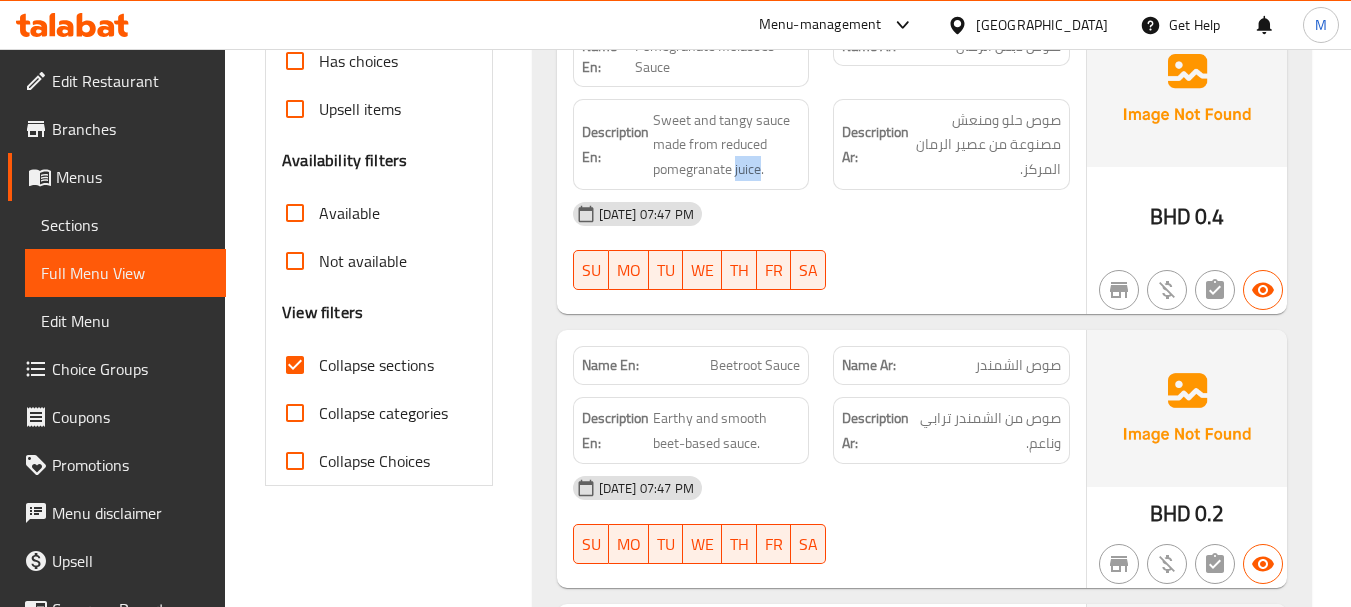 scroll, scrollTop: 600, scrollLeft: 0, axis: vertical 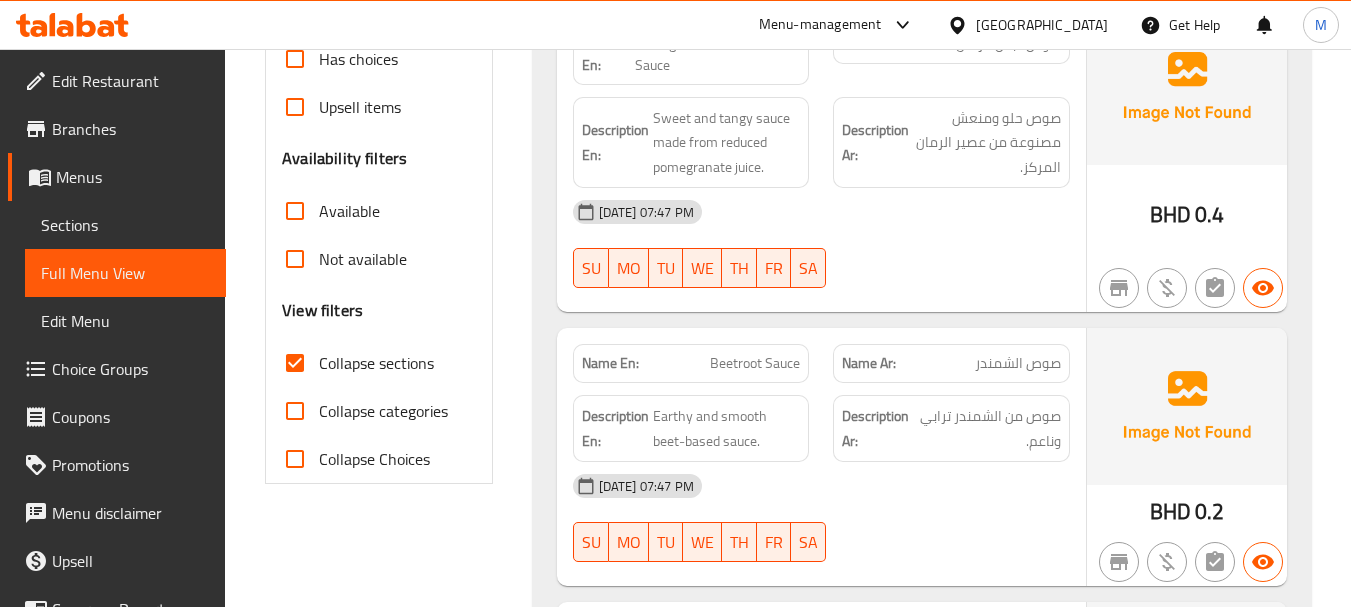 click on "Beetroot Sauce" at bounding box center [755, 363] 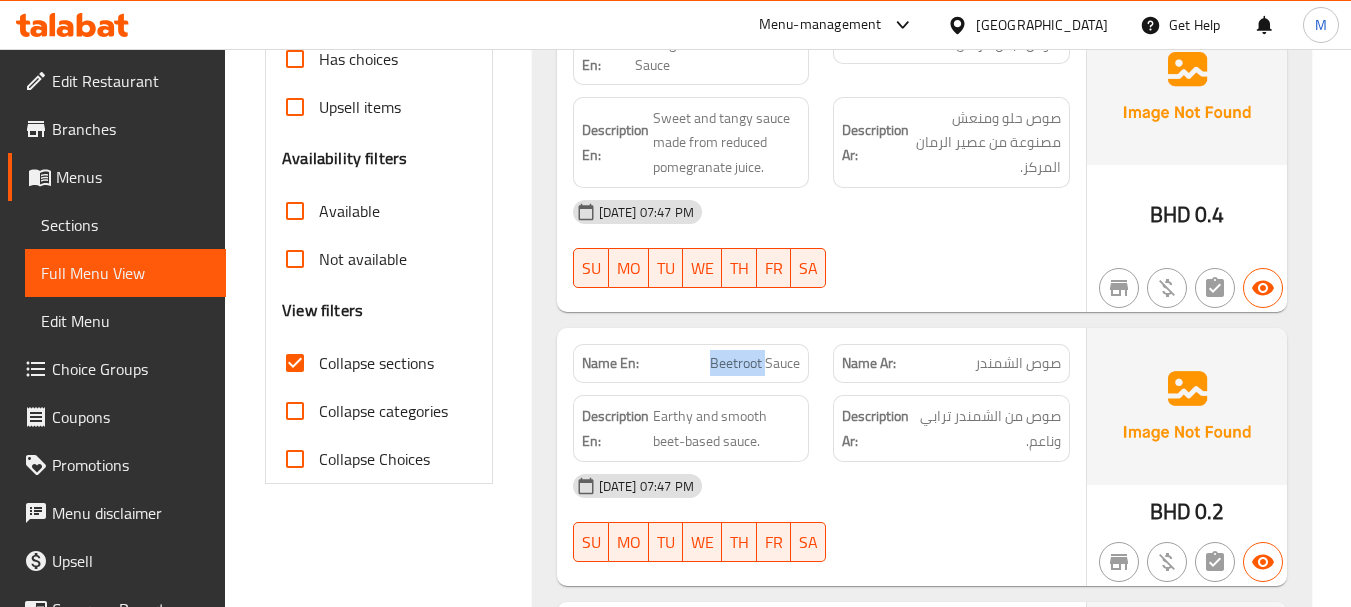 click on "Beetroot Sauce" at bounding box center [755, 363] 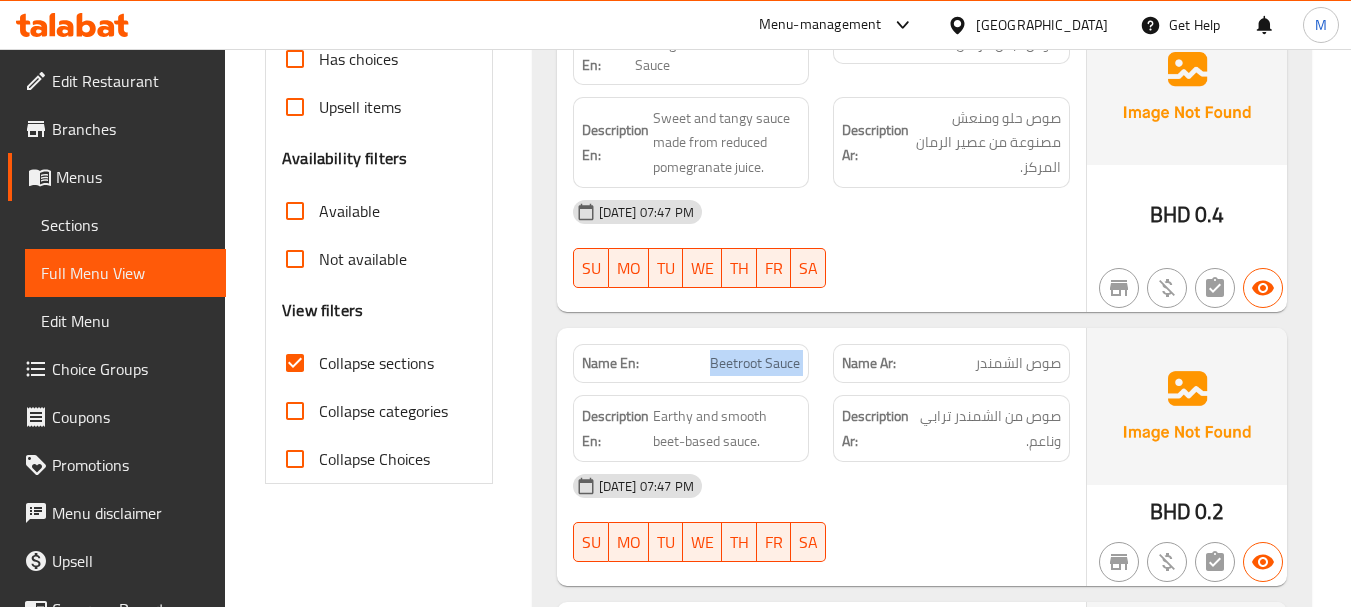 click on "Beetroot Sauce" at bounding box center [755, 363] 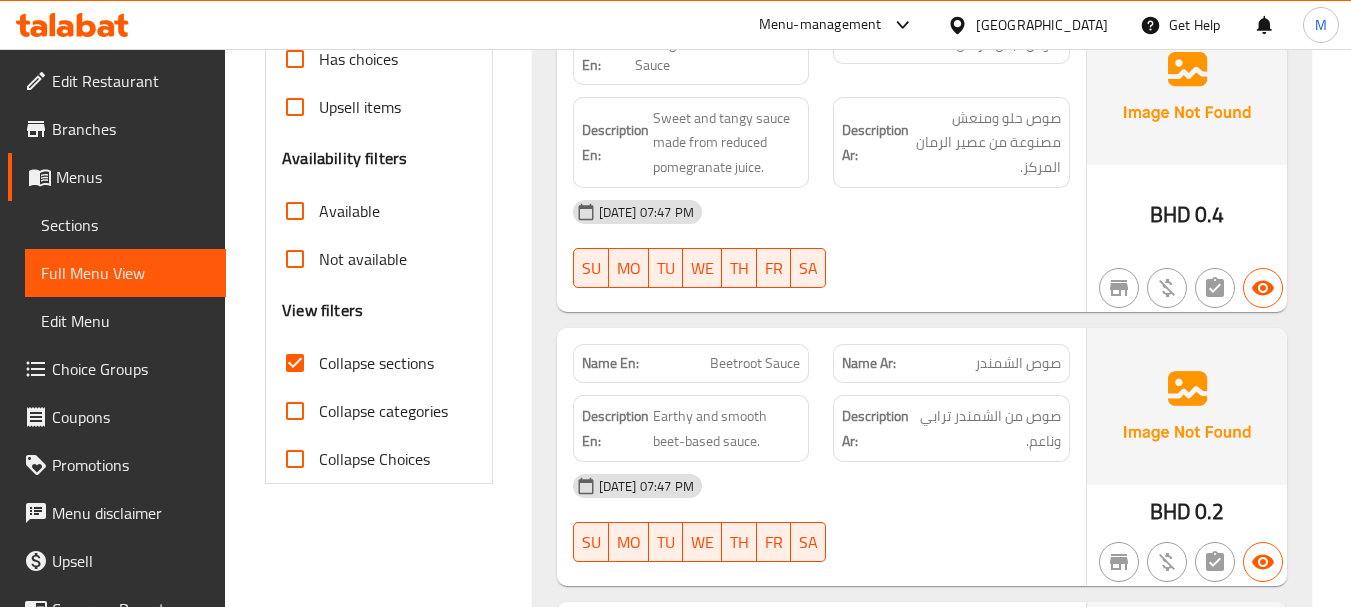 click on "Filter Branches Branches Popular filters Free items Branch specific items Has choices Upsell items Availability filters Available Not available View filters Collapse sections Collapse categories Collapse Choices" at bounding box center [386, 705] 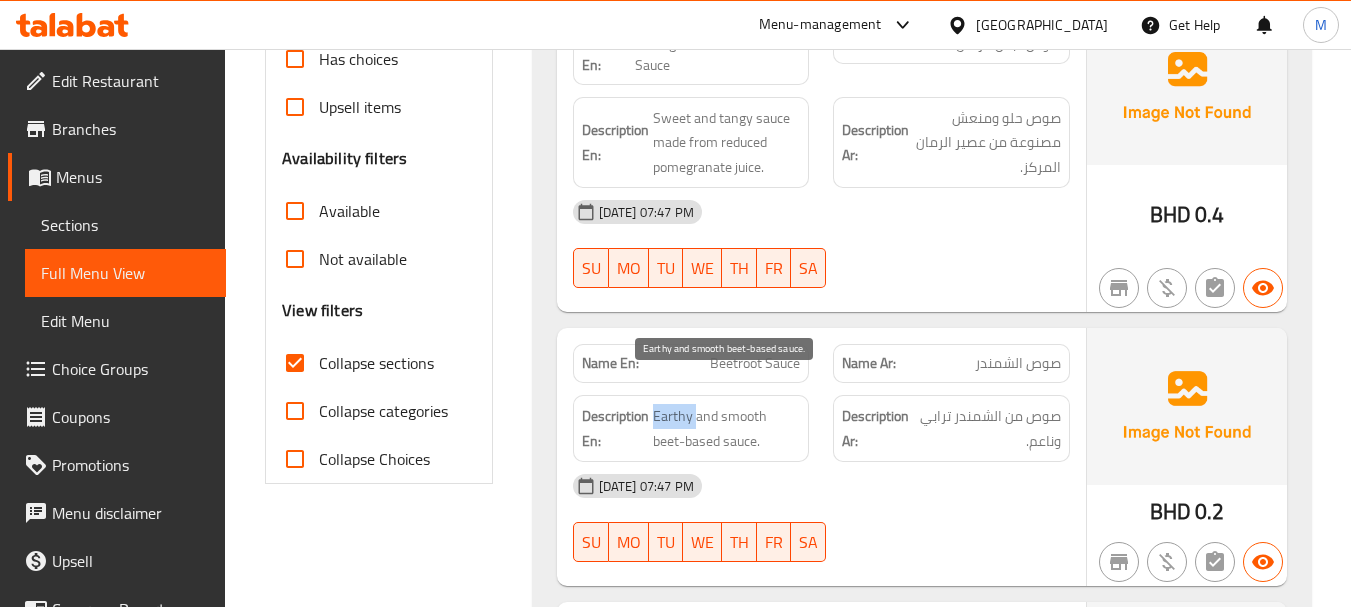 click on "Earthy and smooth beet-based sauce." at bounding box center [727, 428] 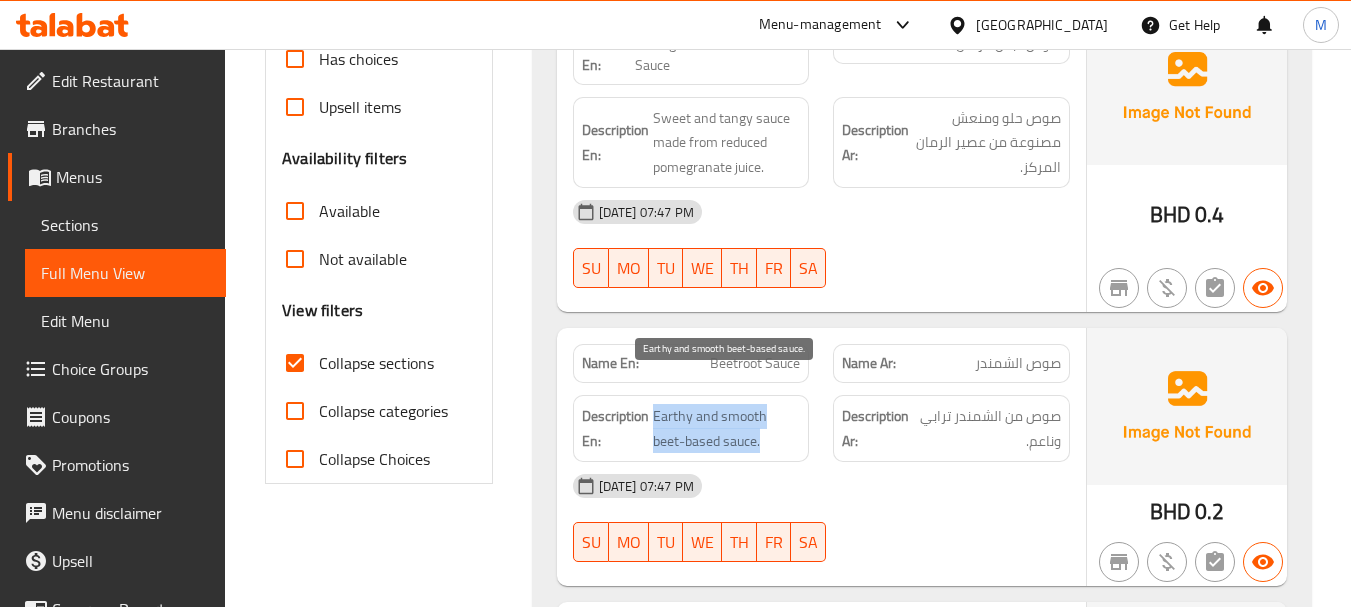 click on "Earthy and smooth beet-based sauce." at bounding box center (727, 428) 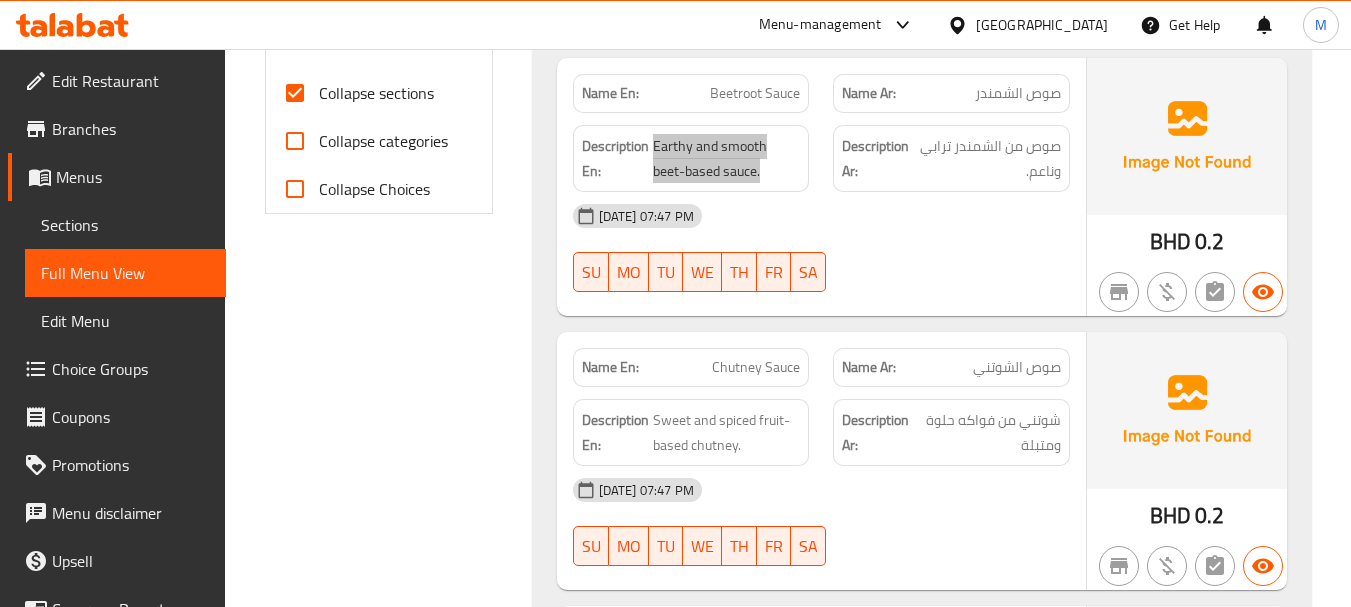 scroll, scrollTop: 900, scrollLeft: 0, axis: vertical 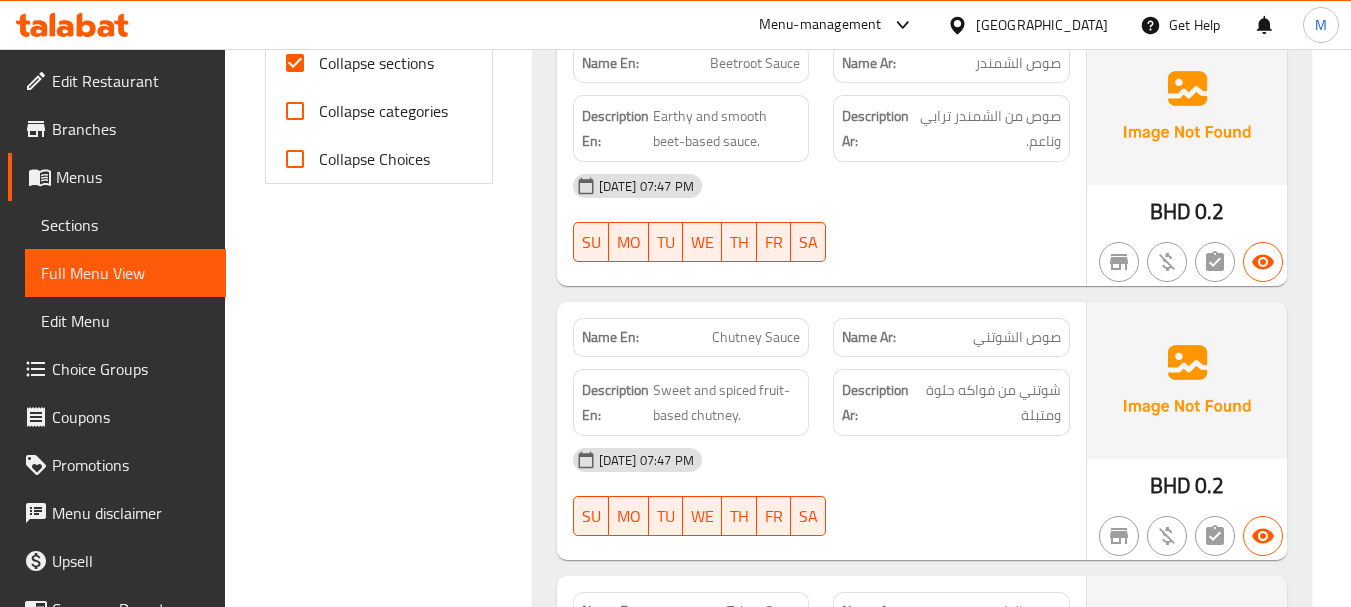 click on "[DATE] 07:47 PM" at bounding box center [821, 460] 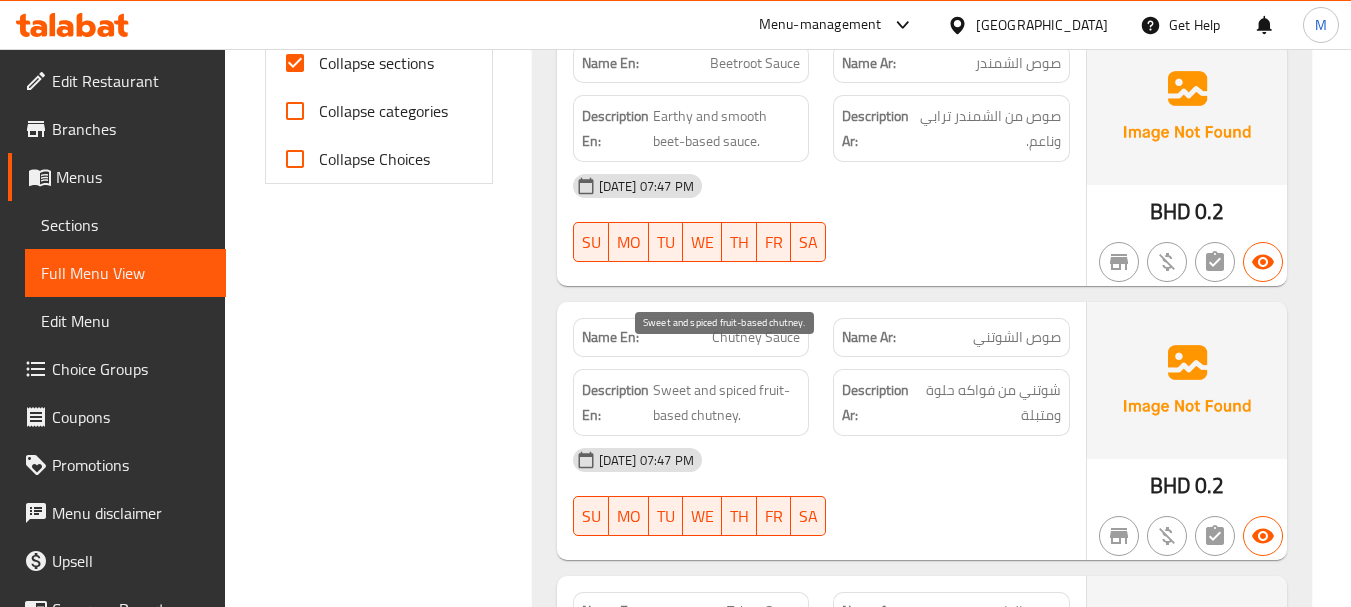 click on "Sweet and spiced fruit-based chutney." at bounding box center [727, 402] 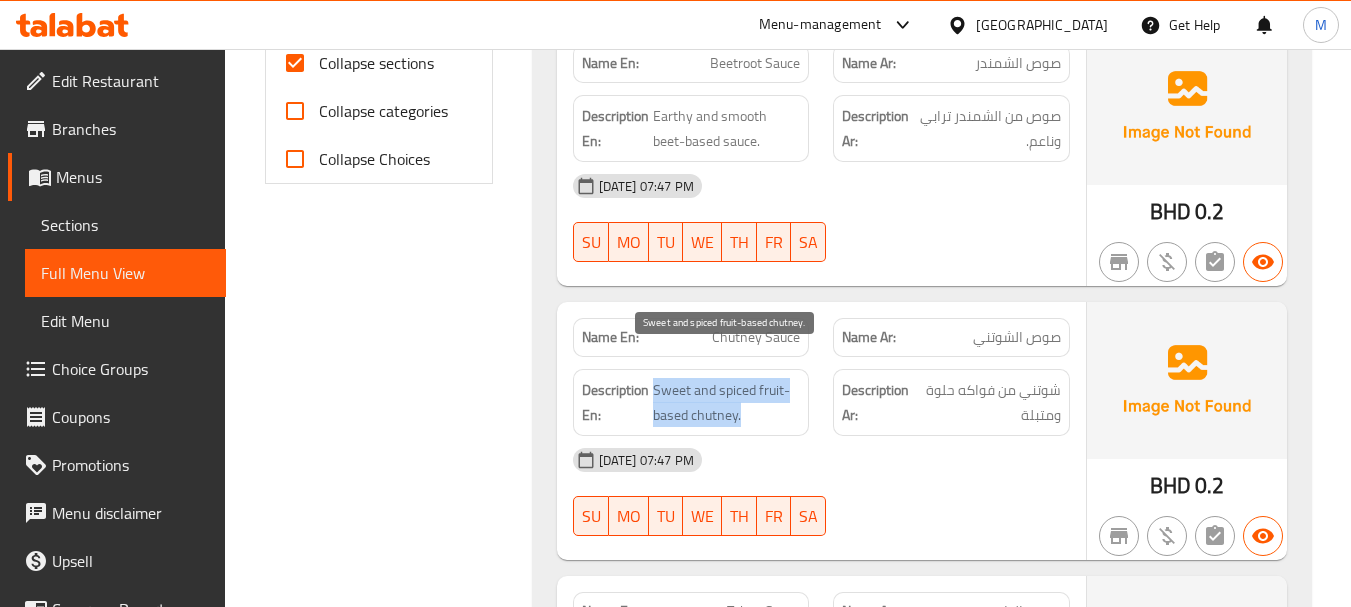 click on "Sweet and spiced fruit-based chutney." at bounding box center (727, 402) 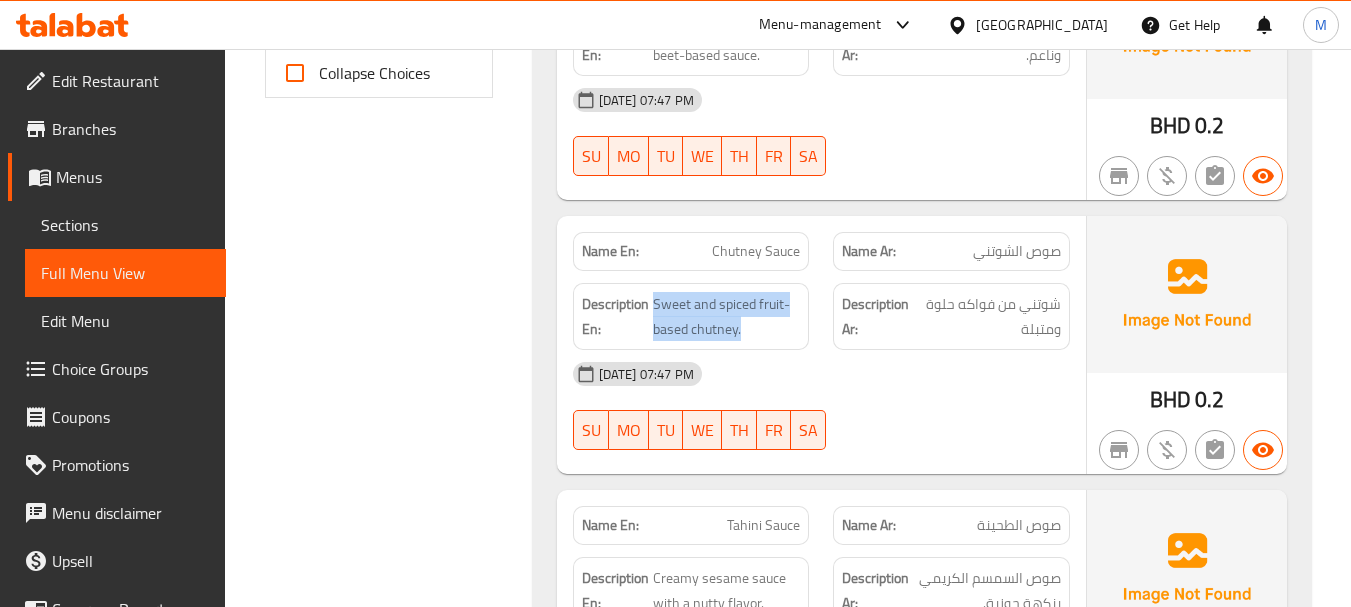 scroll, scrollTop: 1100, scrollLeft: 0, axis: vertical 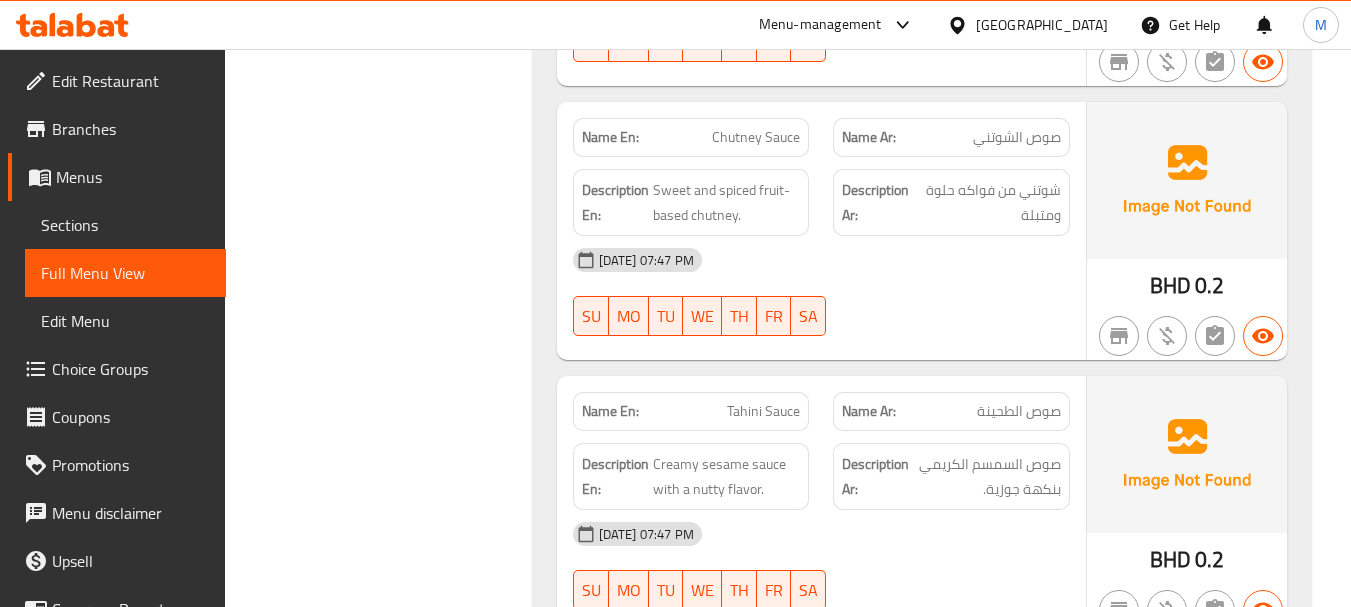 click on "[DATE] 07:47 PM" at bounding box center [821, 534] 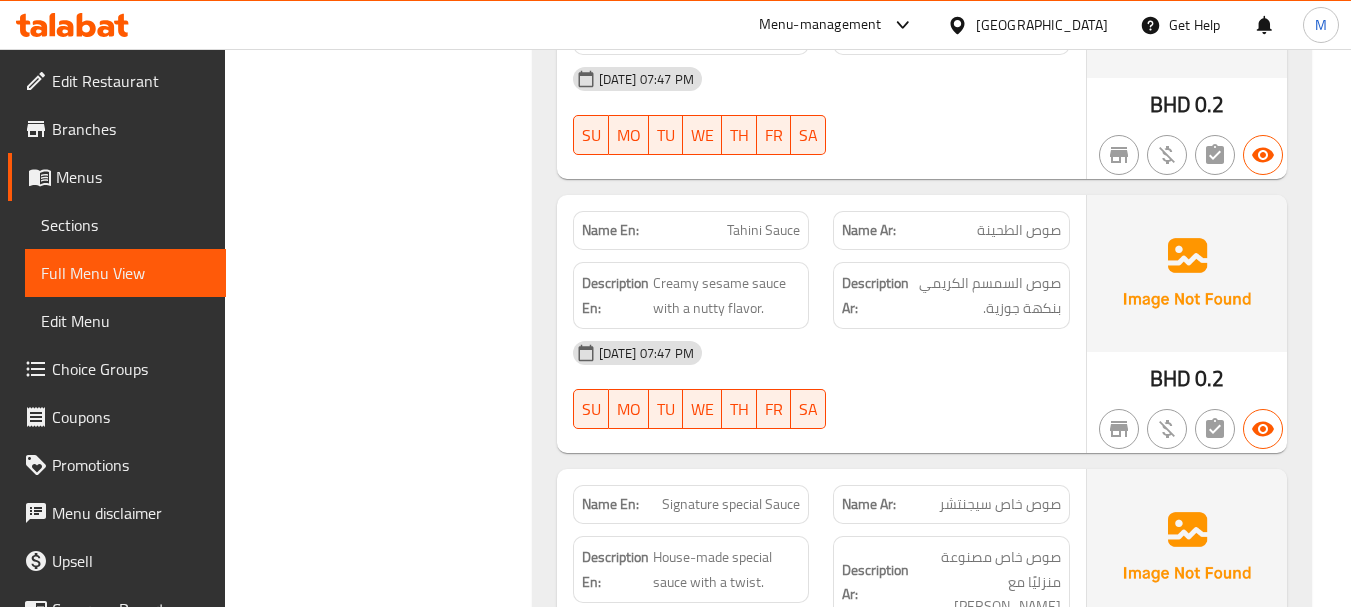 scroll, scrollTop: 1500, scrollLeft: 0, axis: vertical 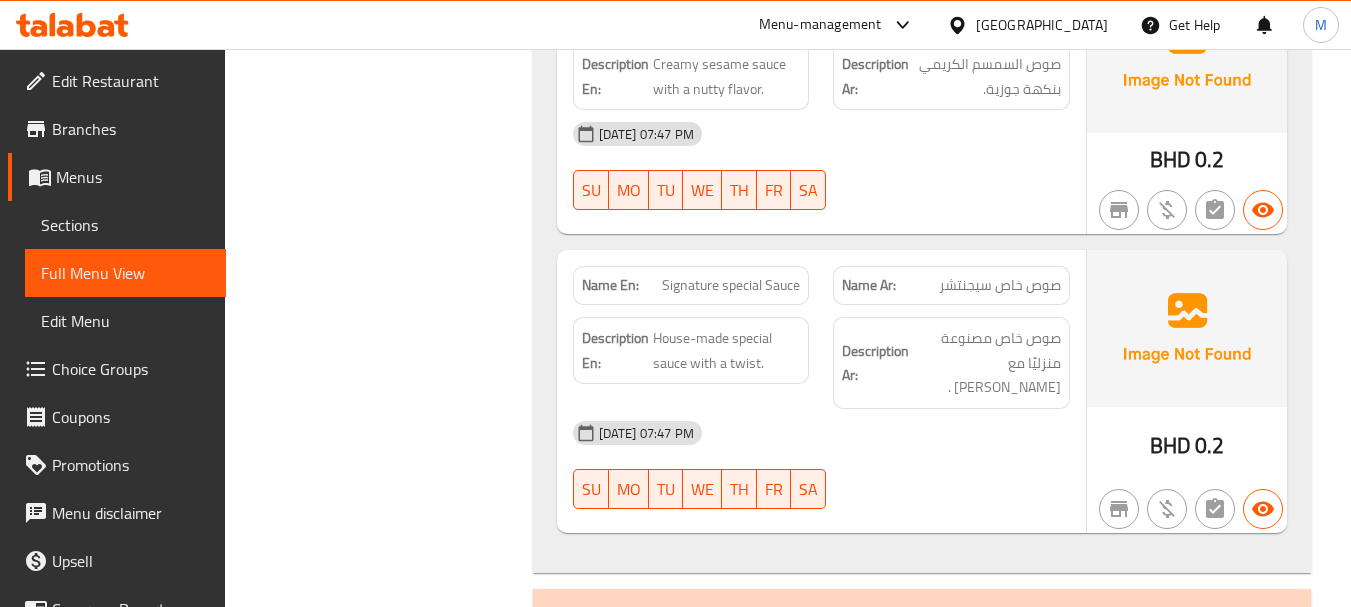 click on "[DATE] 07:47 PM" at bounding box center (821, 433) 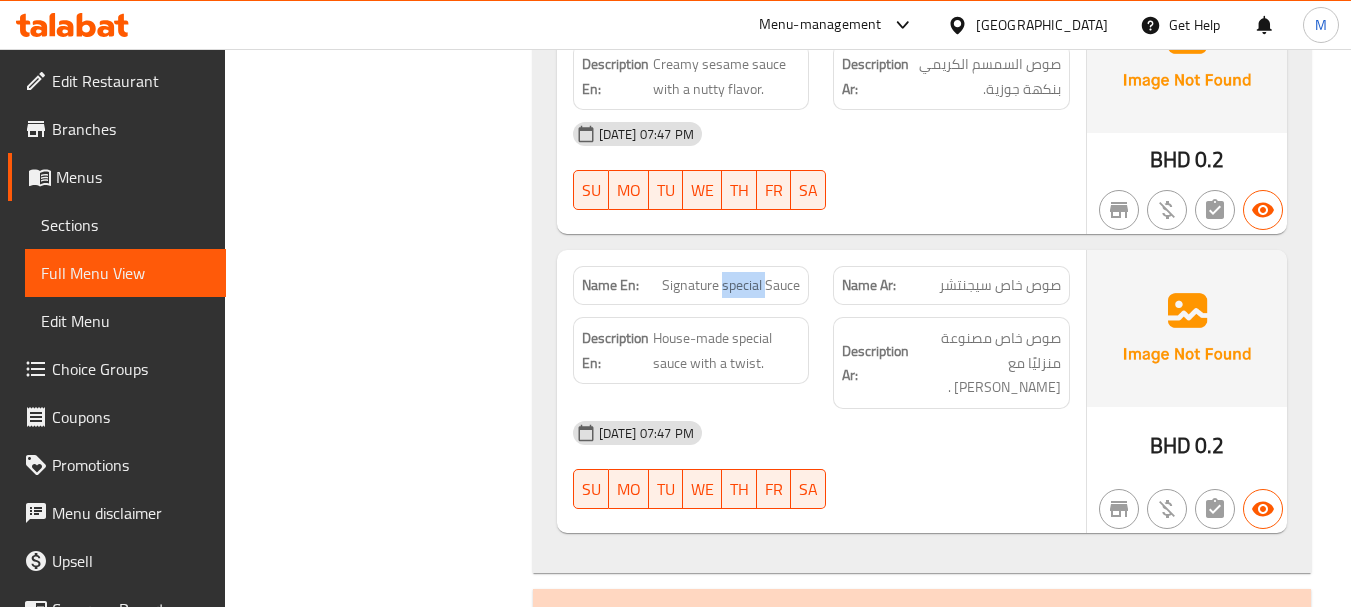 click on "Signature special Sauce" at bounding box center (731, 285) 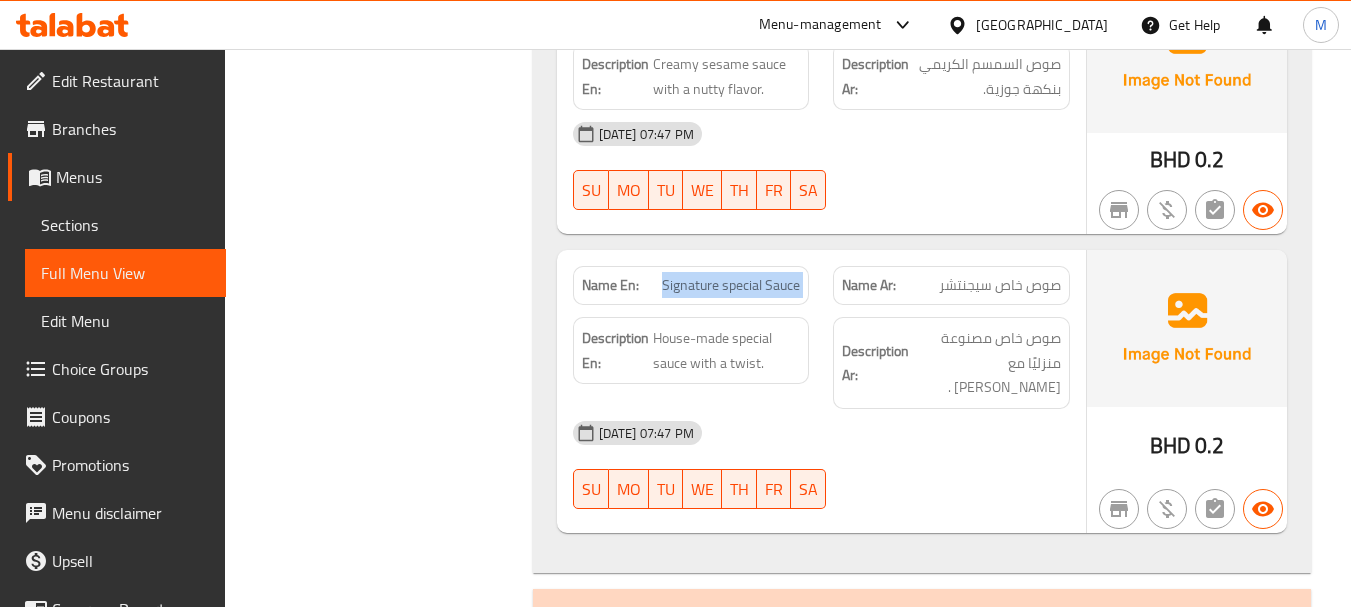 click on "Signature special Sauce" at bounding box center (731, 285) 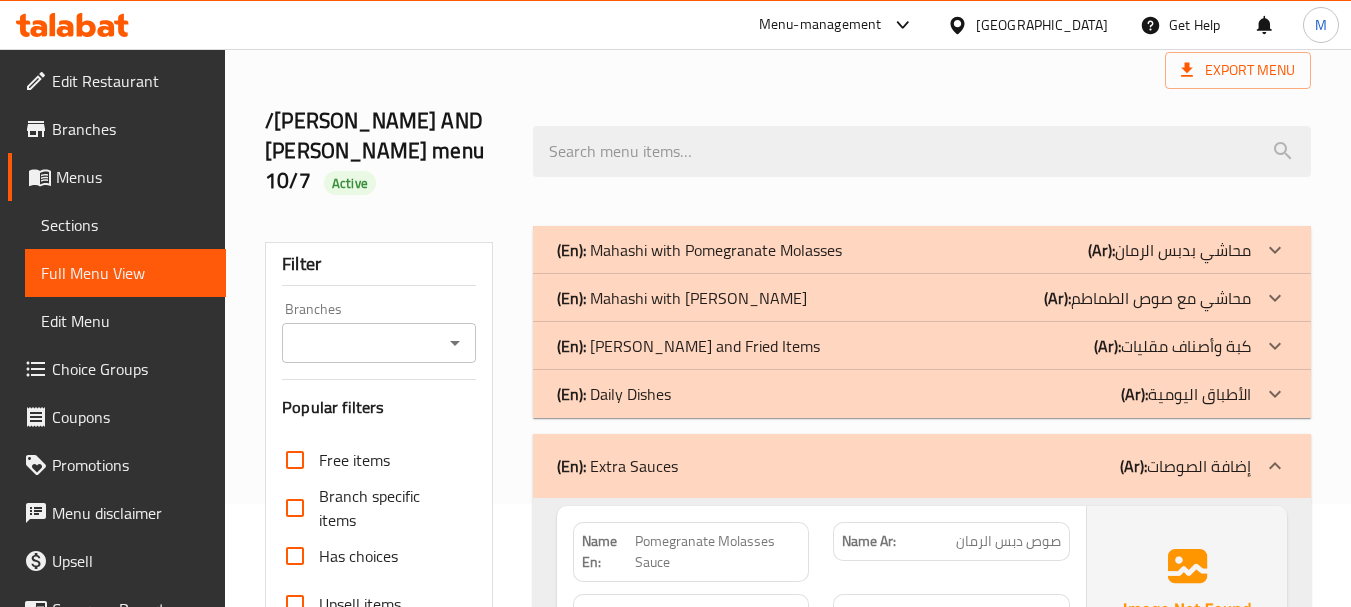 scroll, scrollTop: 200, scrollLeft: 0, axis: vertical 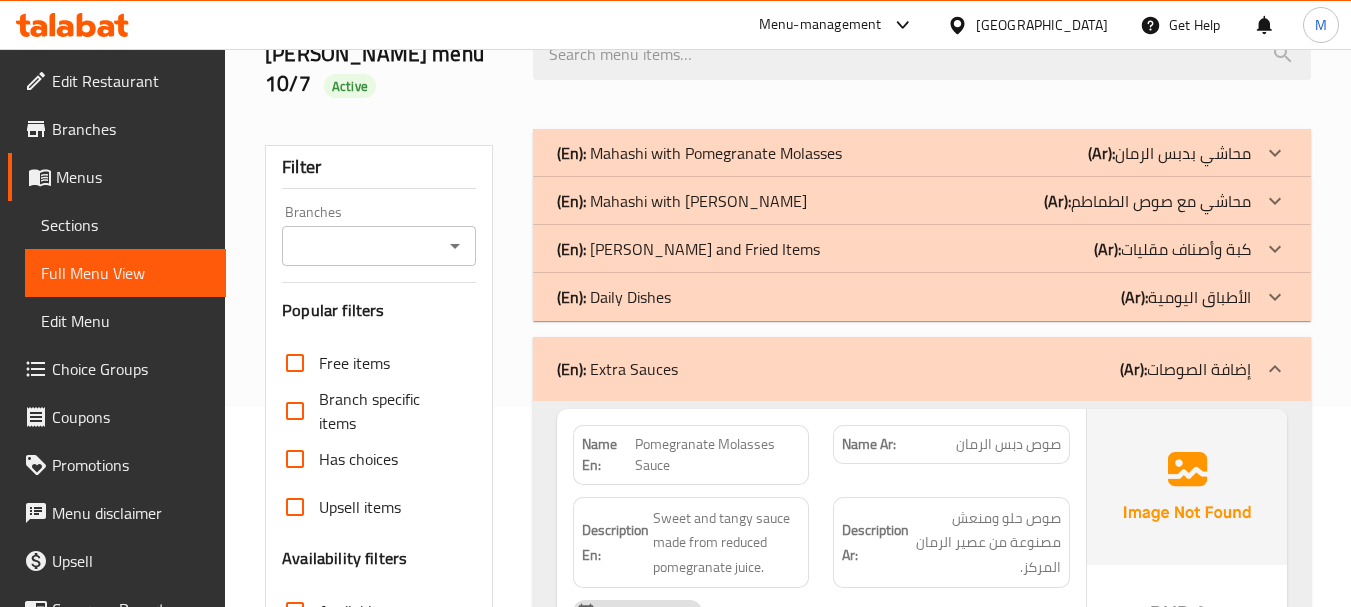 click on "(En):   Extra Sauces (Ar): إضافة الصوصات" at bounding box center [904, 369] 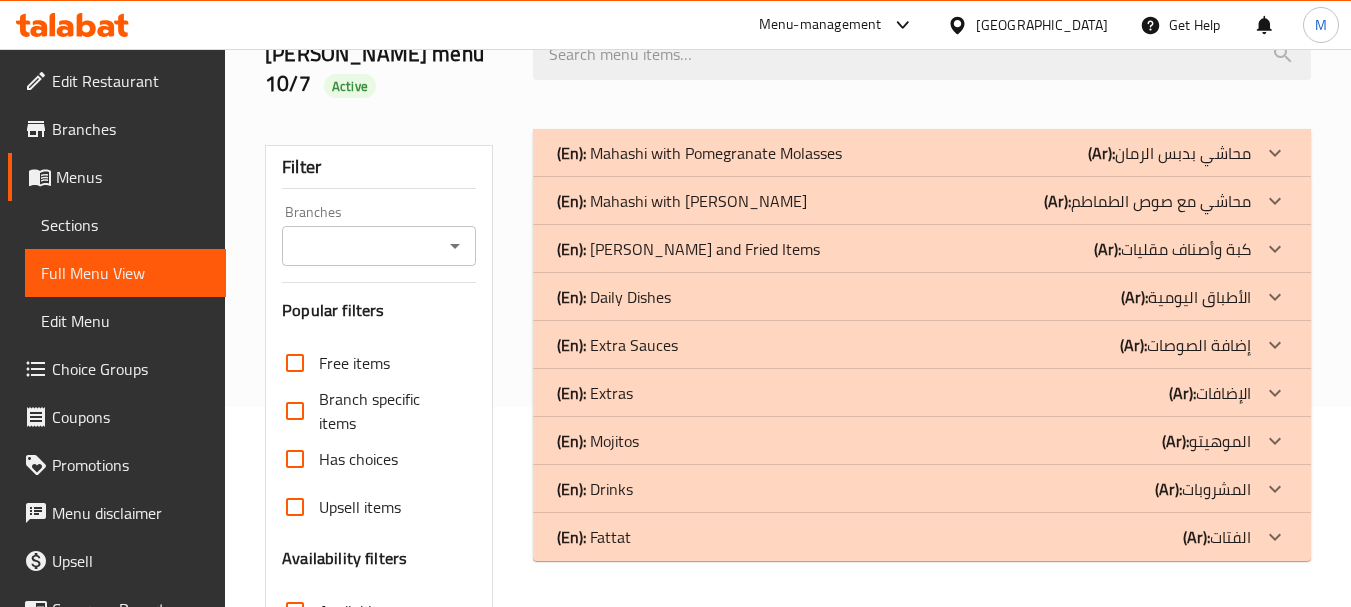 click on "(En):   Extras (Ar): الإضافات" at bounding box center [904, 153] 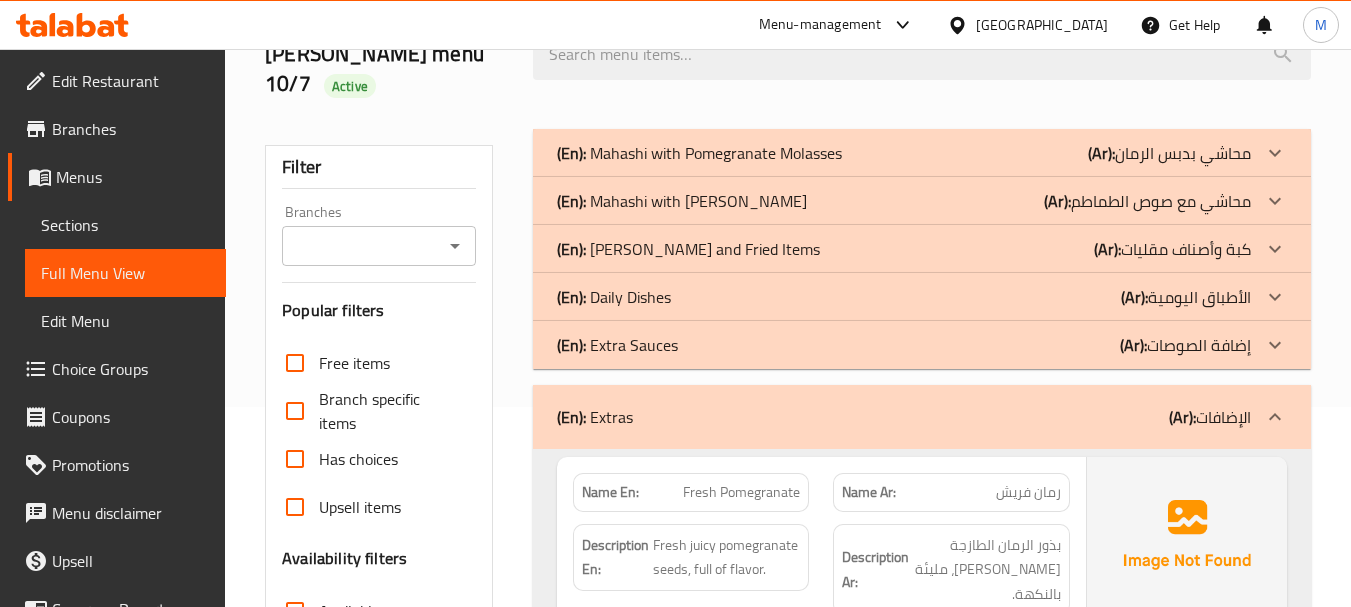 scroll, scrollTop: 400, scrollLeft: 0, axis: vertical 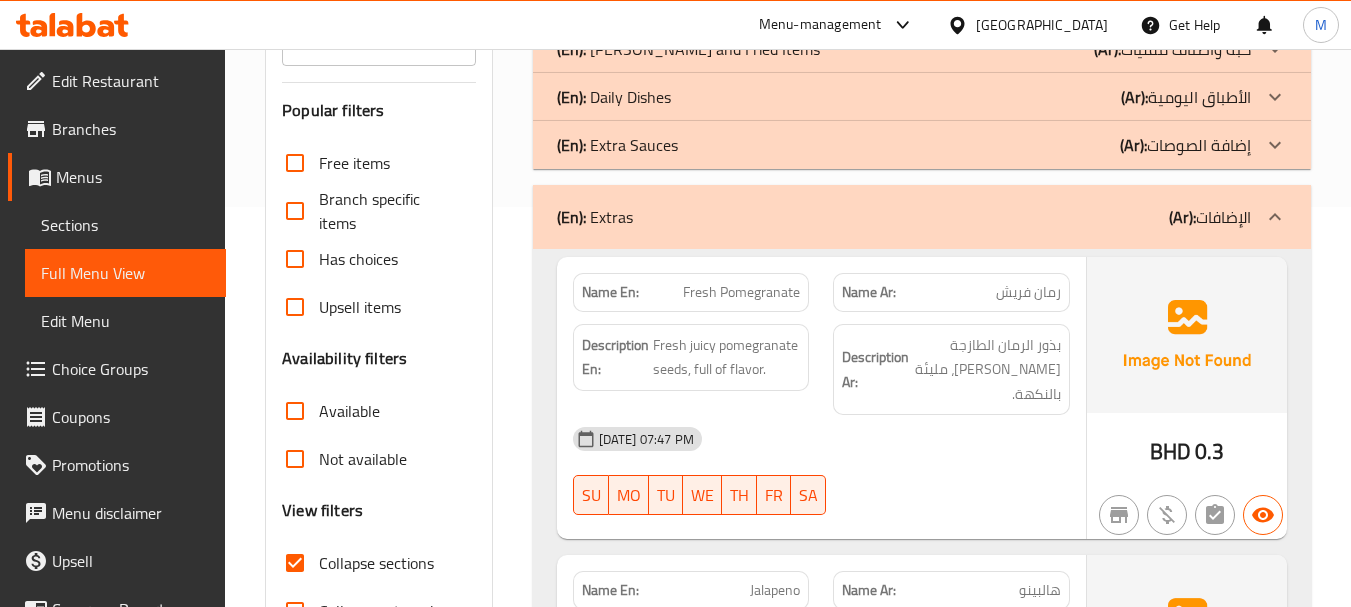 click on "10-07-2025 07:47 PM SU MO TU WE TH FR SA" at bounding box center (821, 471) 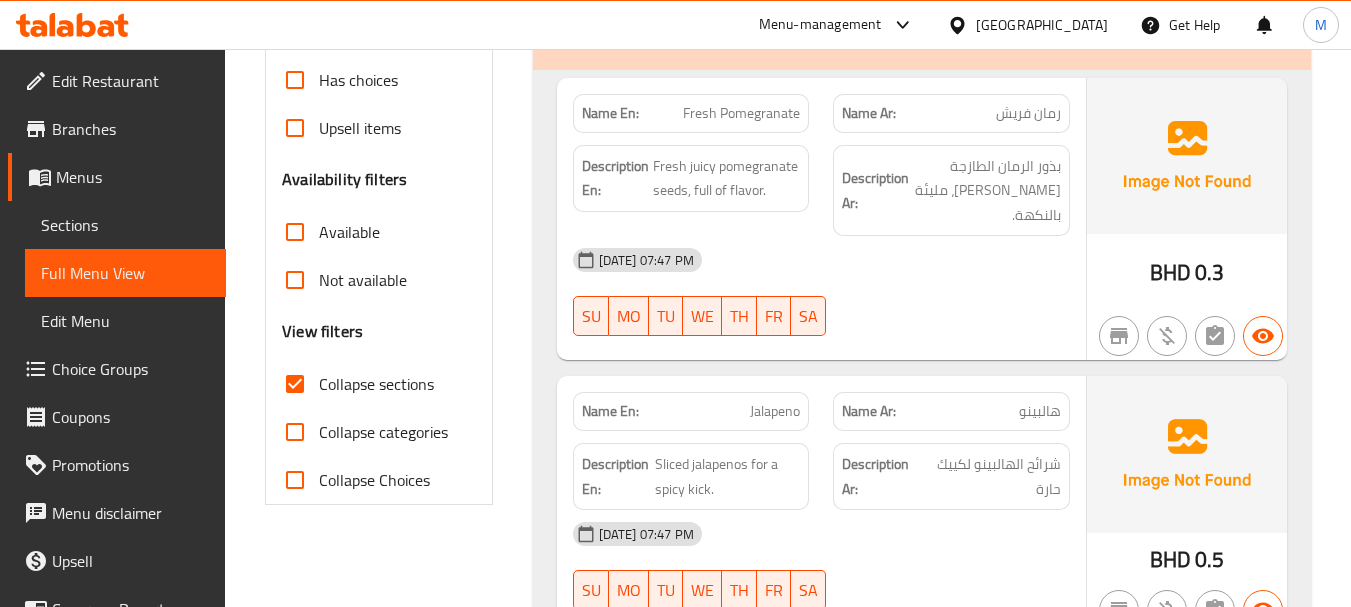scroll, scrollTop: 600, scrollLeft: 0, axis: vertical 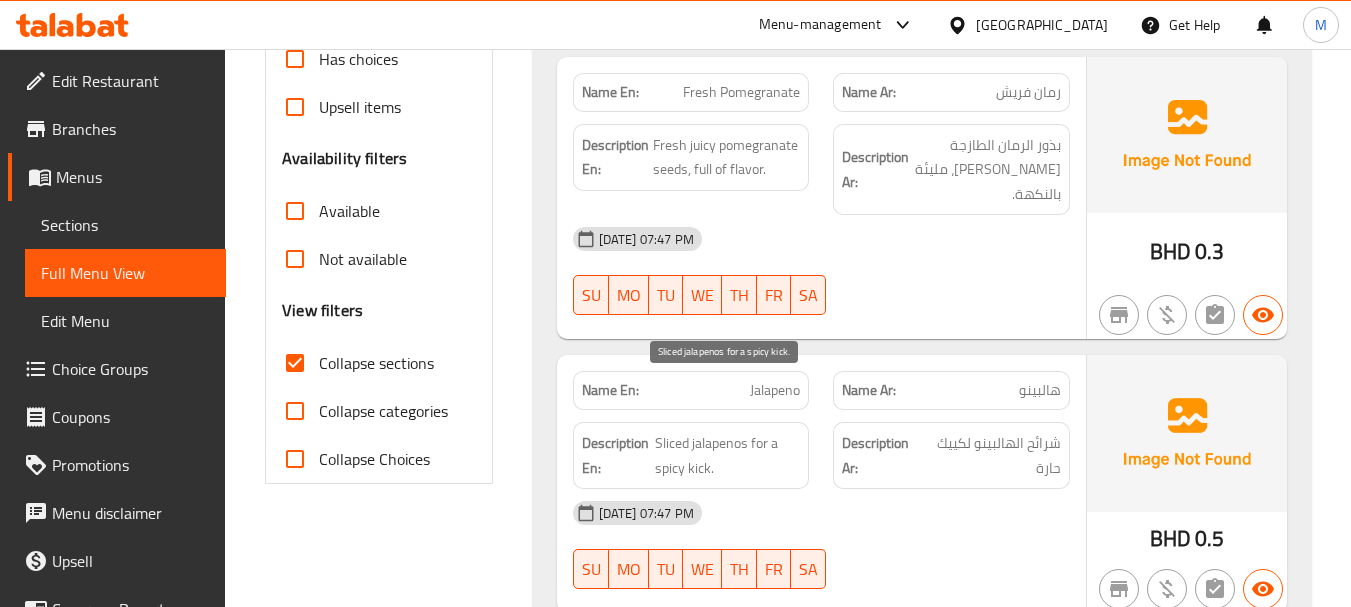 click on "Sliced jalapenos for a spicy kick." at bounding box center [727, 455] 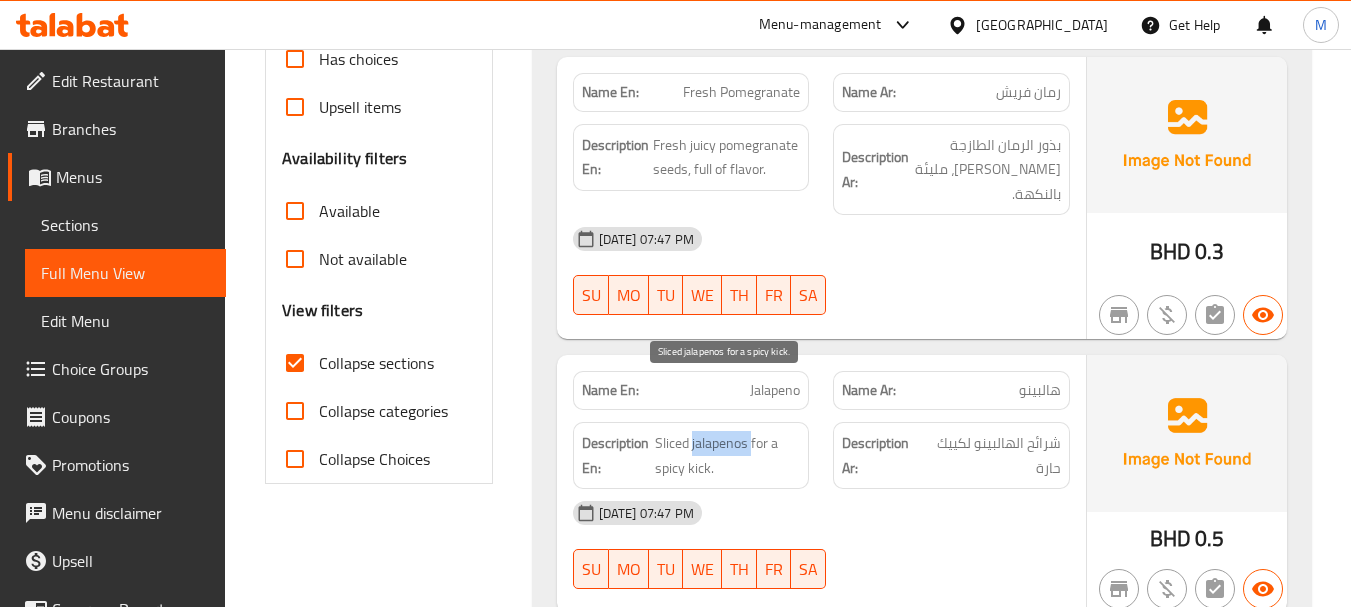 click on "Sliced jalapenos for a spicy kick." at bounding box center [727, 455] 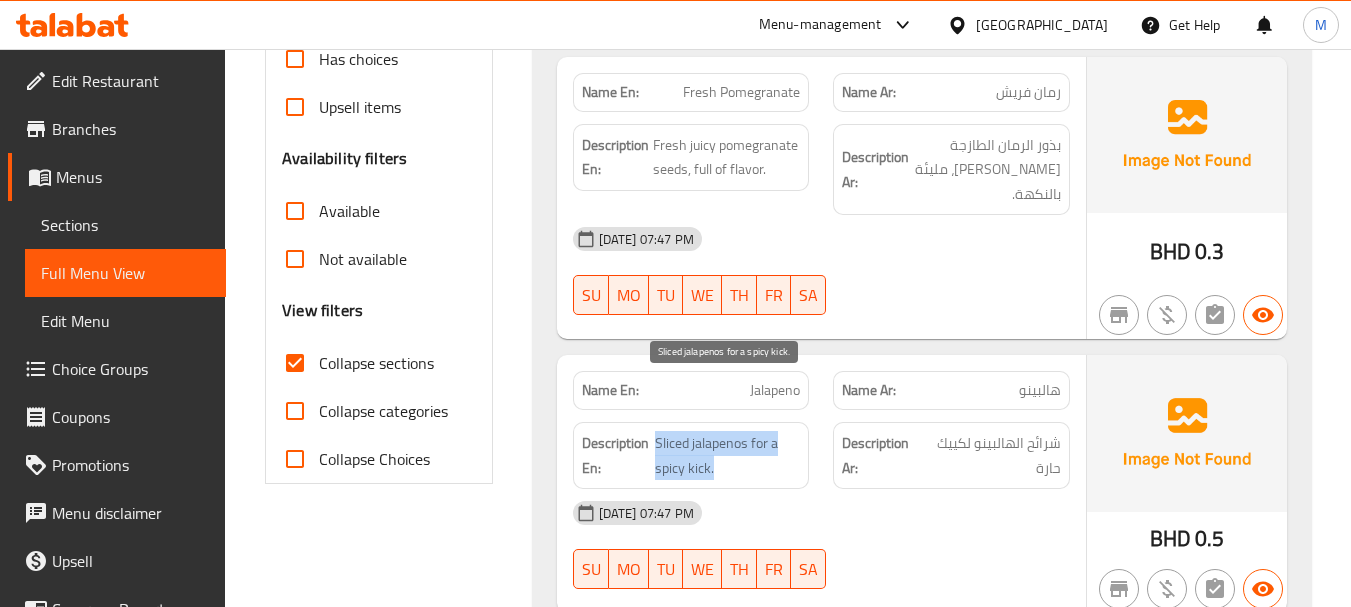 click on "Sliced jalapenos for a spicy kick." at bounding box center [727, 455] 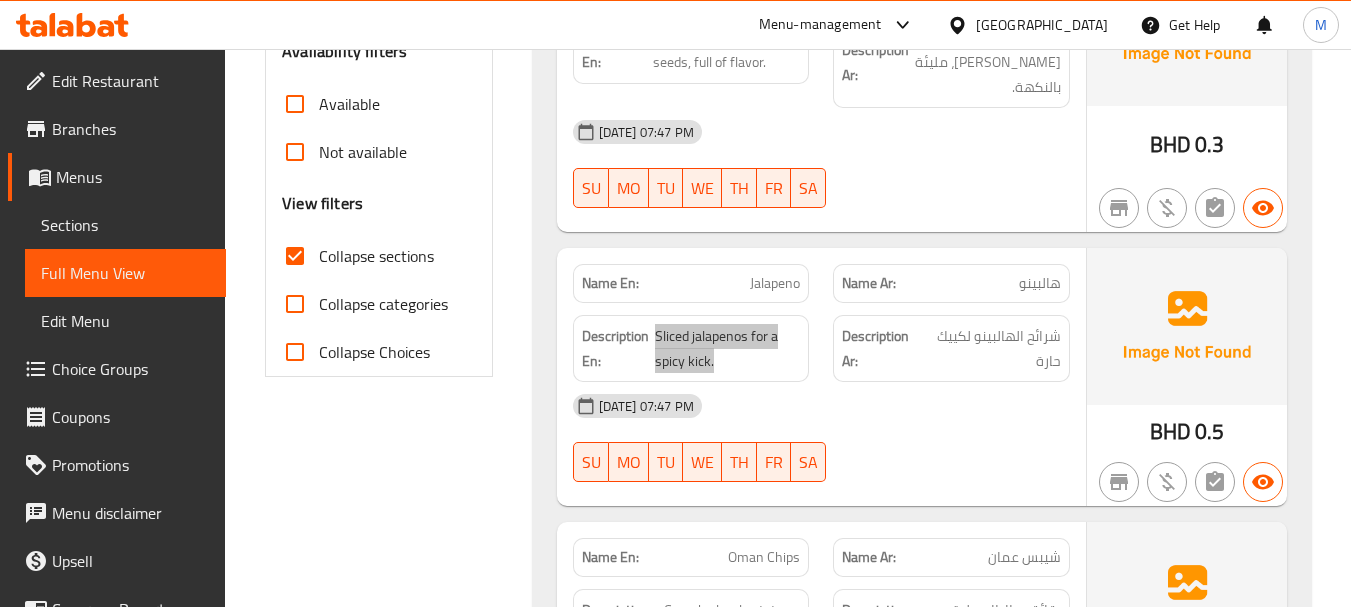 scroll, scrollTop: 900, scrollLeft: 0, axis: vertical 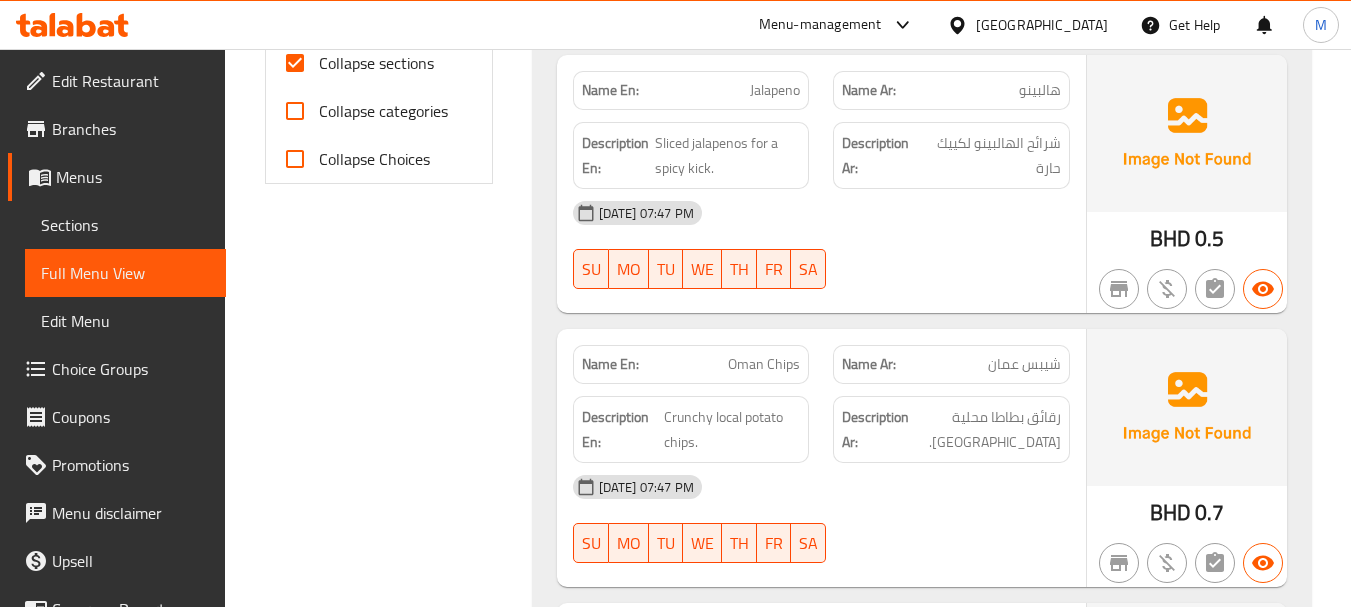 click on "Oman Chips" at bounding box center (764, 364) 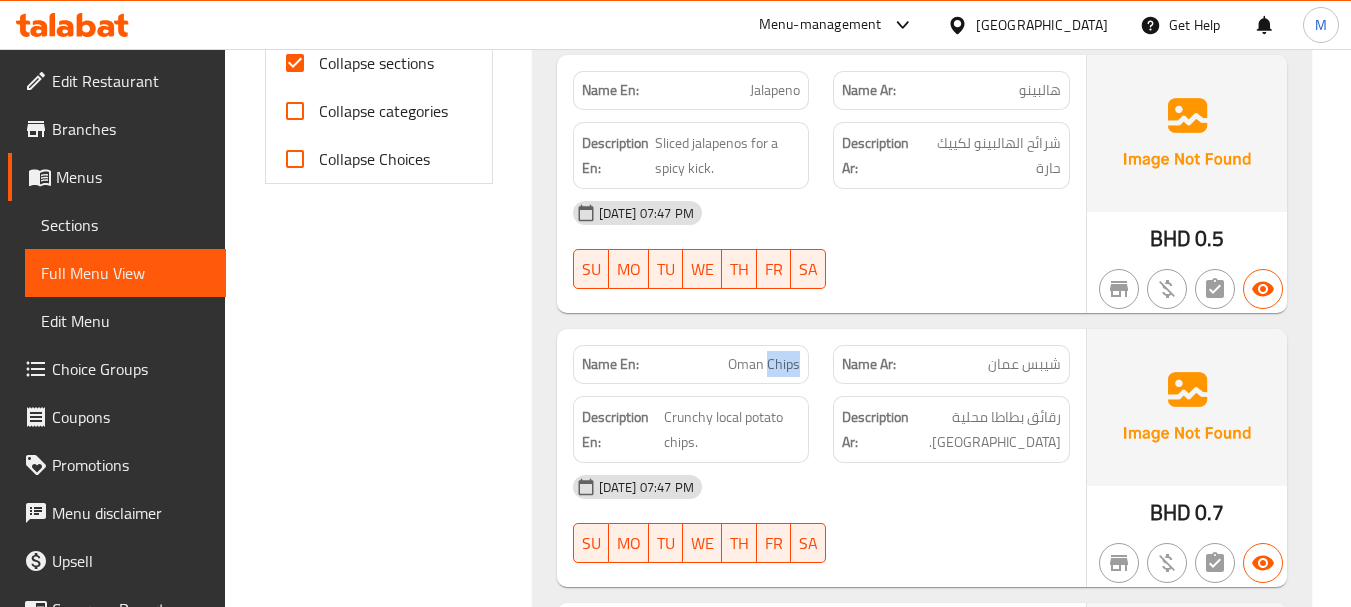 click on "Oman Chips" at bounding box center (764, 364) 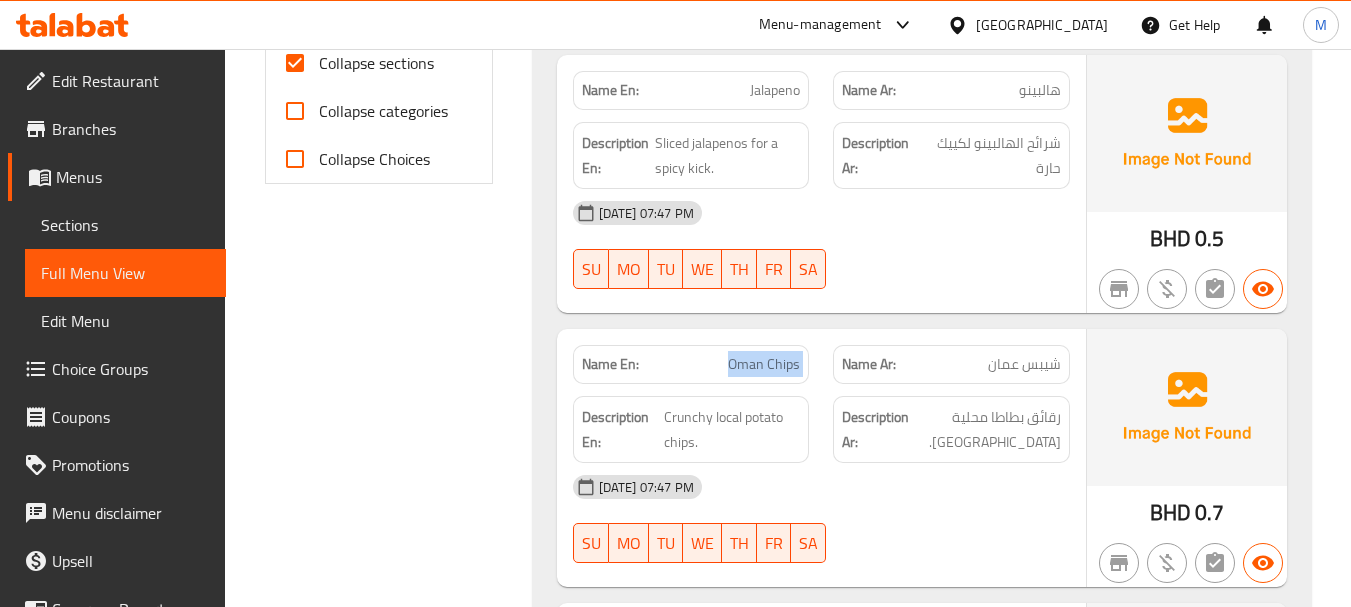 click on "Oman Chips" at bounding box center [764, 364] 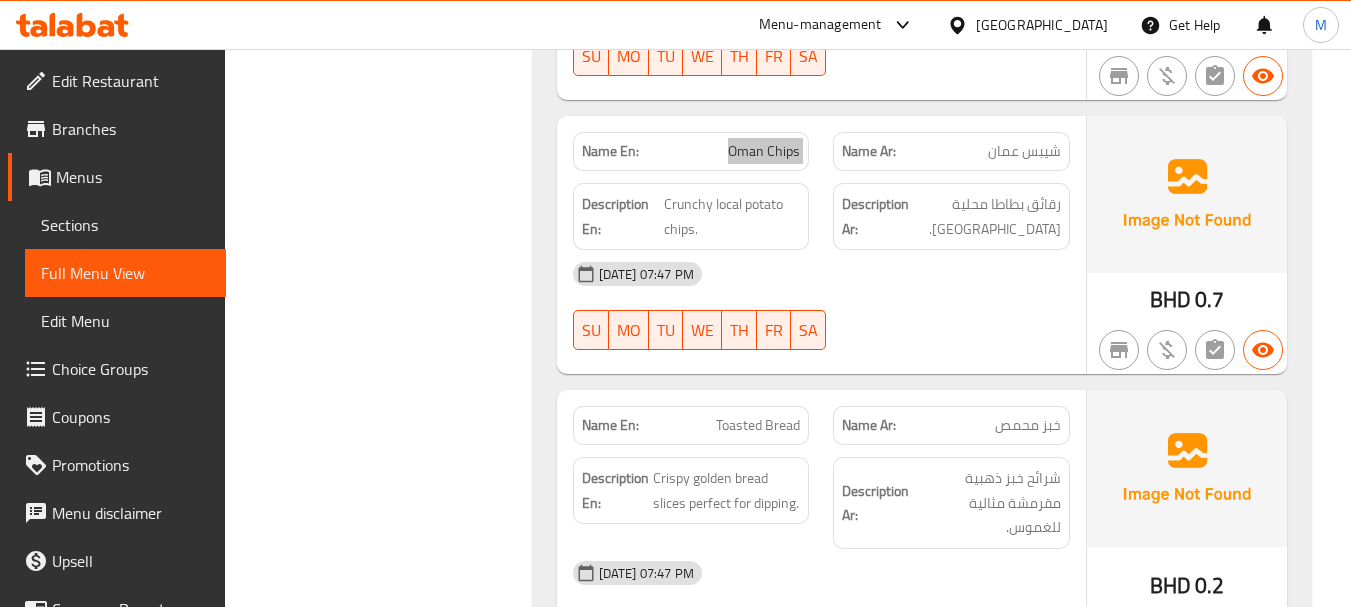 scroll, scrollTop: 1200, scrollLeft: 0, axis: vertical 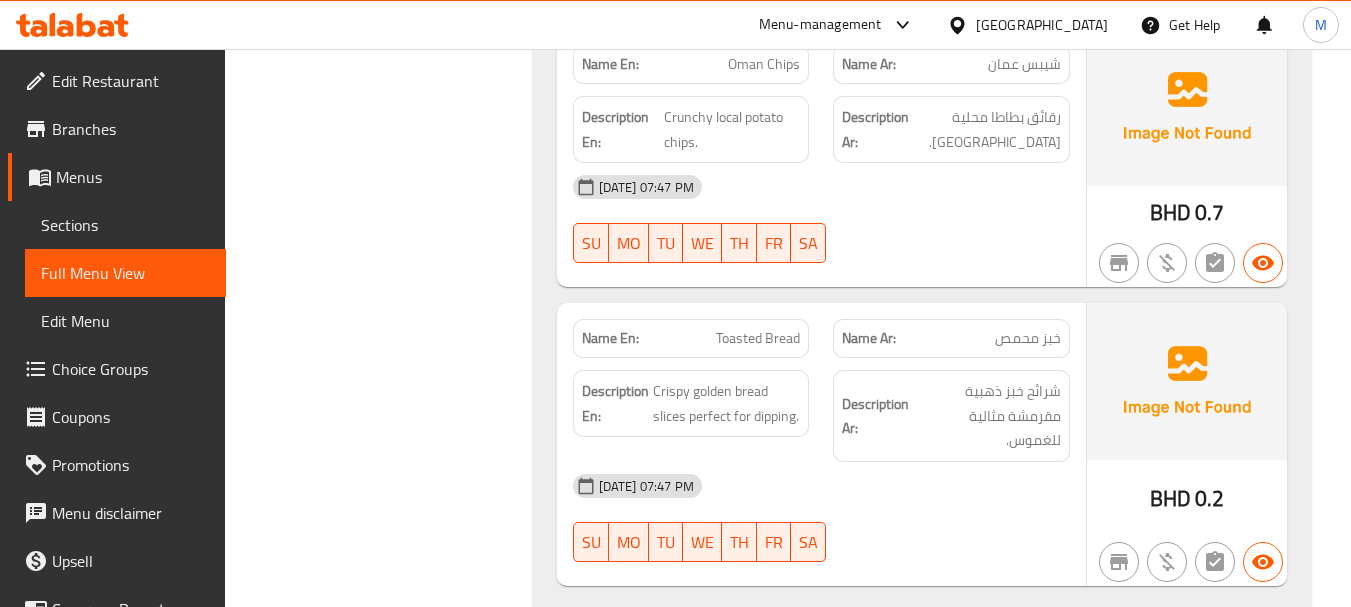 click on "[DATE] 07:47 PM" at bounding box center (821, 486) 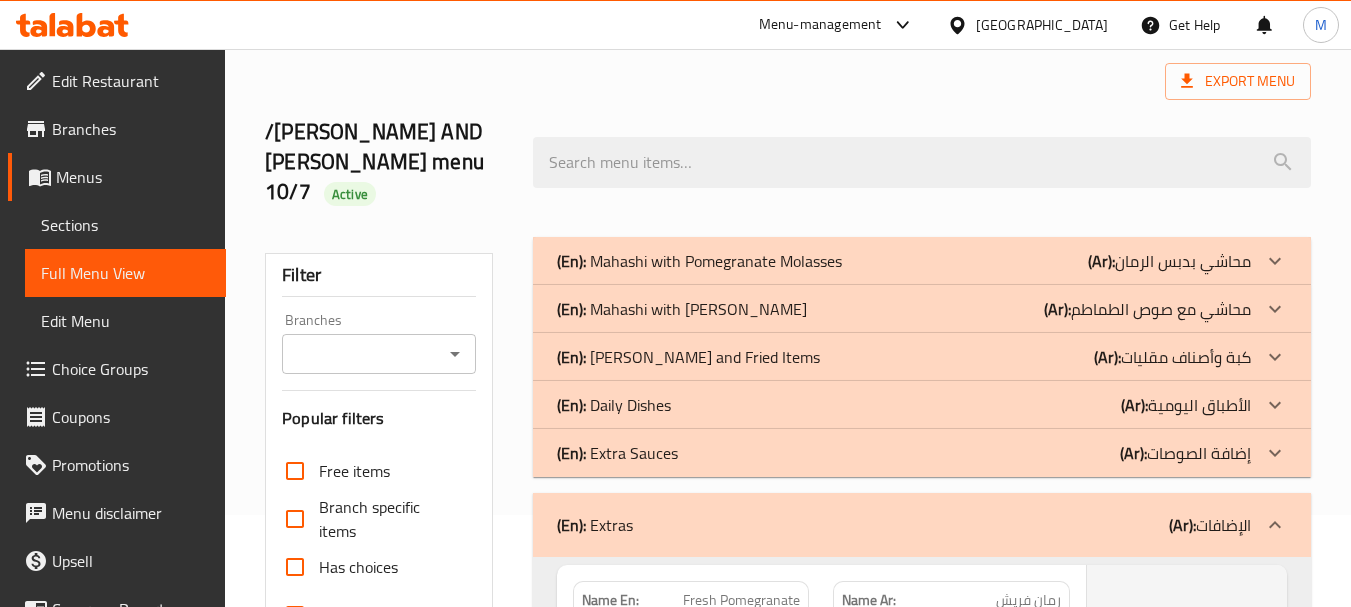 scroll, scrollTop: 200, scrollLeft: 0, axis: vertical 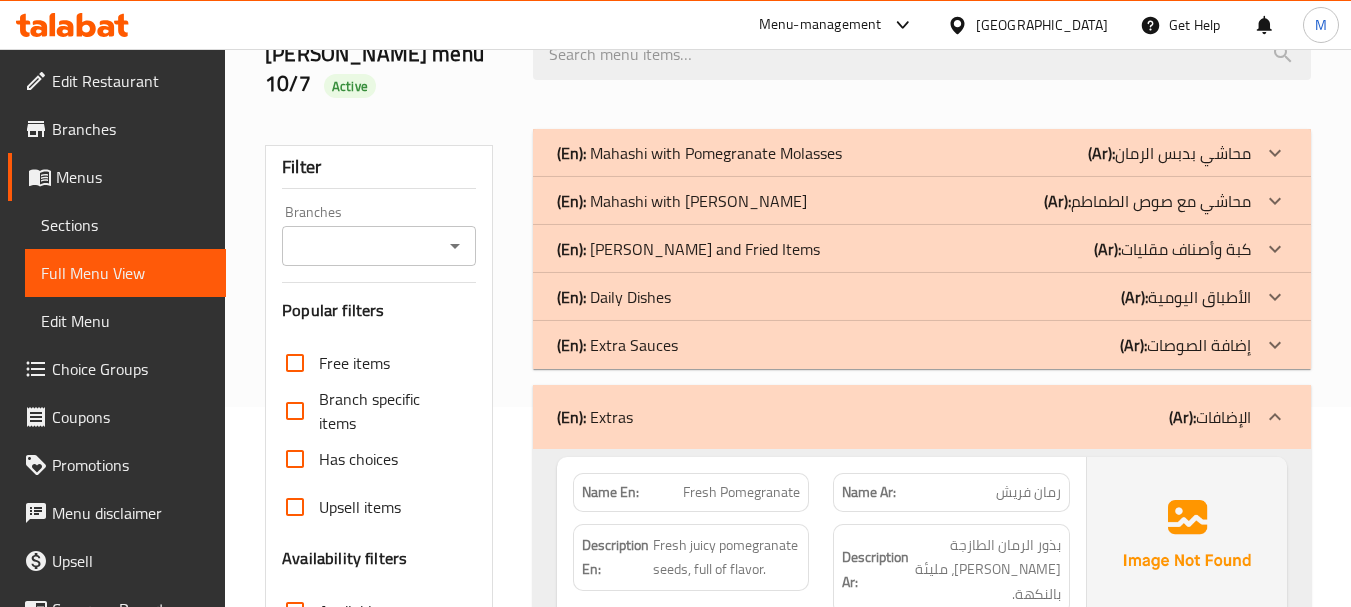 click on "(En):   Extras (Ar): الإضافات" at bounding box center (904, 417) 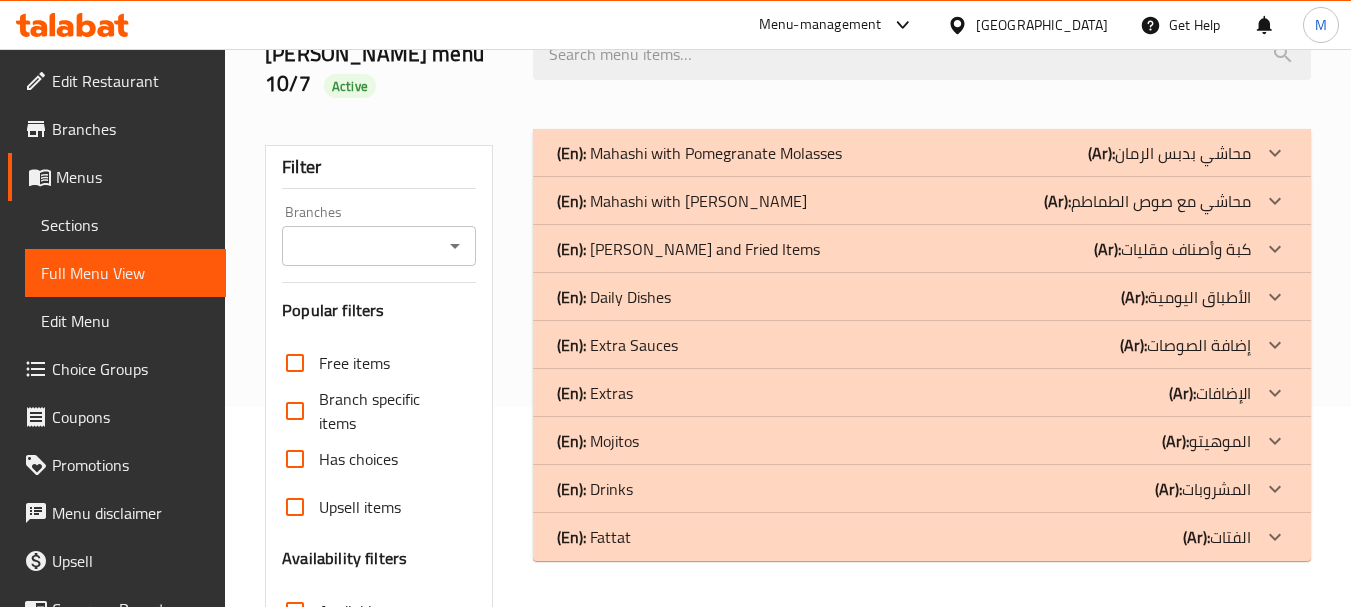 click on "(En):   Mojitos (Ar): الموهيتو" at bounding box center [904, 153] 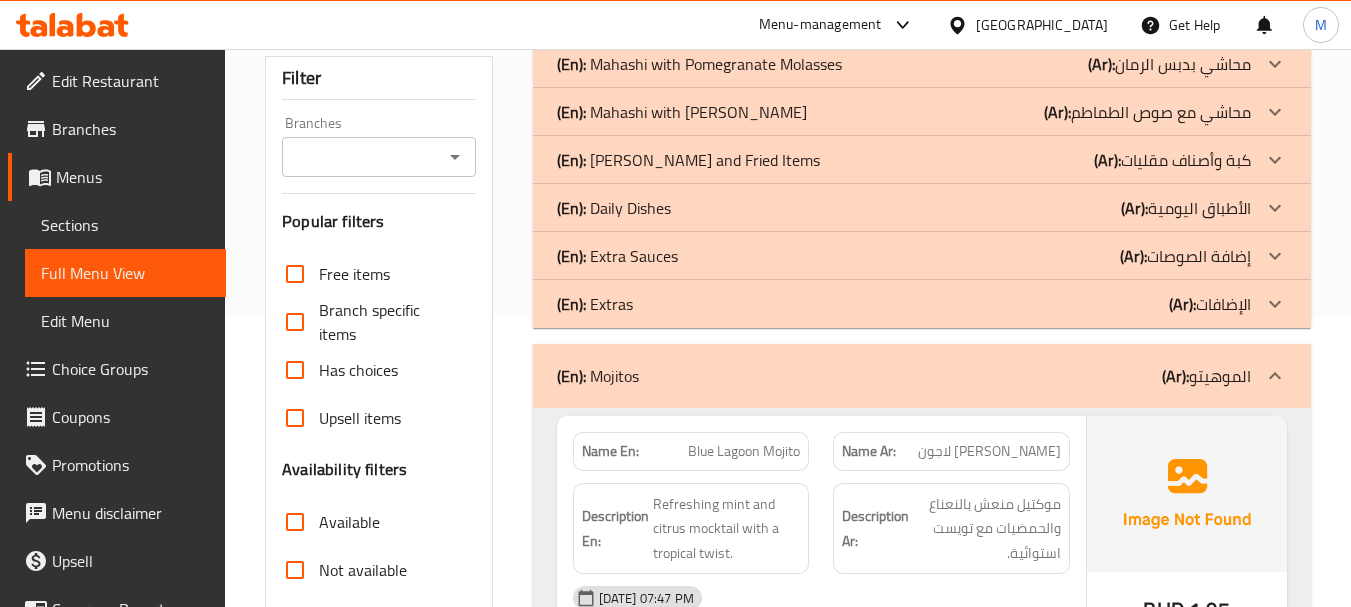 scroll, scrollTop: 400, scrollLeft: 0, axis: vertical 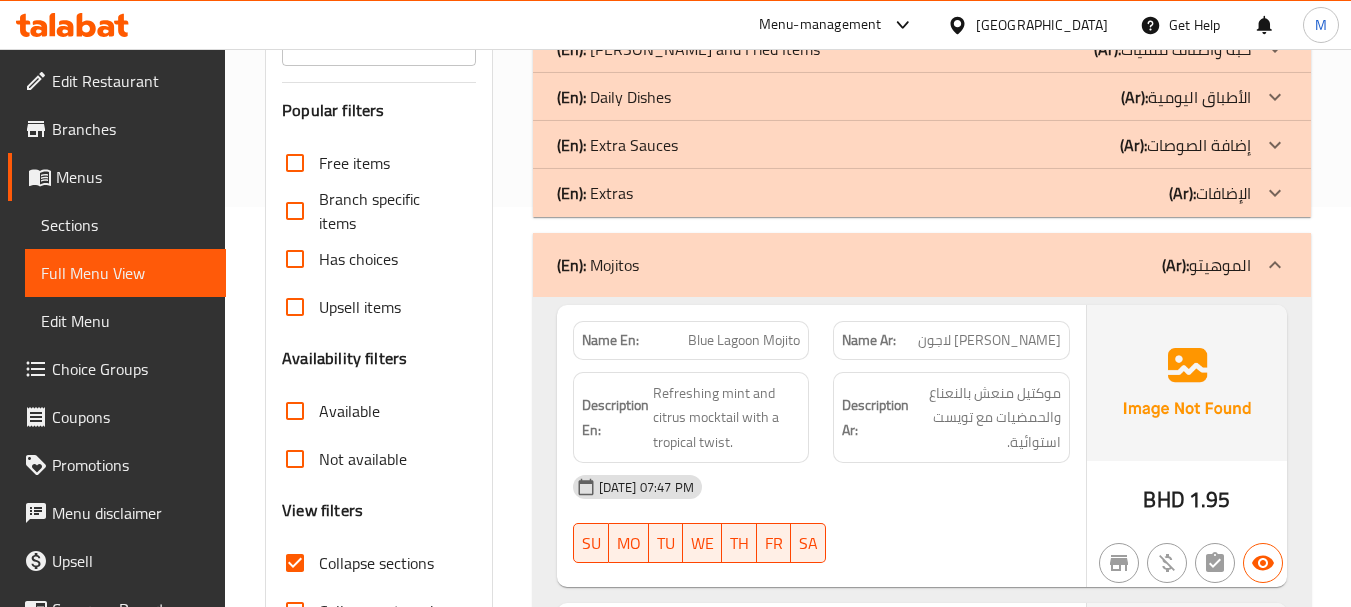 click on "[DATE] 07:47 PM" at bounding box center [821, 487] 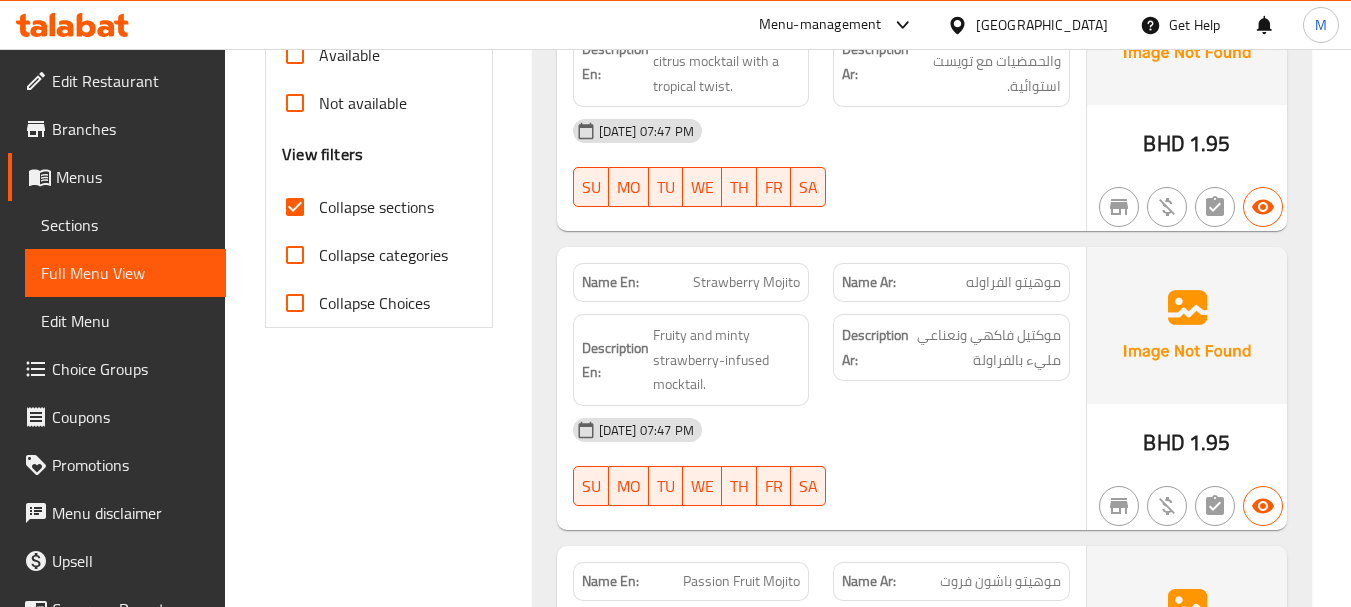 scroll, scrollTop: 800, scrollLeft: 0, axis: vertical 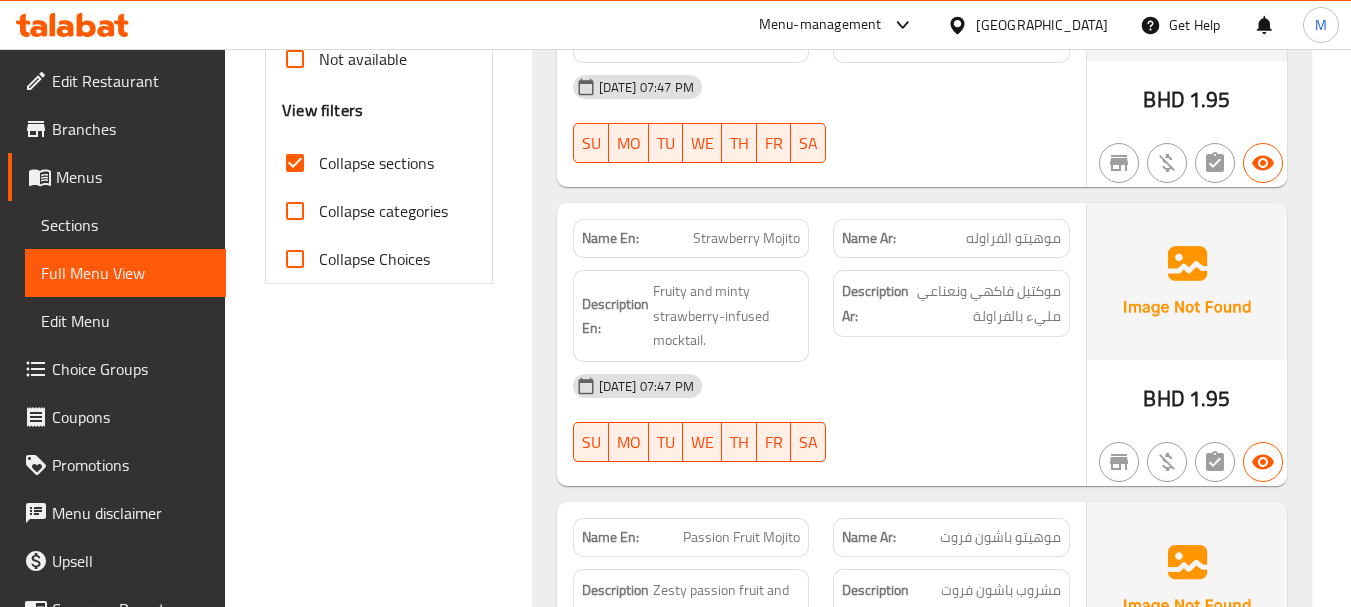 click on "[DATE] 07:47 PM" at bounding box center [821, 386] 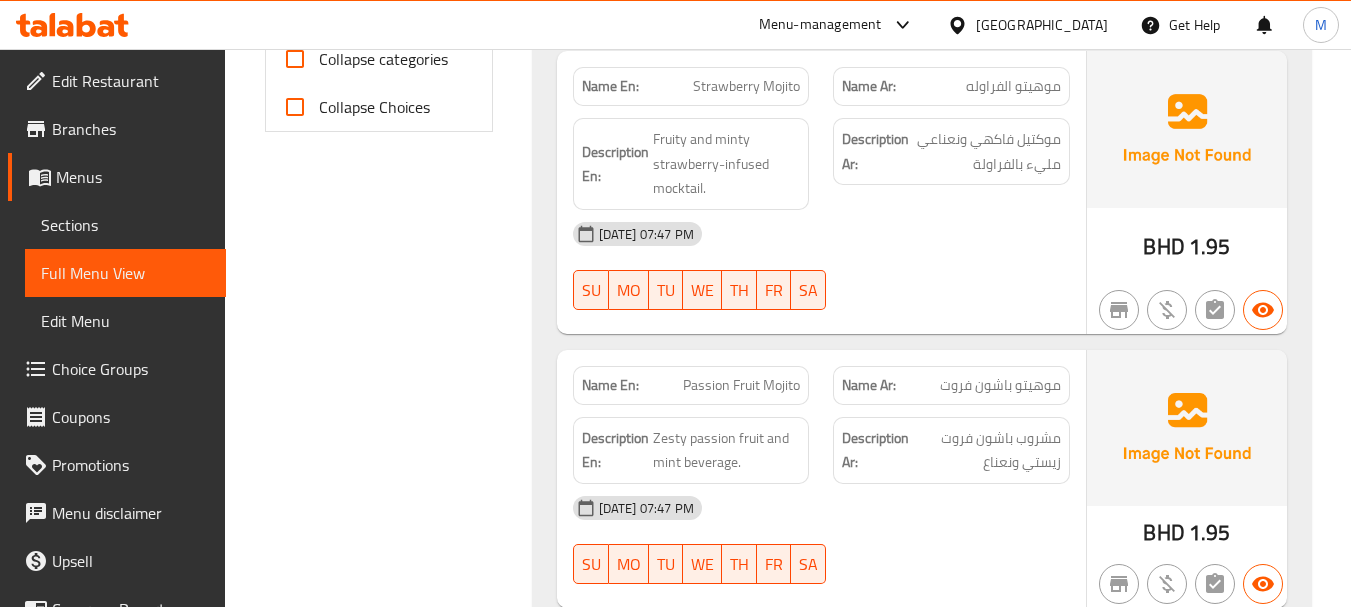 scroll, scrollTop: 1000, scrollLeft: 0, axis: vertical 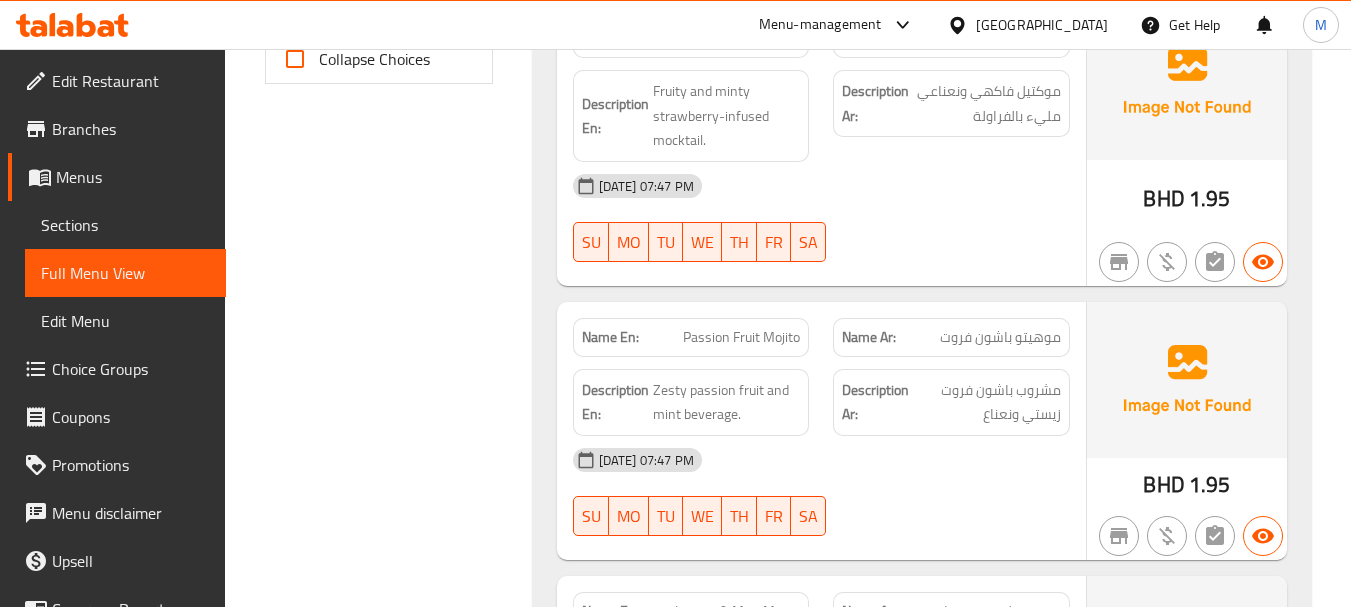 click on "[DATE] 07:47 PM" at bounding box center [821, 460] 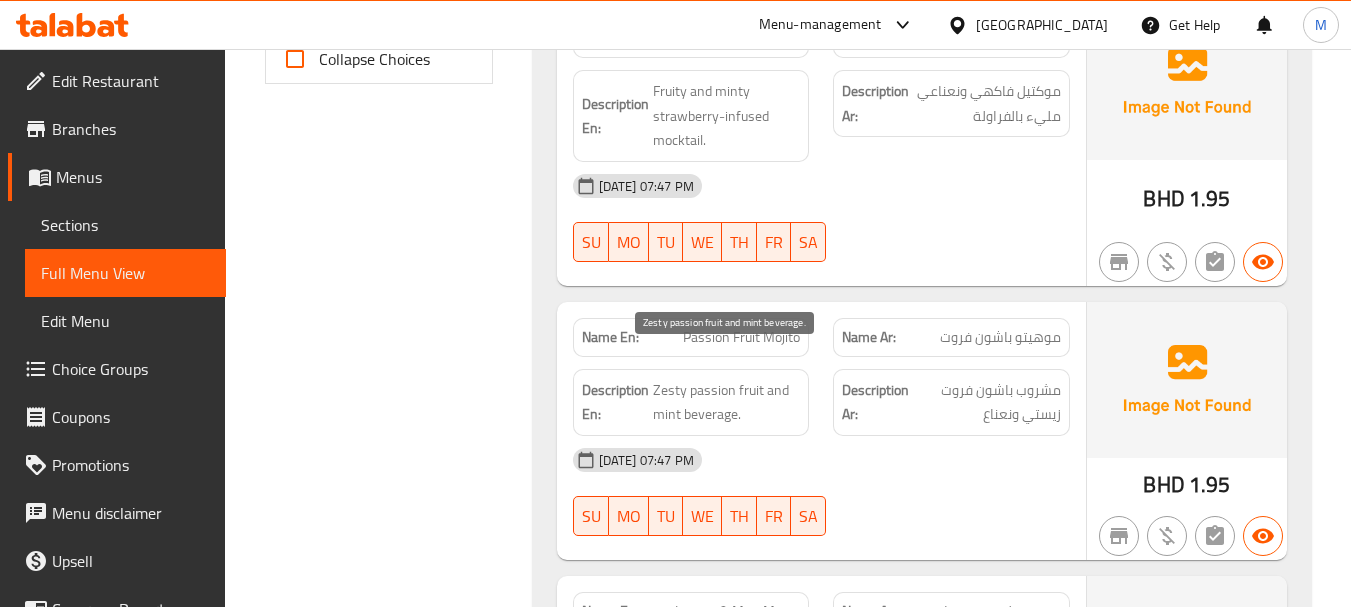 click on "Zesty passion fruit and mint beverage." at bounding box center [727, 402] 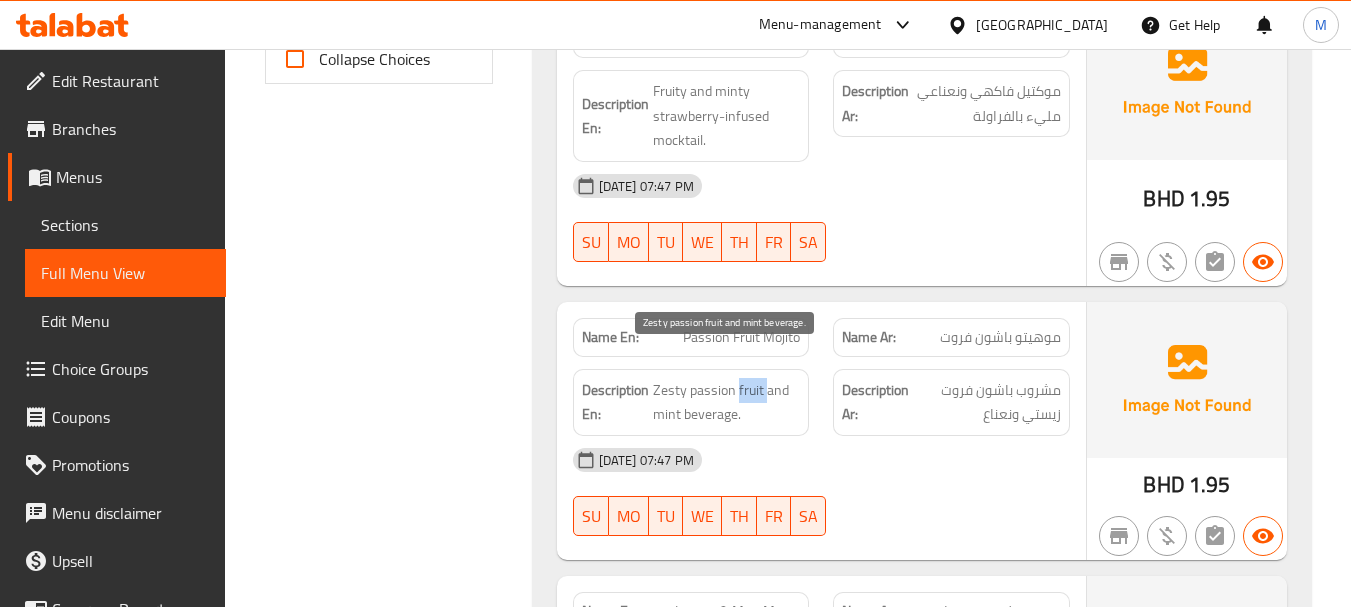 click on "Zesty passion fruit and mint beverage." at bounding box center [727, 402] 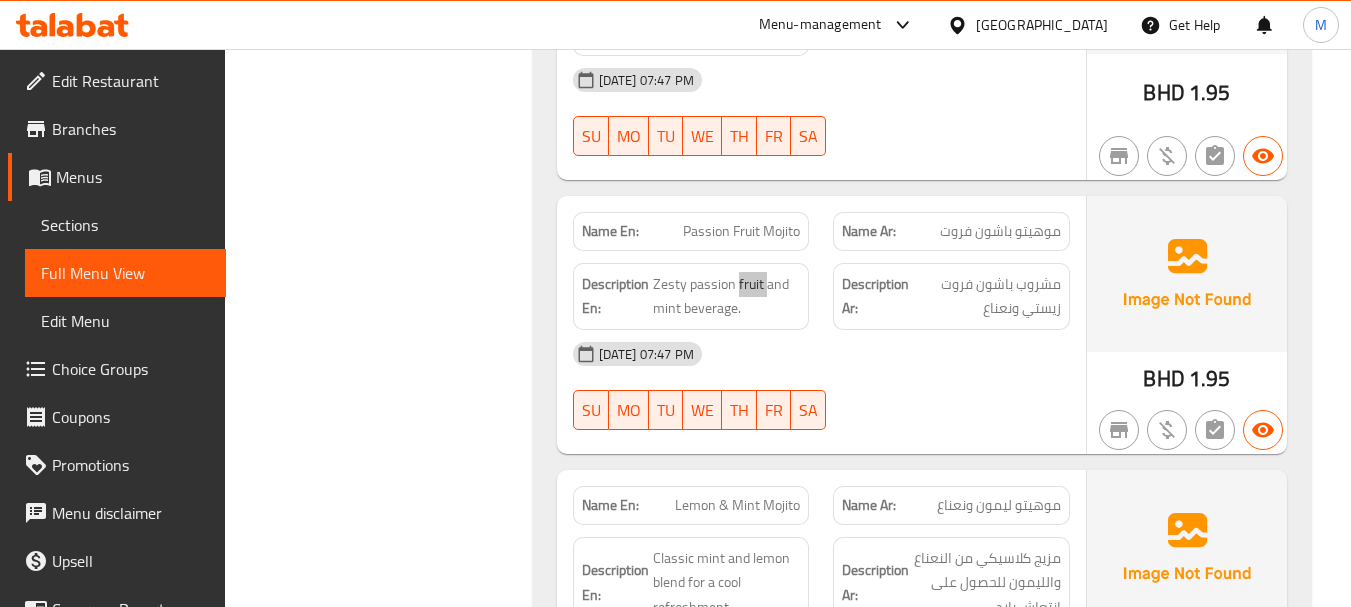 scroll, scrollTop: 1300, scrollLeft: 0, axis: vertical 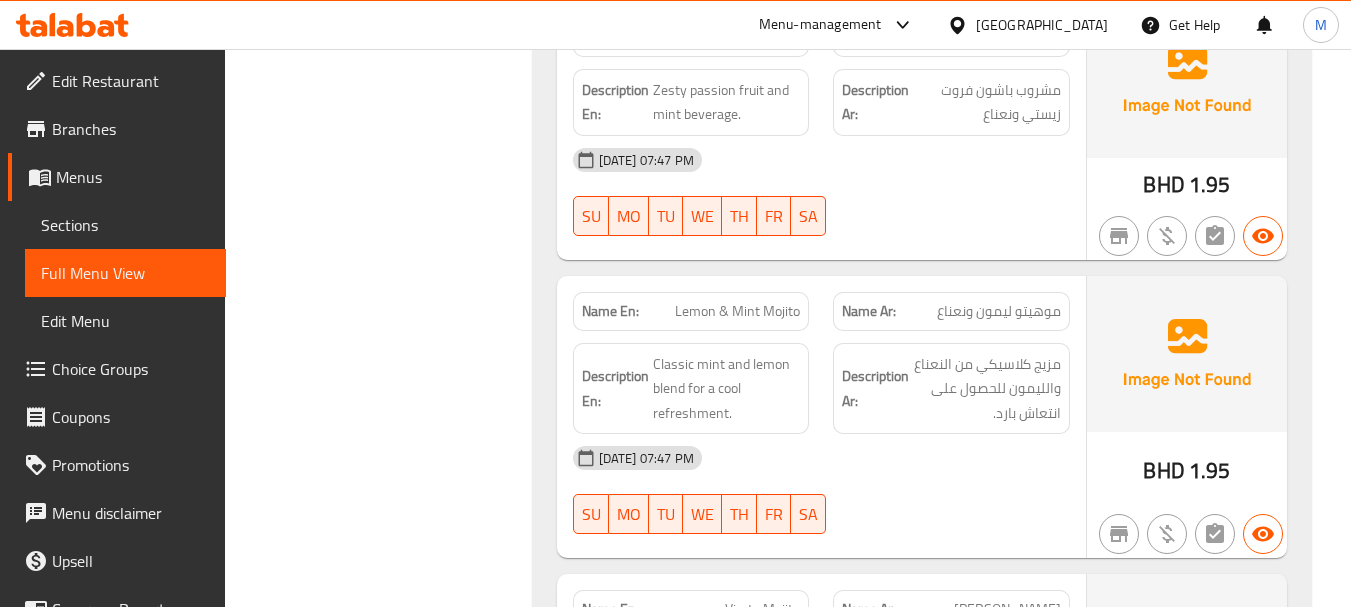 click on "[DATE] 07:47 PM" at bounding box center [821, 458] 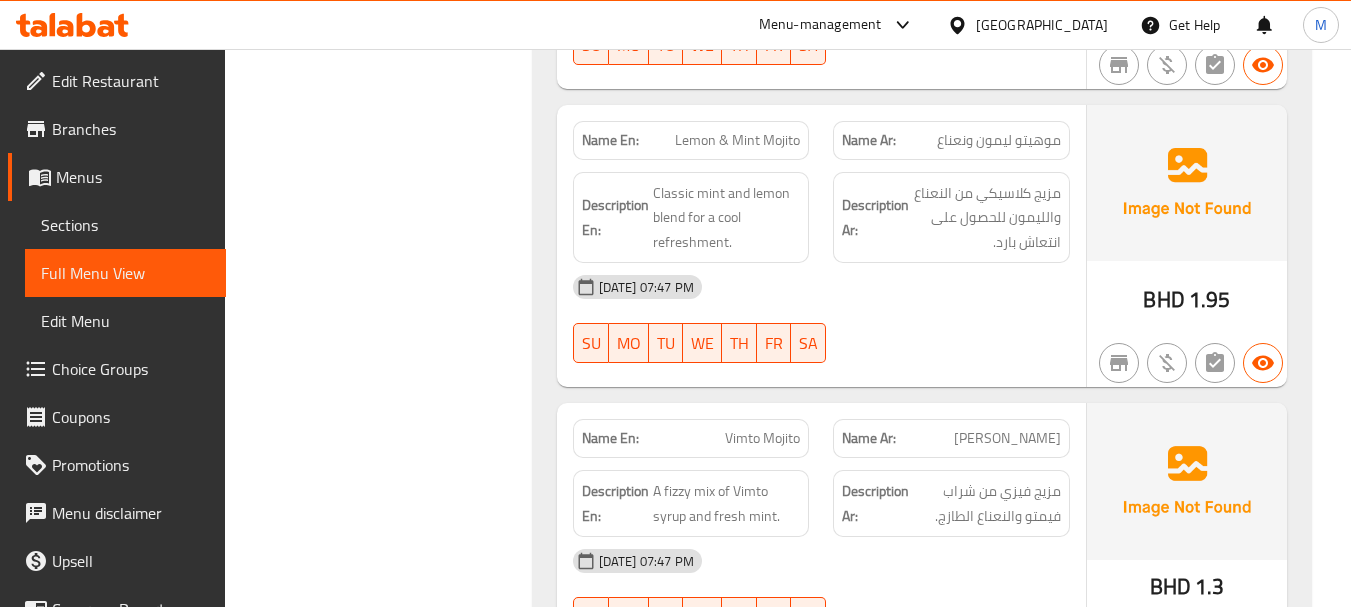 scroll, scrollTop: 1500, scrollLeft: 0, axis: vertical 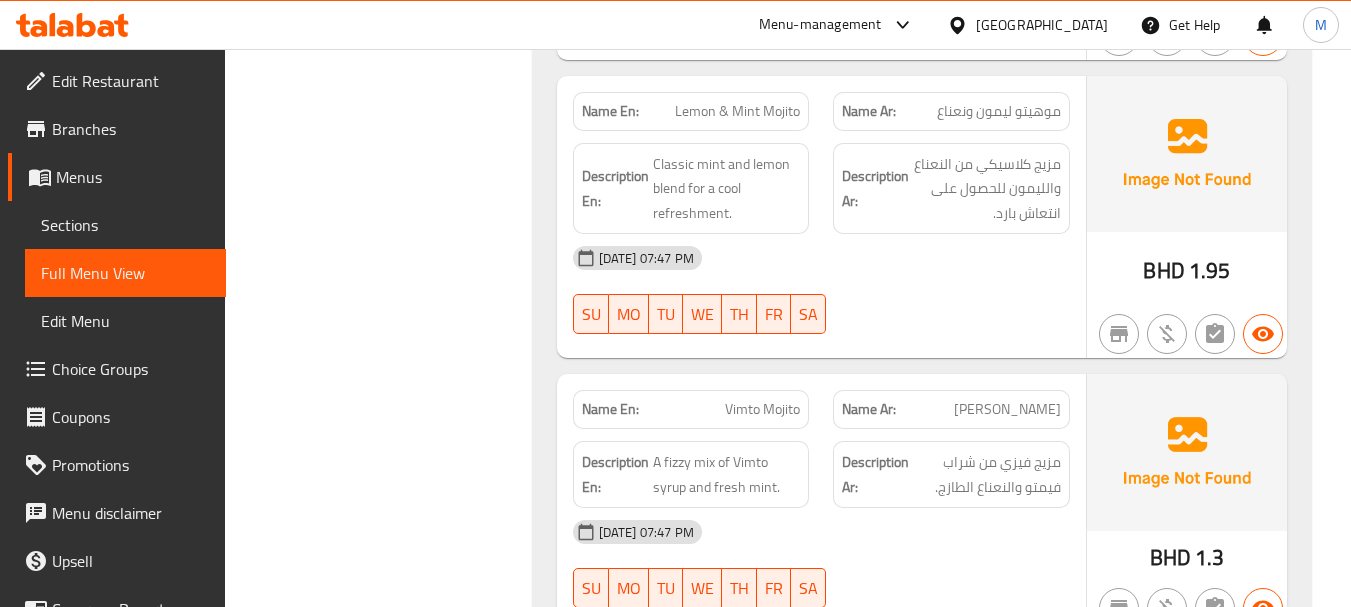 click on "[DATE] 07:47 PM" at bounding box center (821, 532) 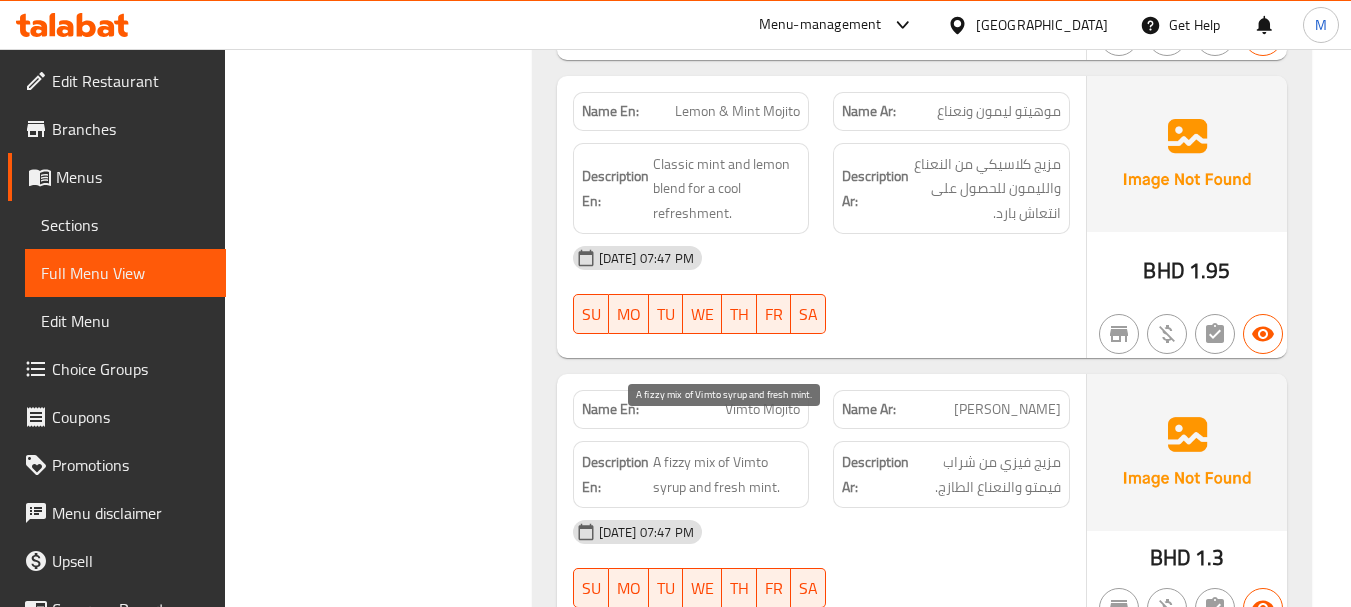 click on "A fizzy mix of Vimto syrup and fresh mint." at bounding box center (727, 474) 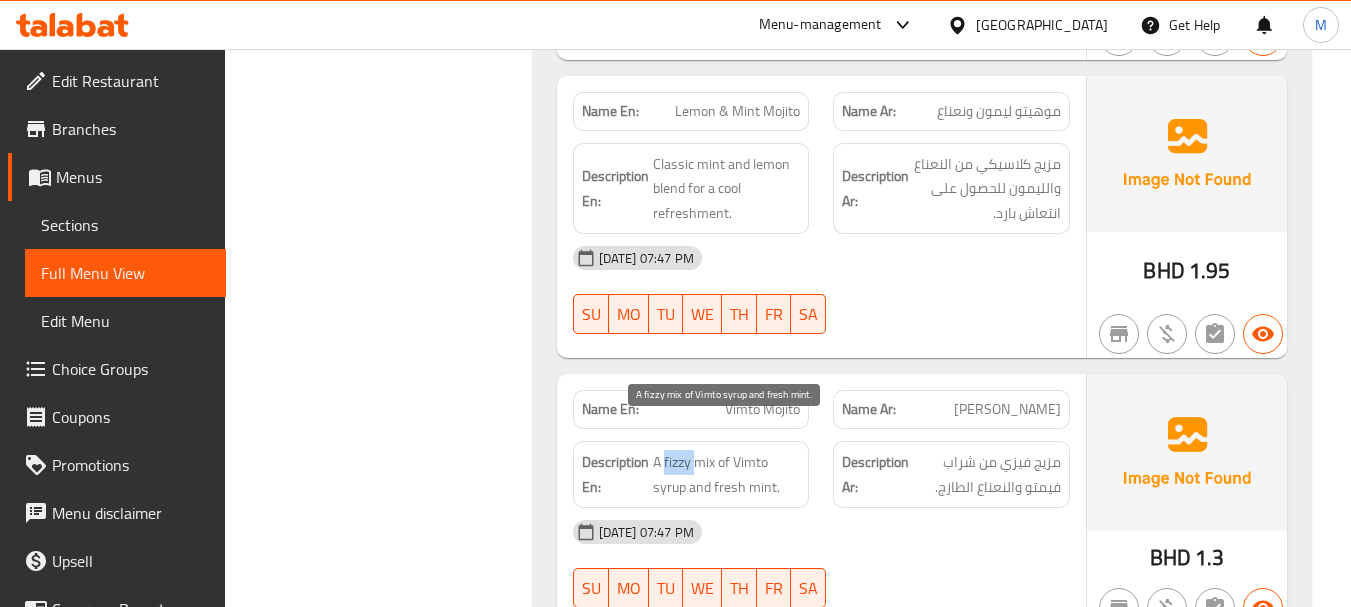 click on "A fizzy mix of Vimto syrup and fresh mint." at bounding box center (727, 474) 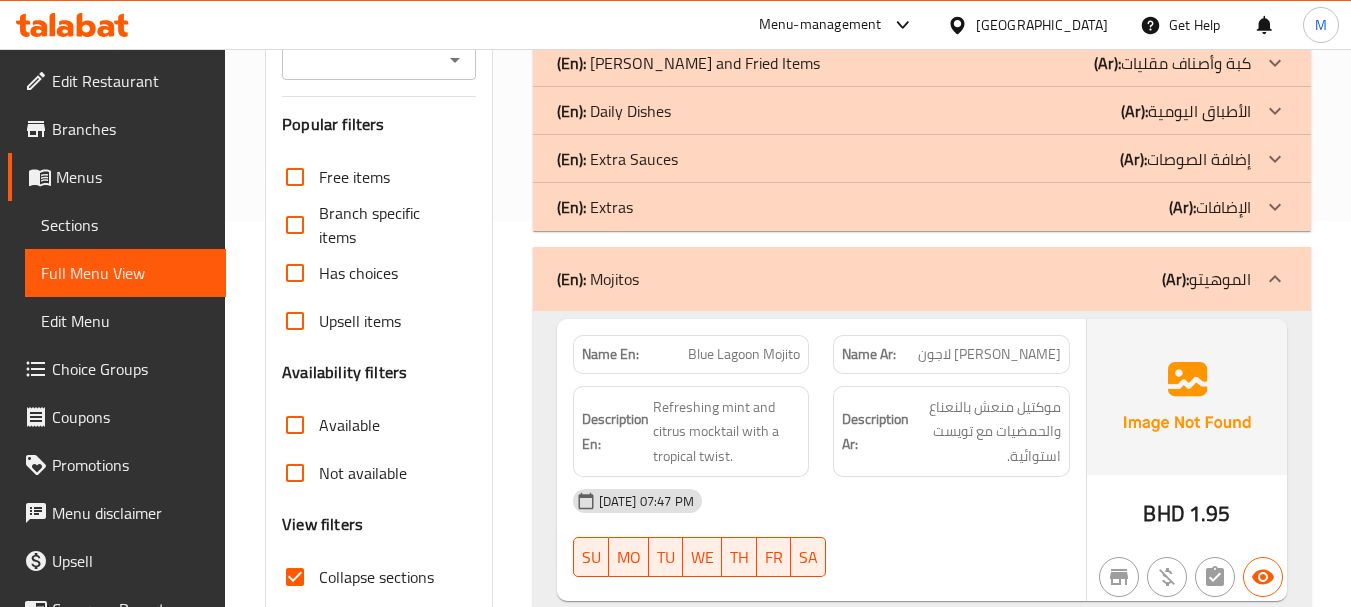 scroll, scrollTop: 187, scrollLeft: 0, axis: vertical 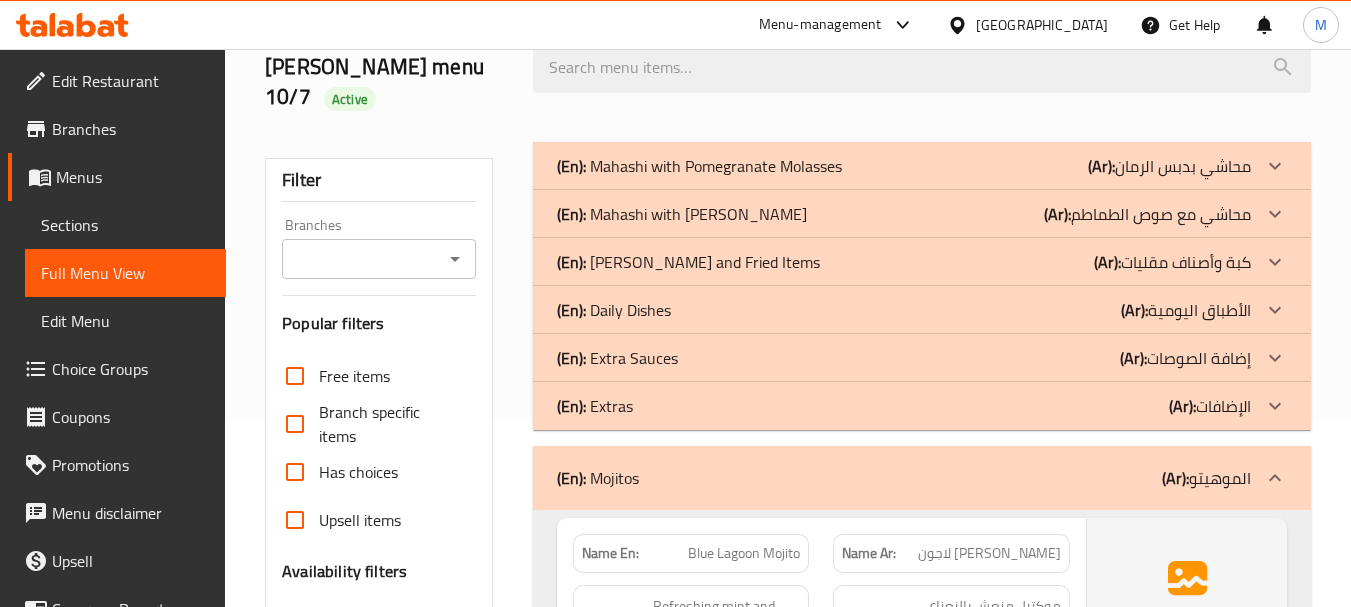 click on "(En):   Mojitos (Ar): الموهيتو" at bounding box center (922, 478) 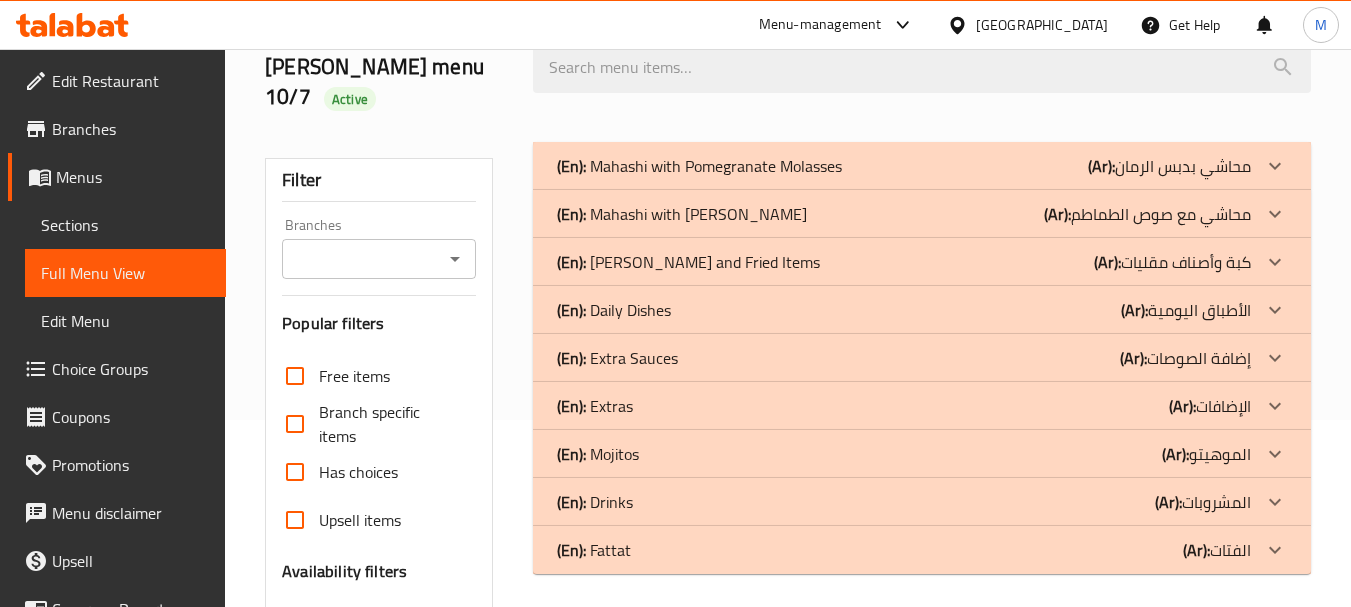 click on "(En):   Drinks (Ar): المشروبات" at bounding box center [904, 166] 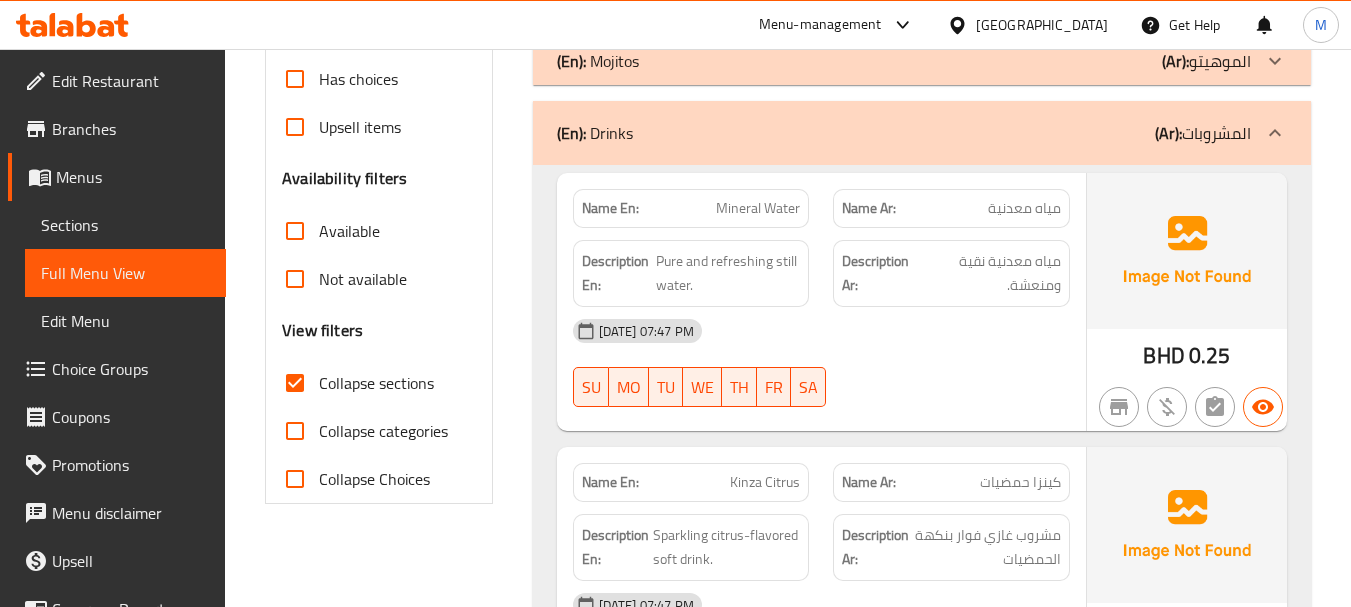 scroll, scrollTop: 587, scrollLeft: 0, axis: vertical 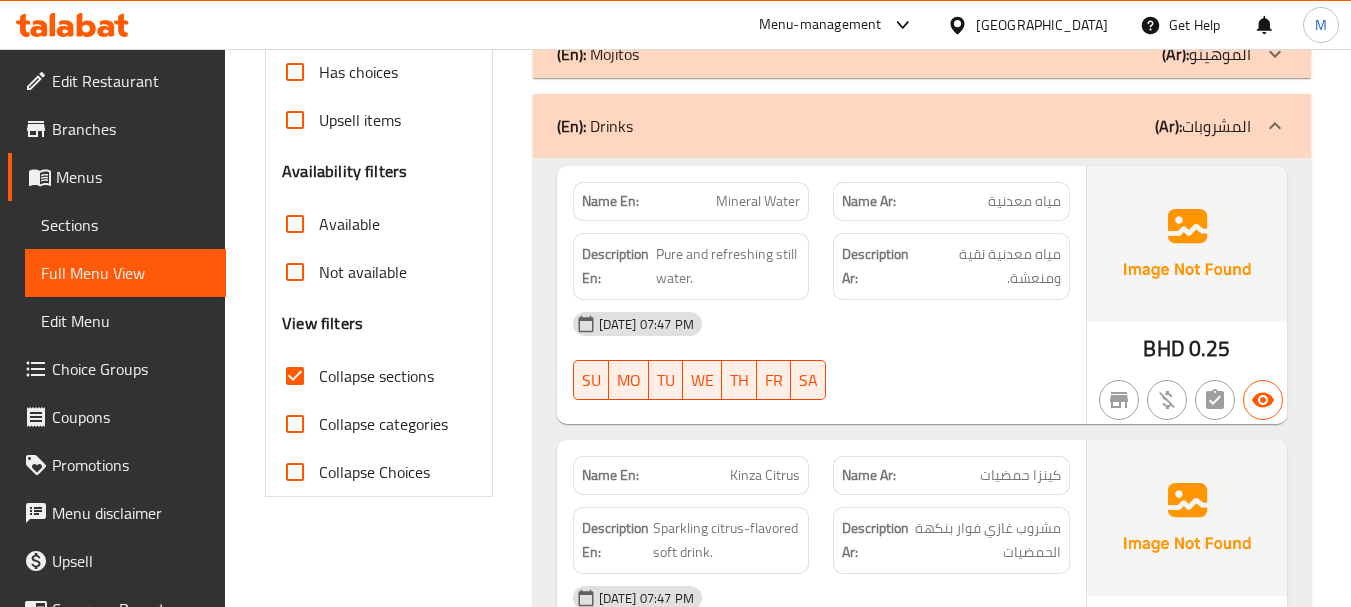 click on "10-07-2025 07:47 PM SU MO TU WE TH FR SA" at bounding box center [821, 356] 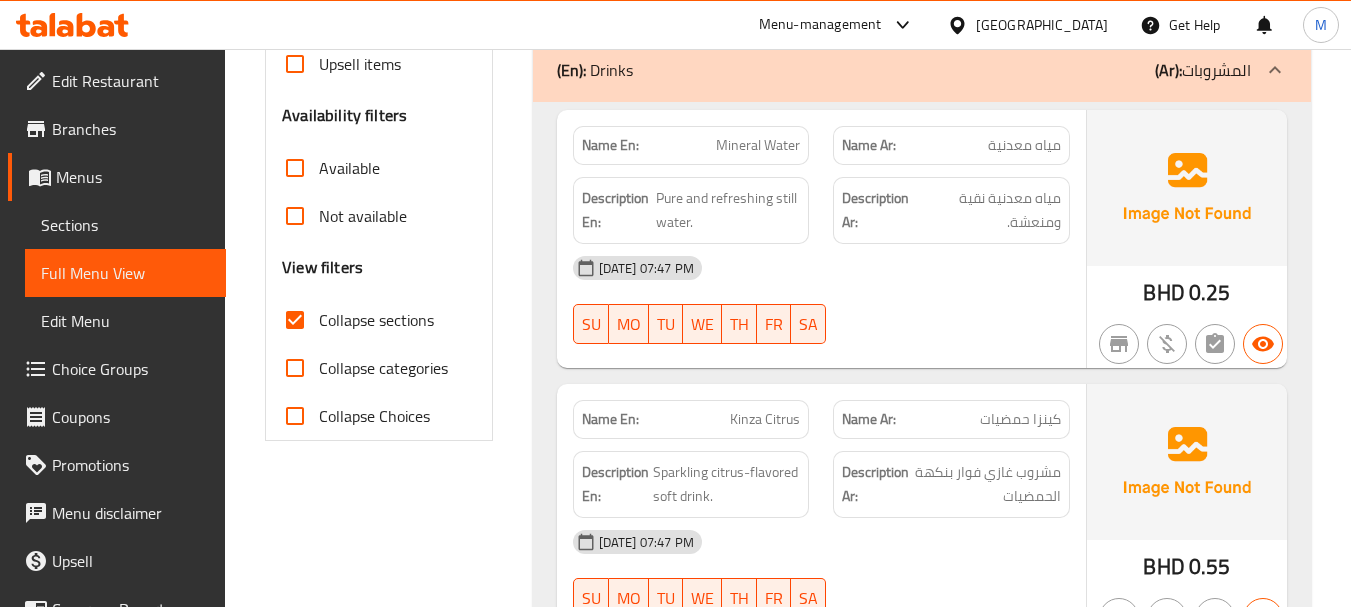 scroll, scrollTop: 687, scrollLeft: 0, axis: vertical 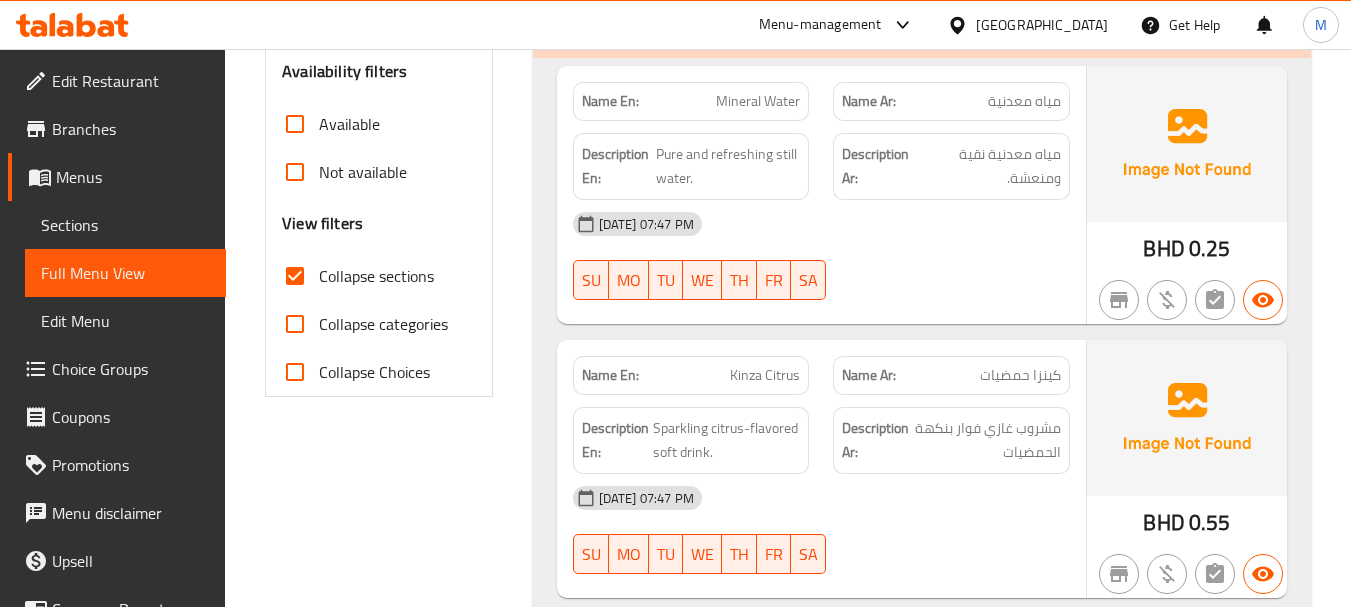 click on "[DATE] 07:47 PM" at bounding box center [821, 498] 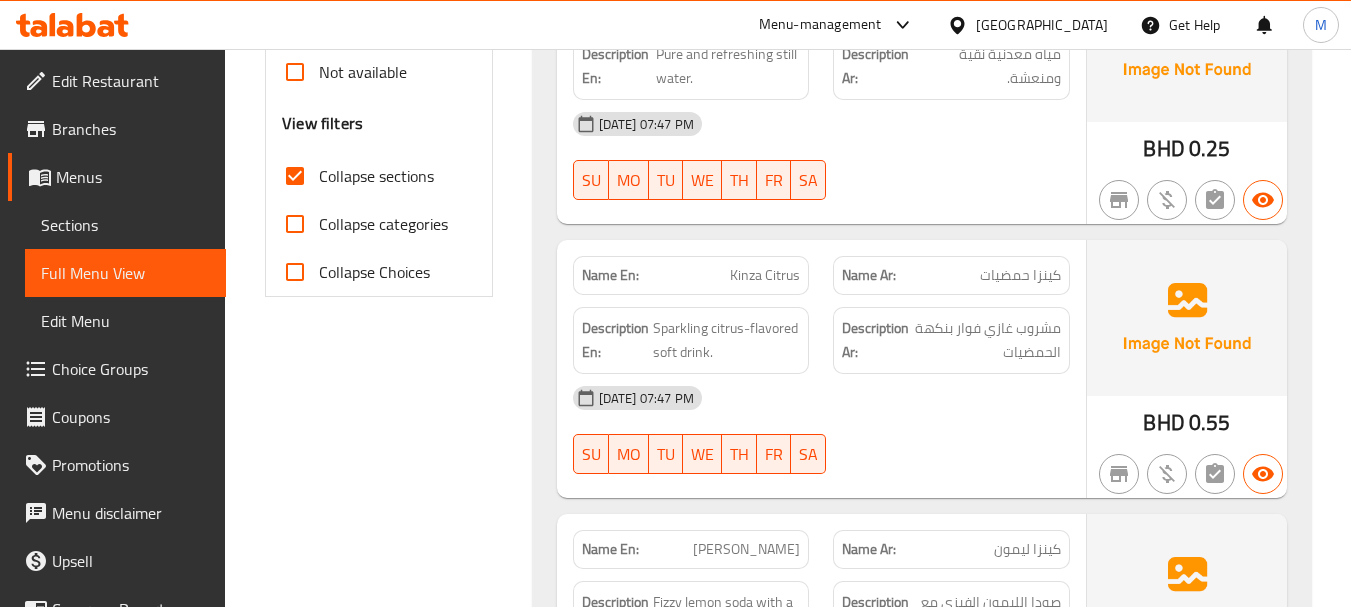 click on "10-07-2025 07:47 PM SU MO TU WE TH FR SA" at bounding box center [821, 430] 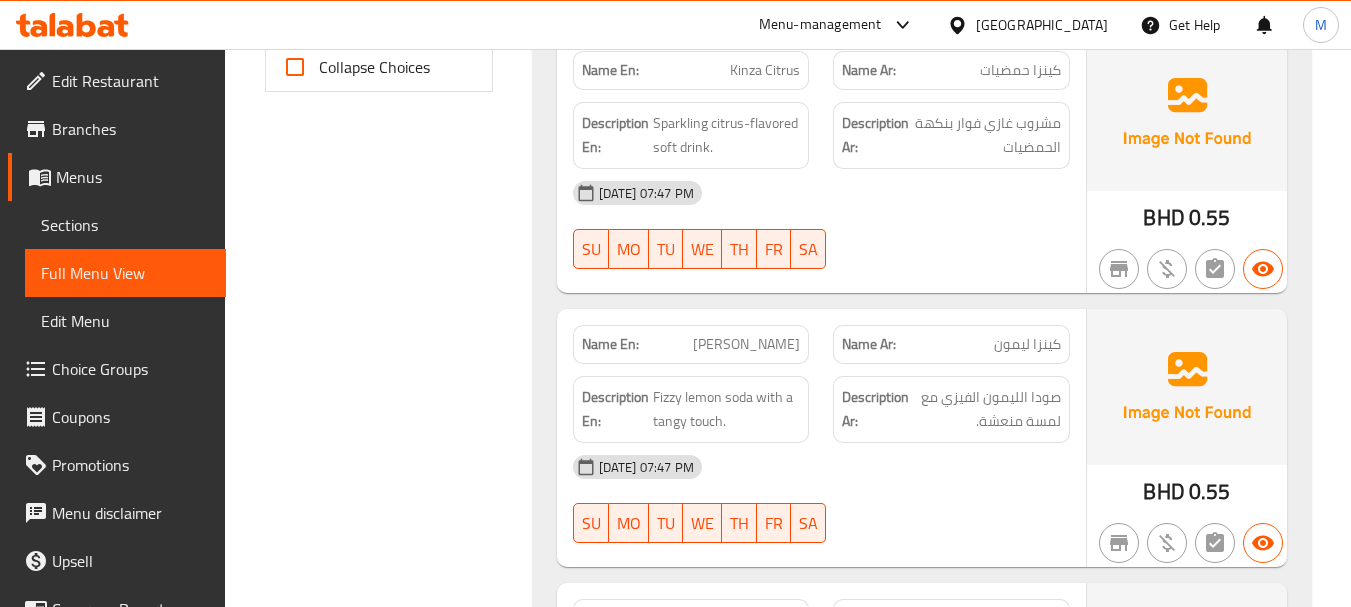 scroll, scrollTop: 1089, scrollLeft: 0, axis: vertical 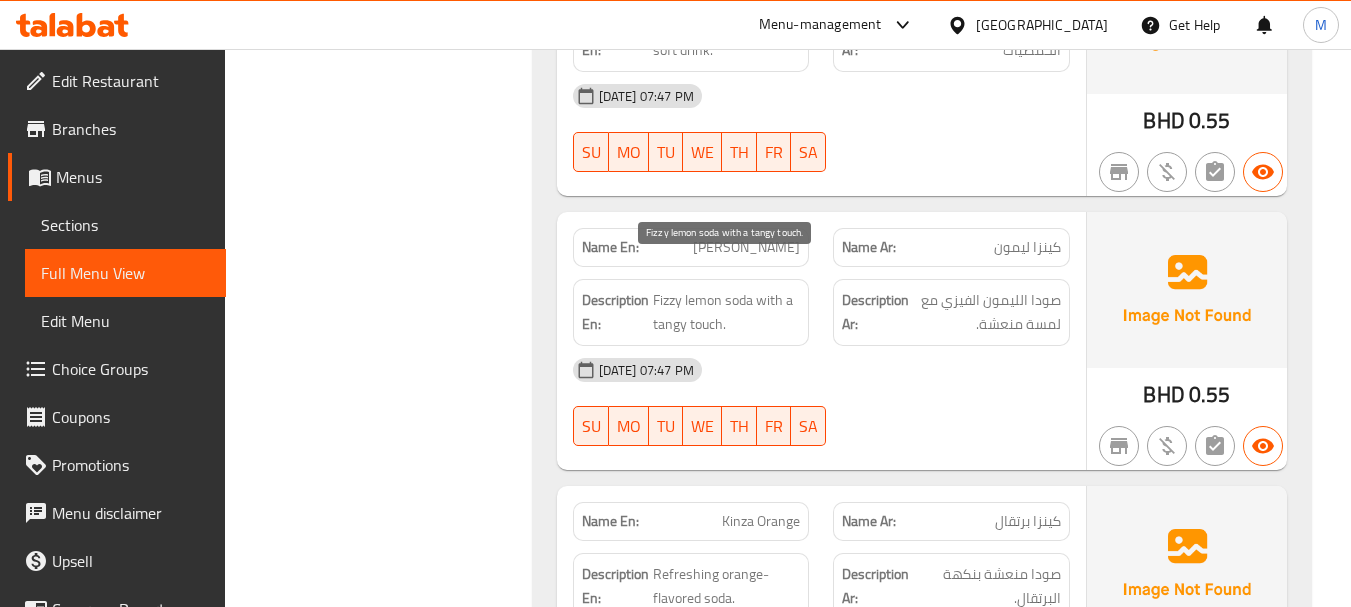 click on "Fizzy lemon soda with a tangy touch." at bounding box center [727, 312] 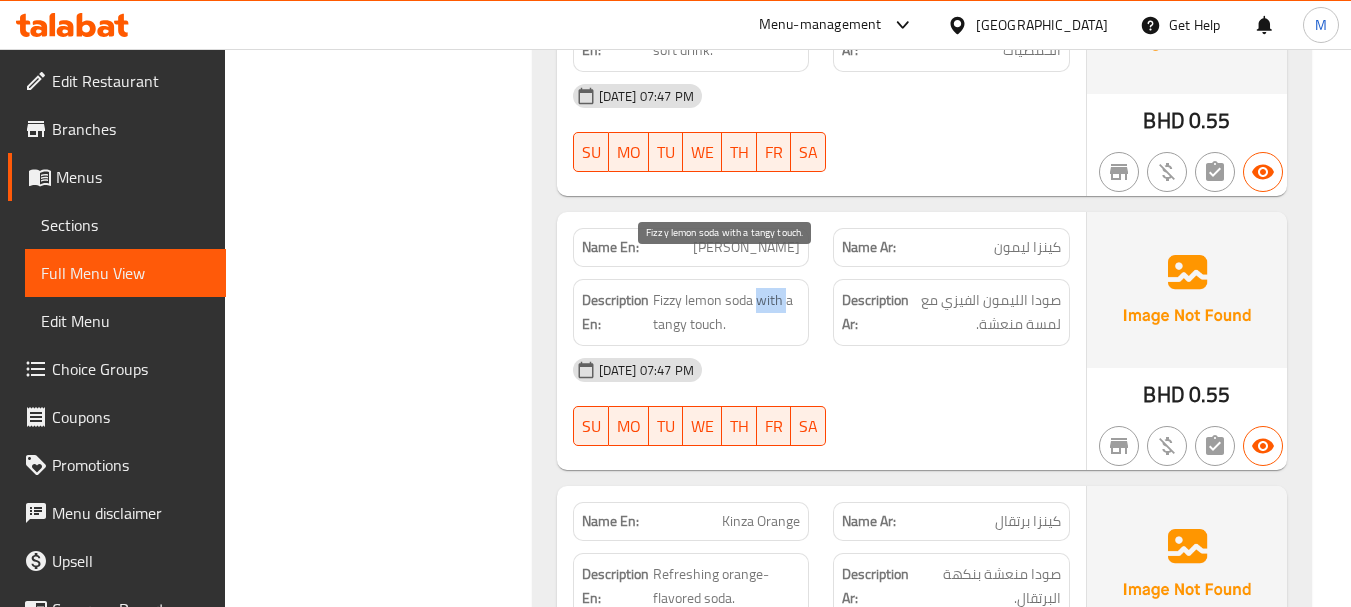 click on "Fizzy lemon soda with a tangy touch." at bounding box center (727, 312) 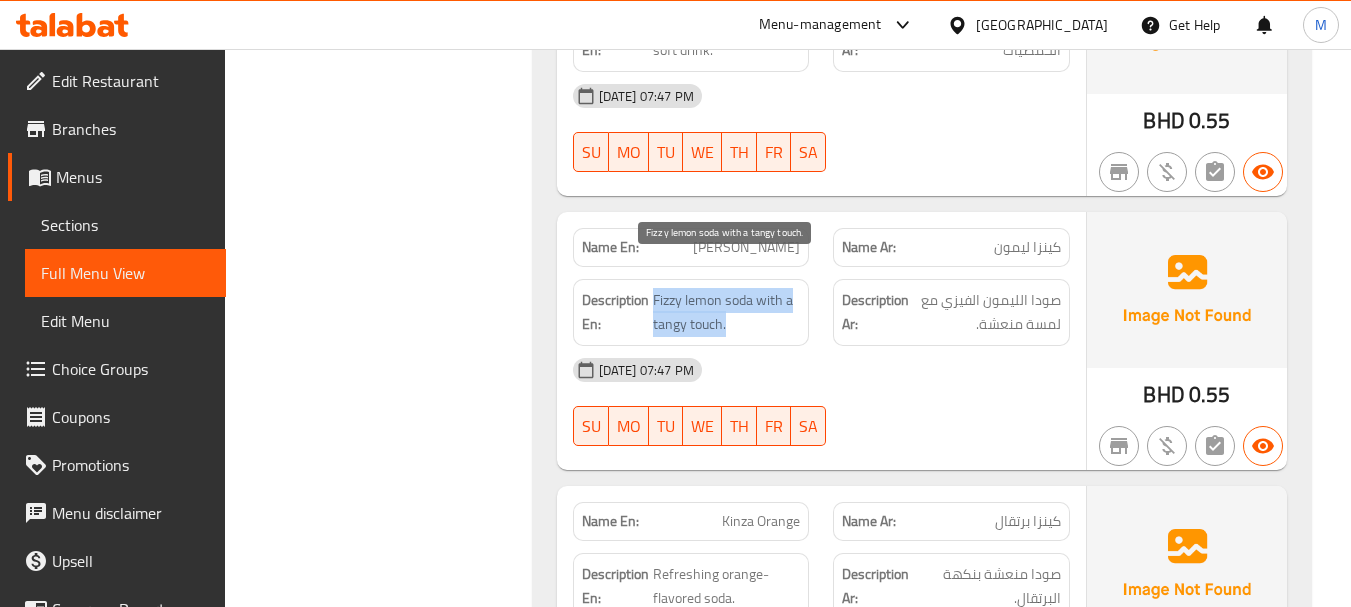click on "Fizzy lemon soda with a tangy touch." at bounding box center [727, 312] 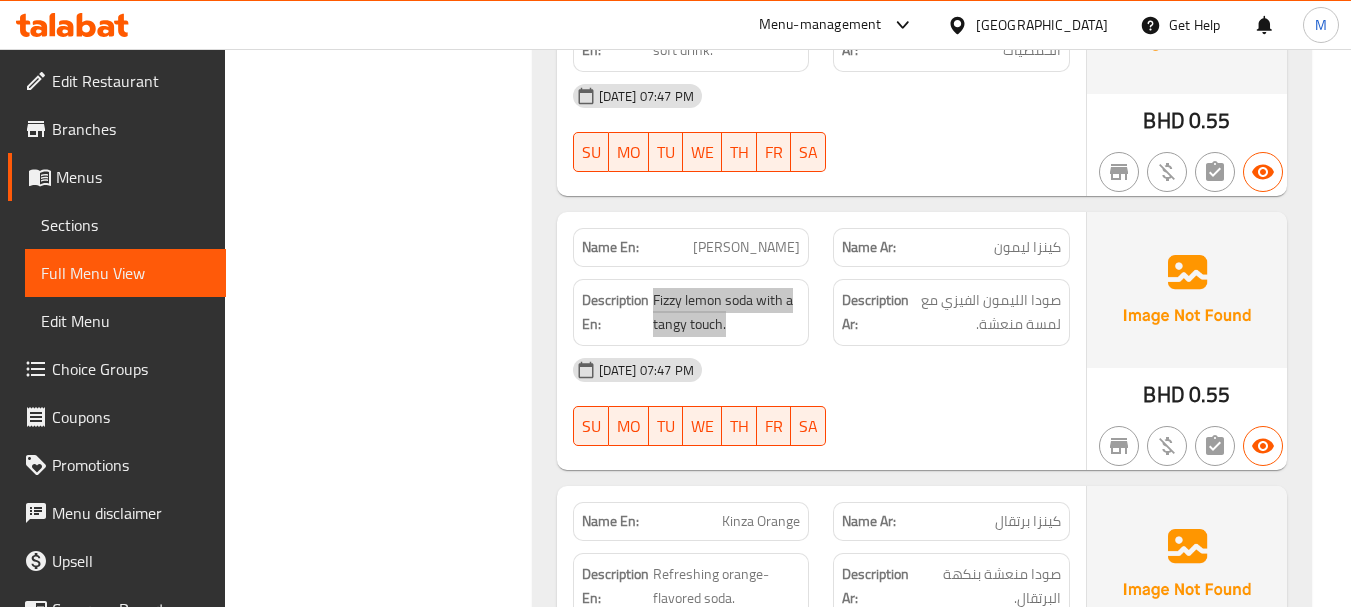 scroll, scrollTop: 1289, scrollLeft: 0, axis: vertical 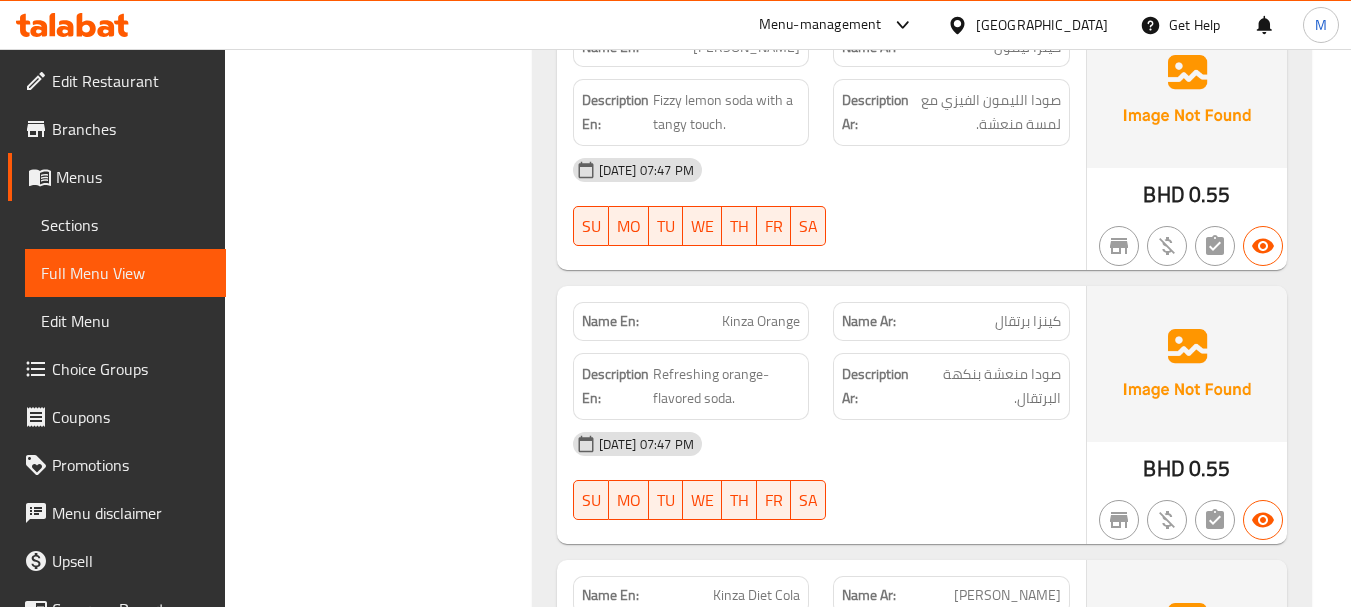 click on "[DATE] 07:47 PM" at bounding box center [821, 444] 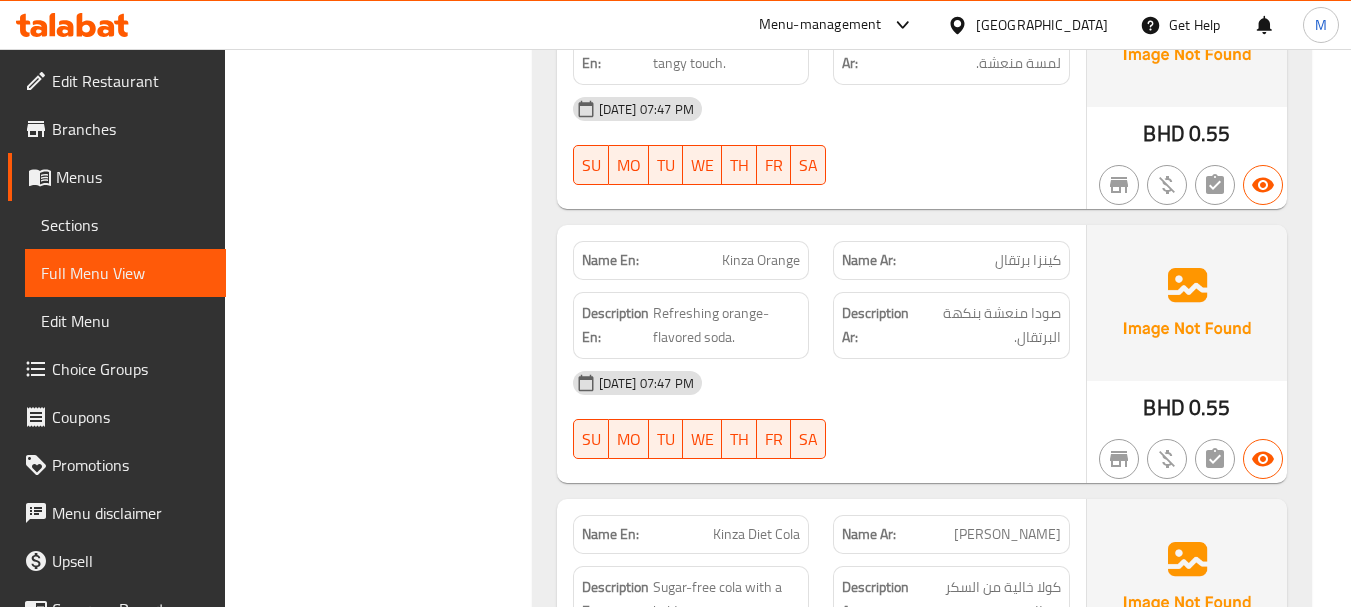scroll, scrollTop: 1489, scrollLeft: 0, axis: vertical 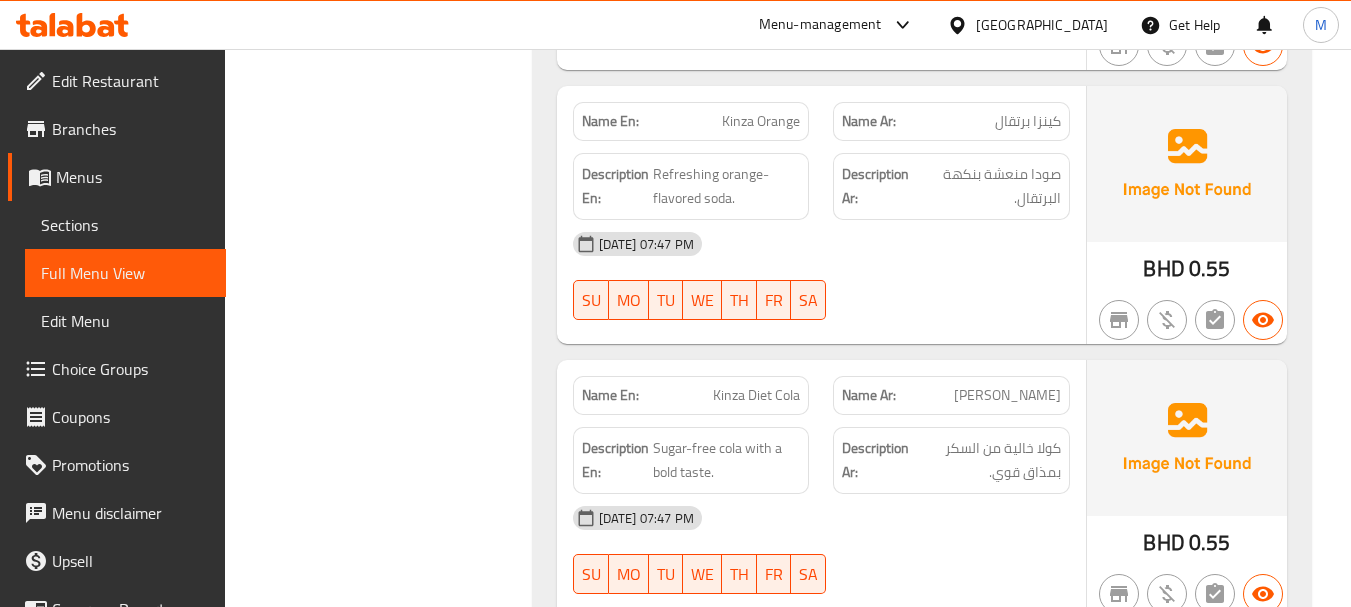click on "Description Ar: كولا خالية من السكر بمذاق قوي." at bounding box center (951, 460) 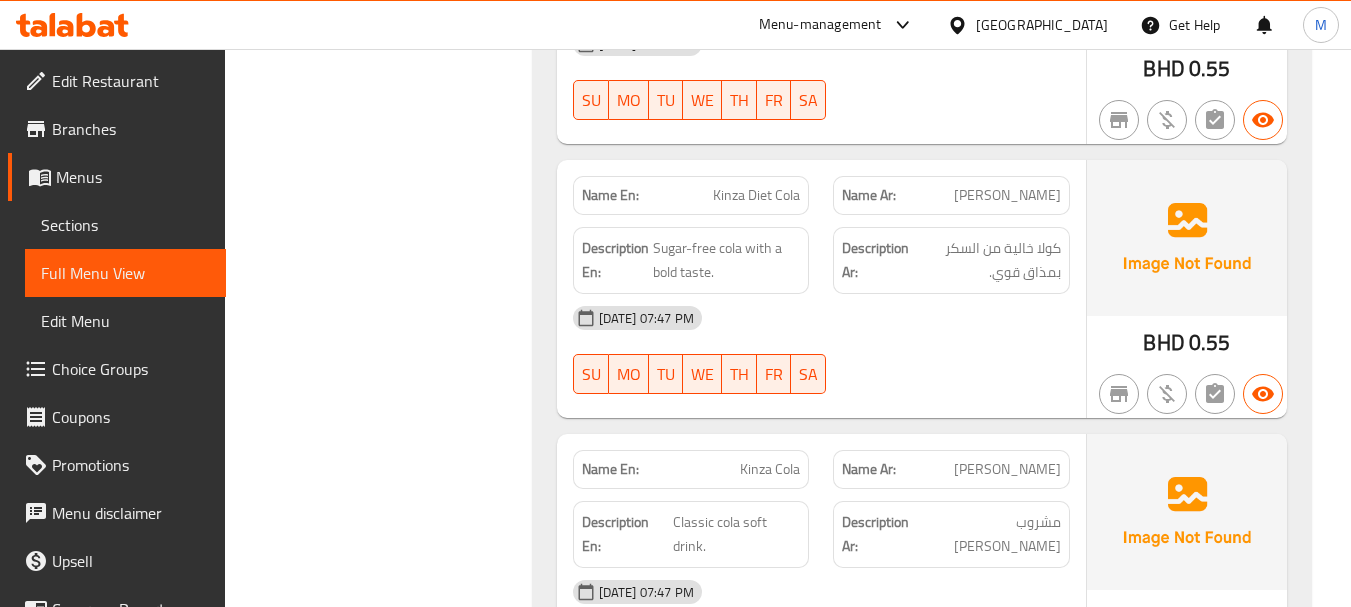 scroll, scrollTop: 1789, scrollLeft: 0, axis: vertical 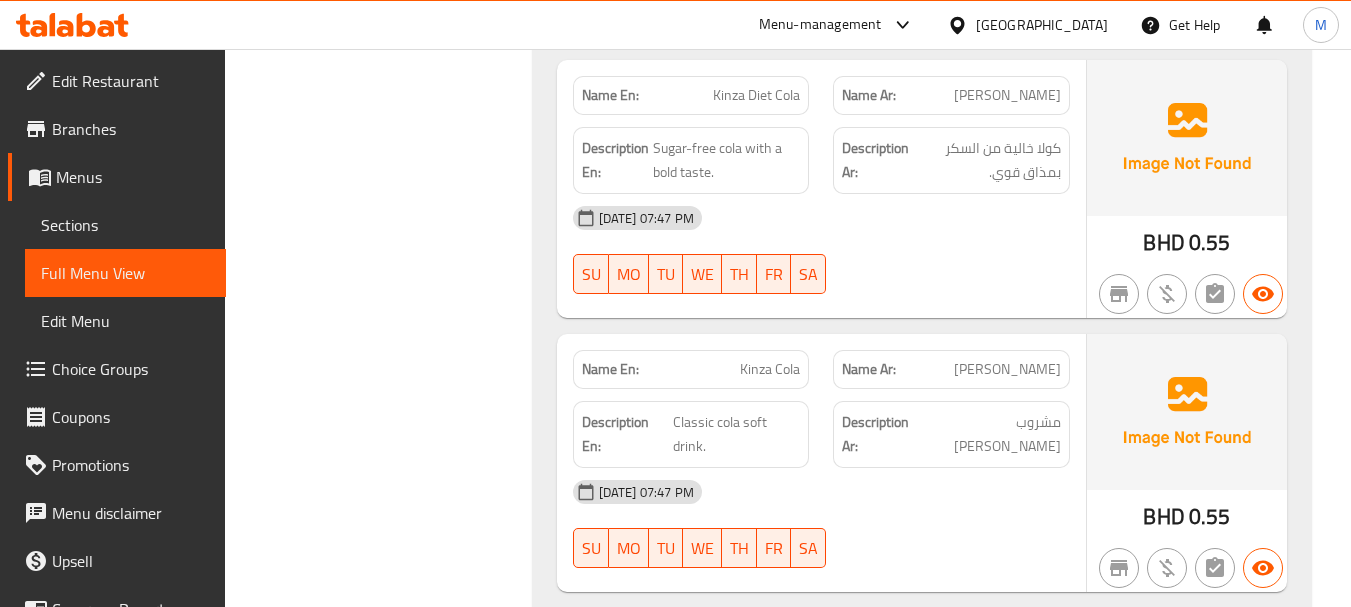 click on "[DATE] 07:47 PM" at bounding box center (821, 492) 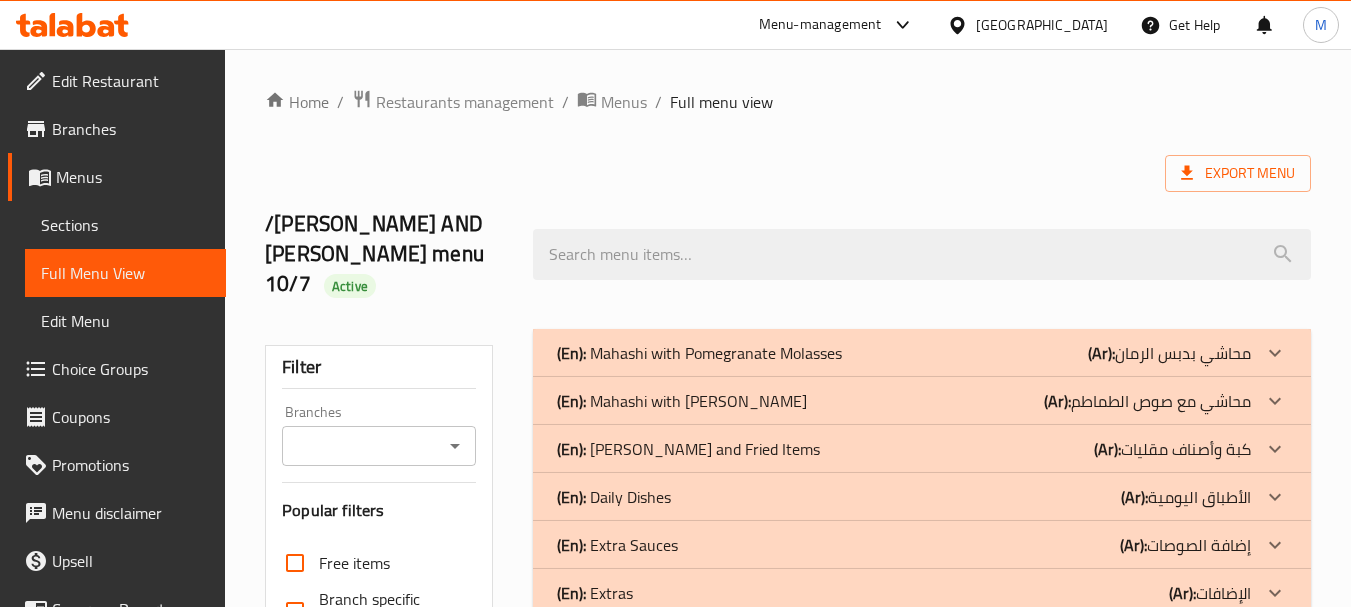 scroll, scrollTop: 200, scrollLeft: 0, axis: vertical 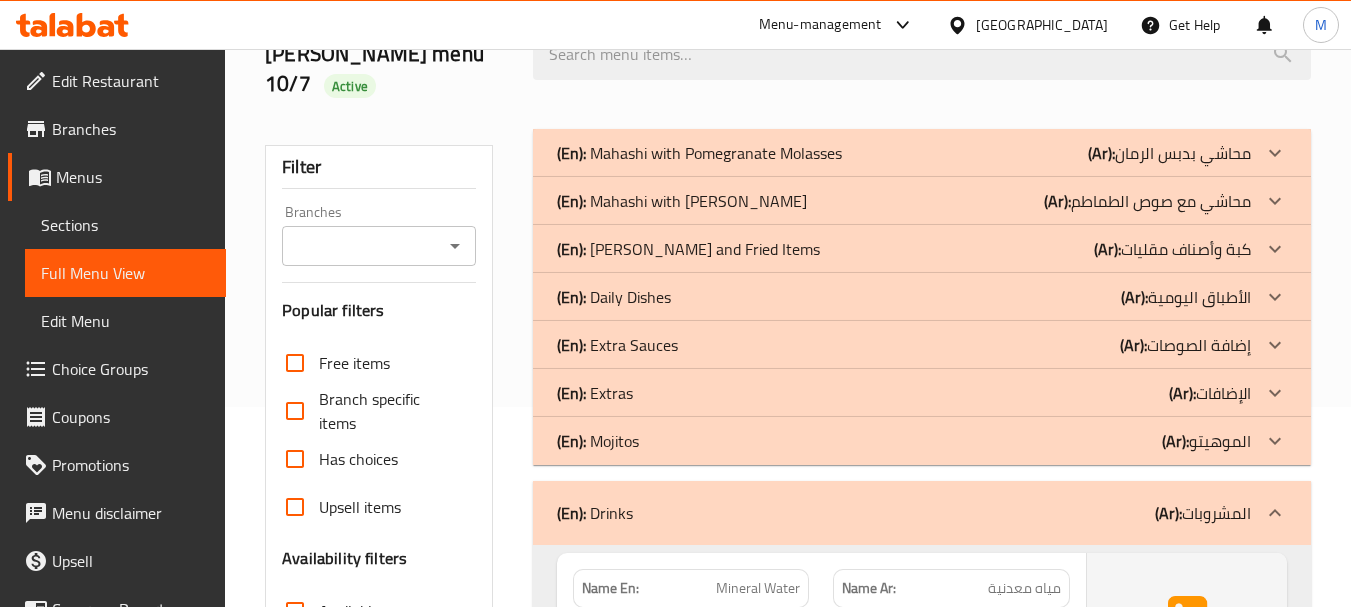 click on "(En):   Drinks (Ar): المشروبات" at bounding box center (922, 513) 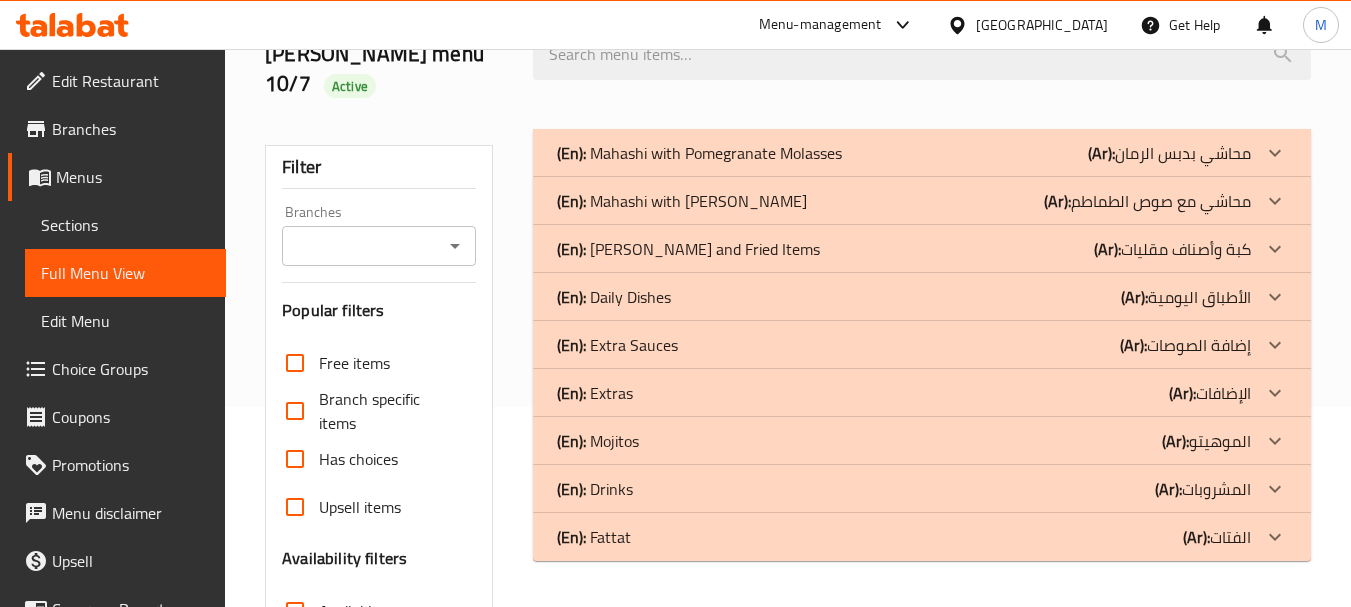 click on "(En):   Fattat (Ar): الفتات" at bounding box center [904, 153] 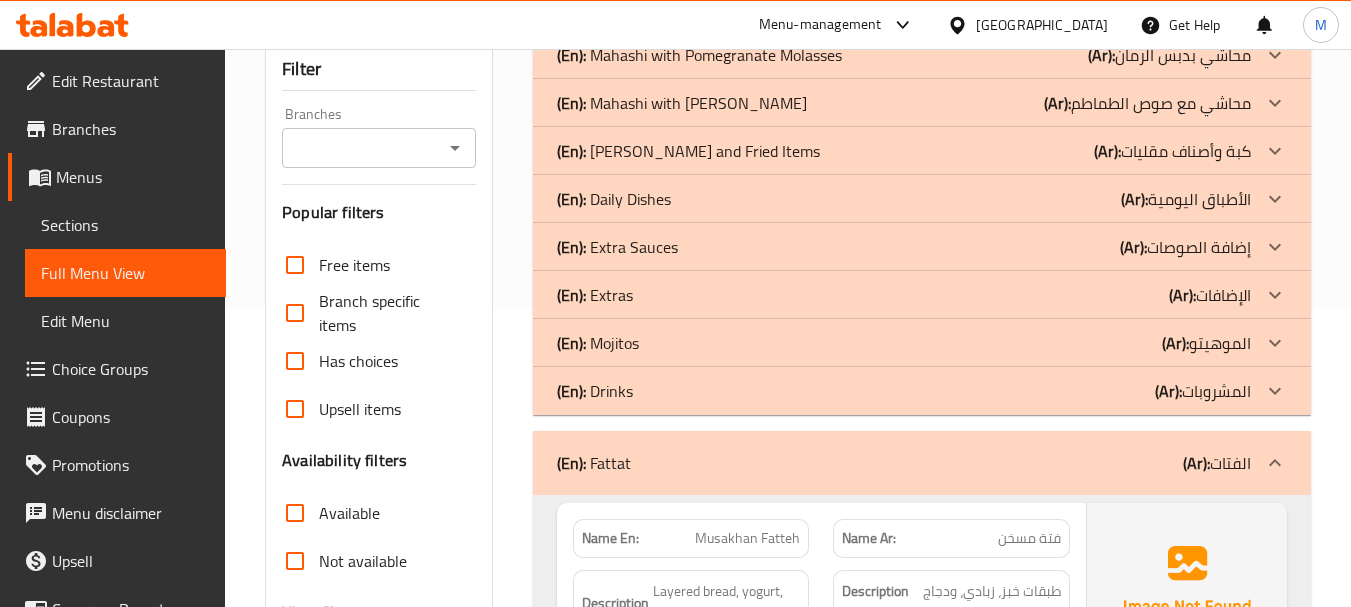 scroll, scrollTop: 500, scrollLeft: 0, axis: vertical 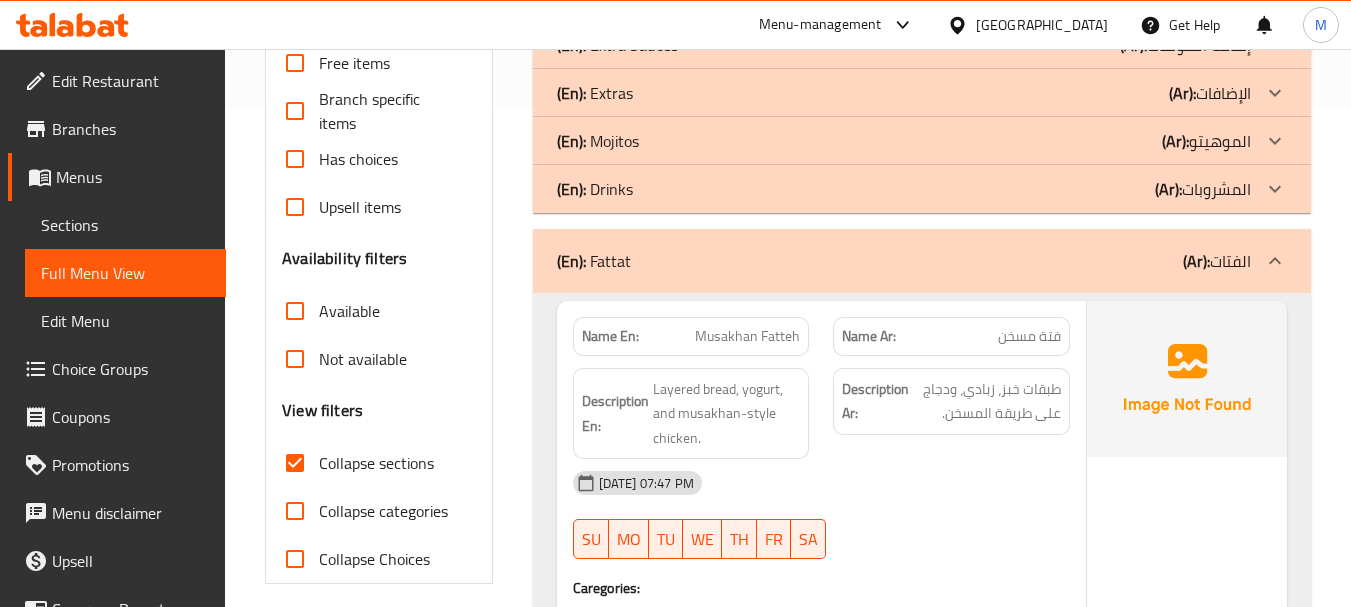 click on "[DATE] 07:47 PM" at bounding box center [821, 483] 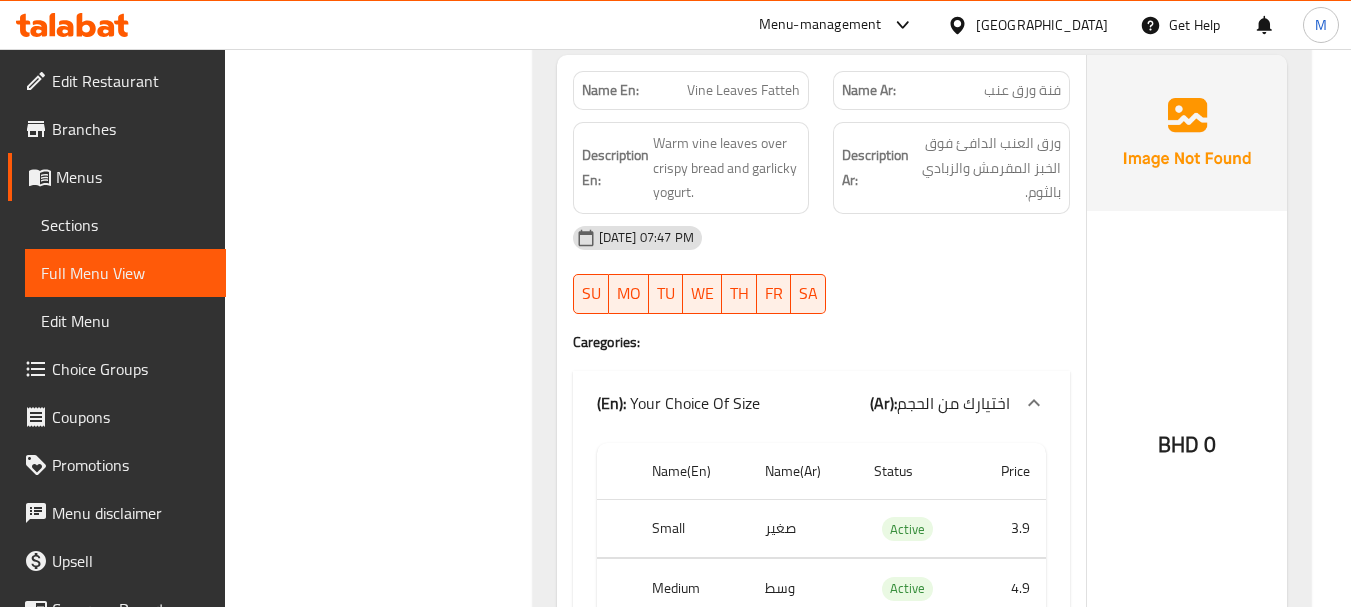 scroll, scrollTop: 1400, scrollLeft: 0, axis: vertical 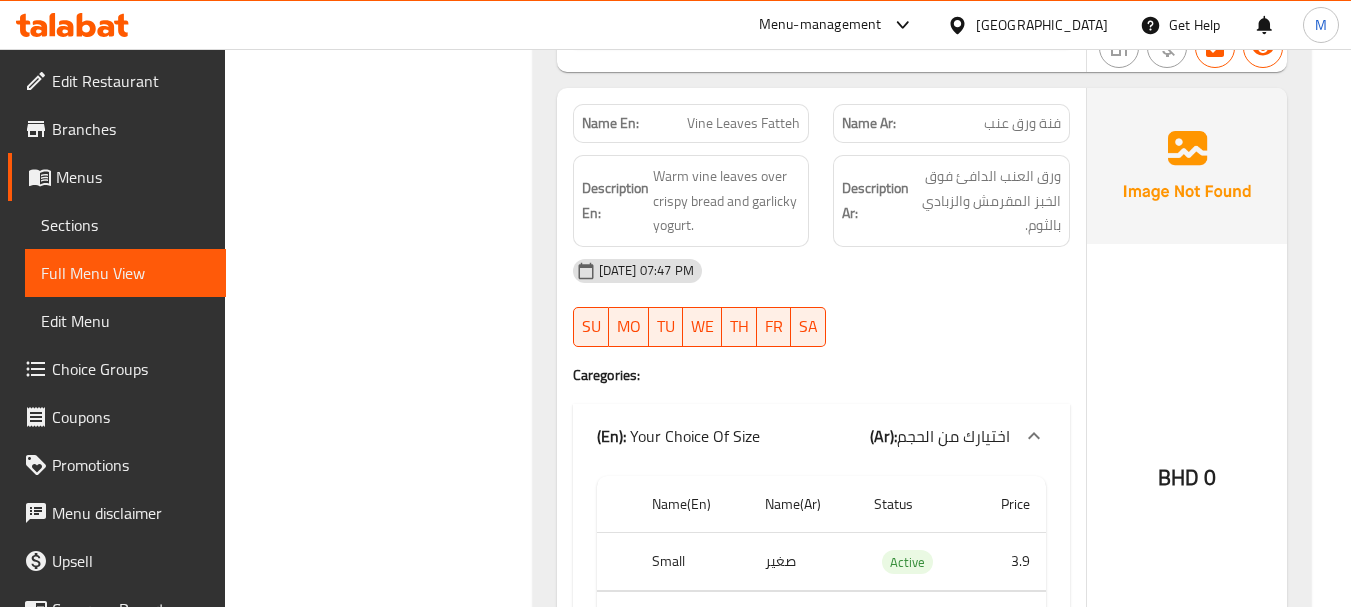 click on "Caregories:" at bounding box center [821, 375] 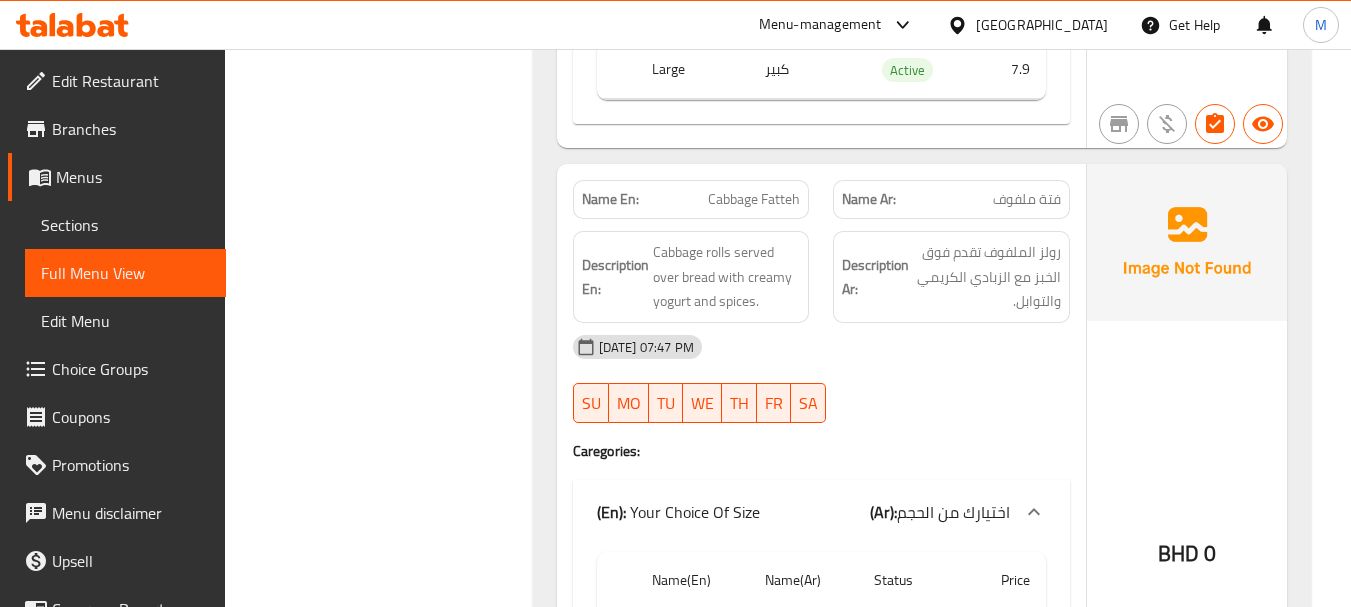scroll, scrollTop: 1990, scrollLeft: 0, axis: vertical 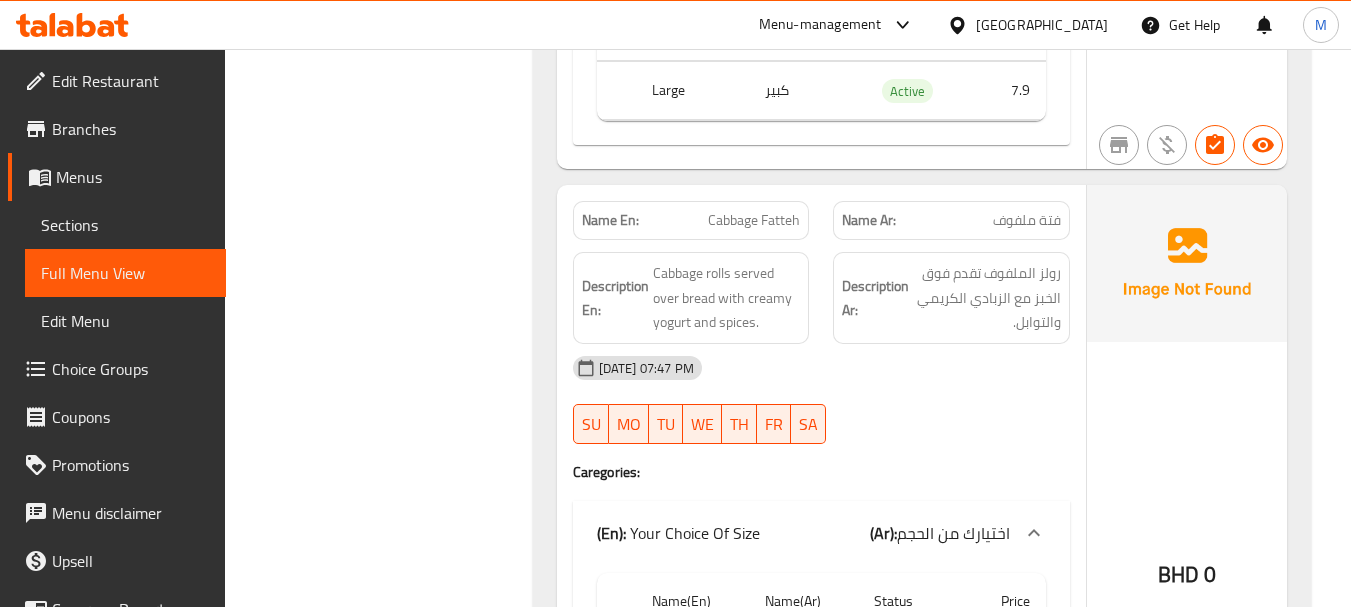 click on "10-07-2025 07:47 PM SU MO TU WE TH FR SA" at bounding box center [821, 400] 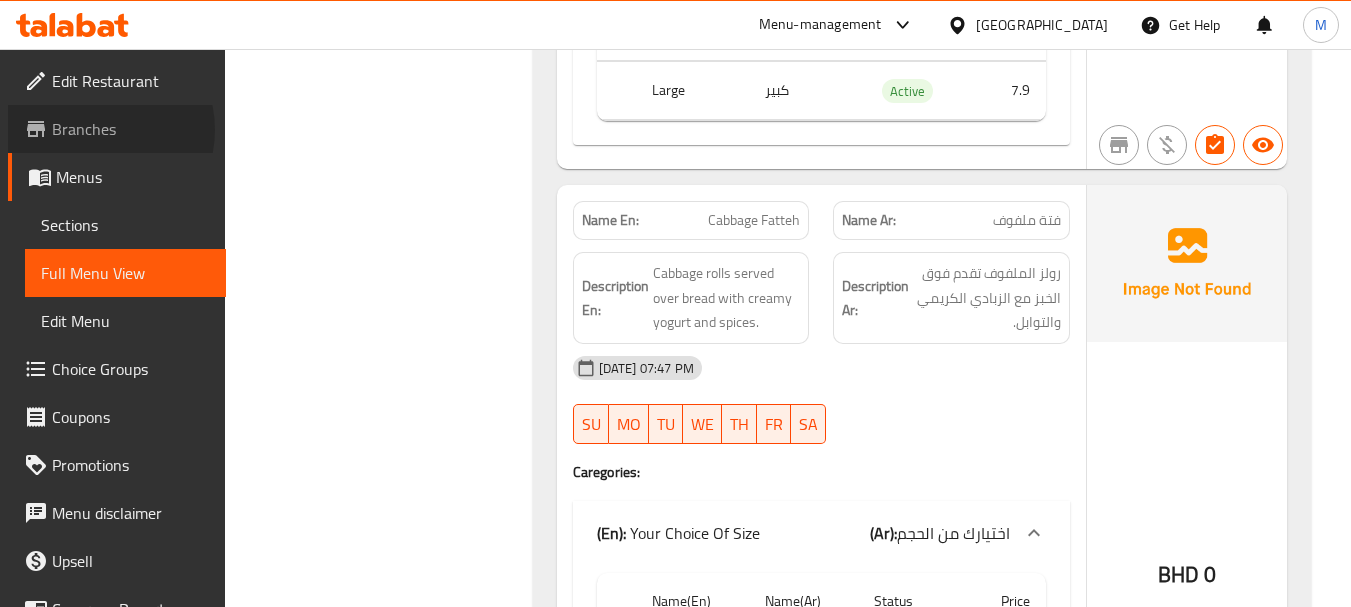 click on "Branches" at bounding box center [131, 129] 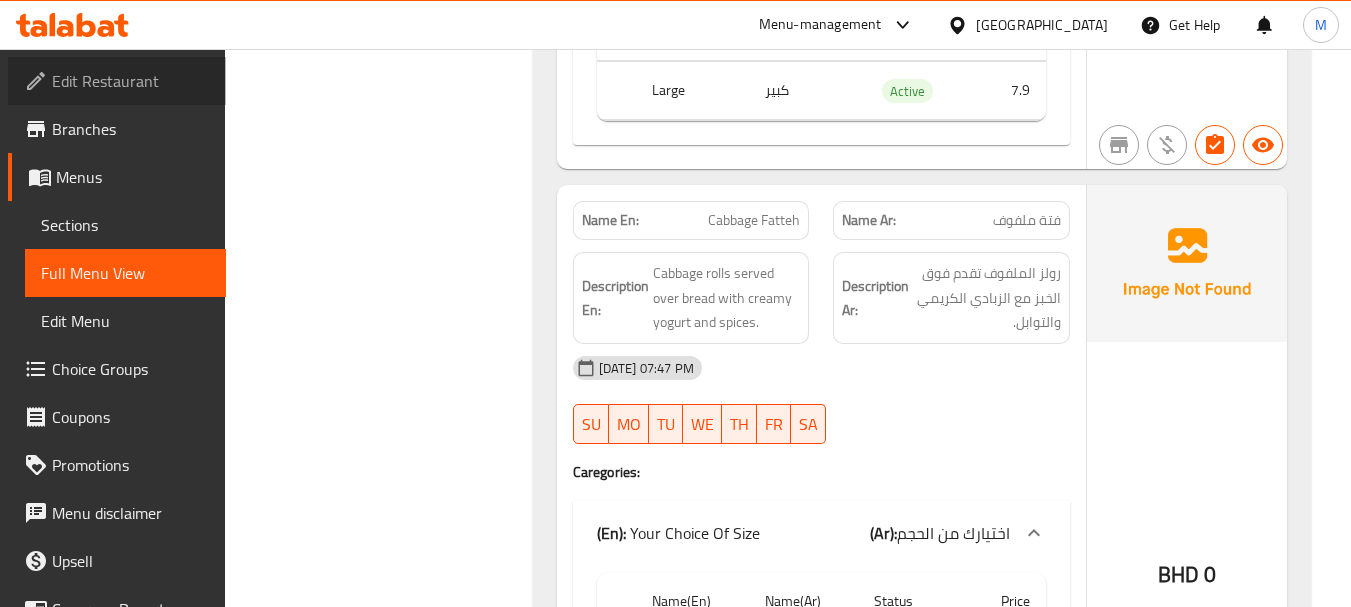click on "Edit Restaurant" at bounding box center [117, 81] 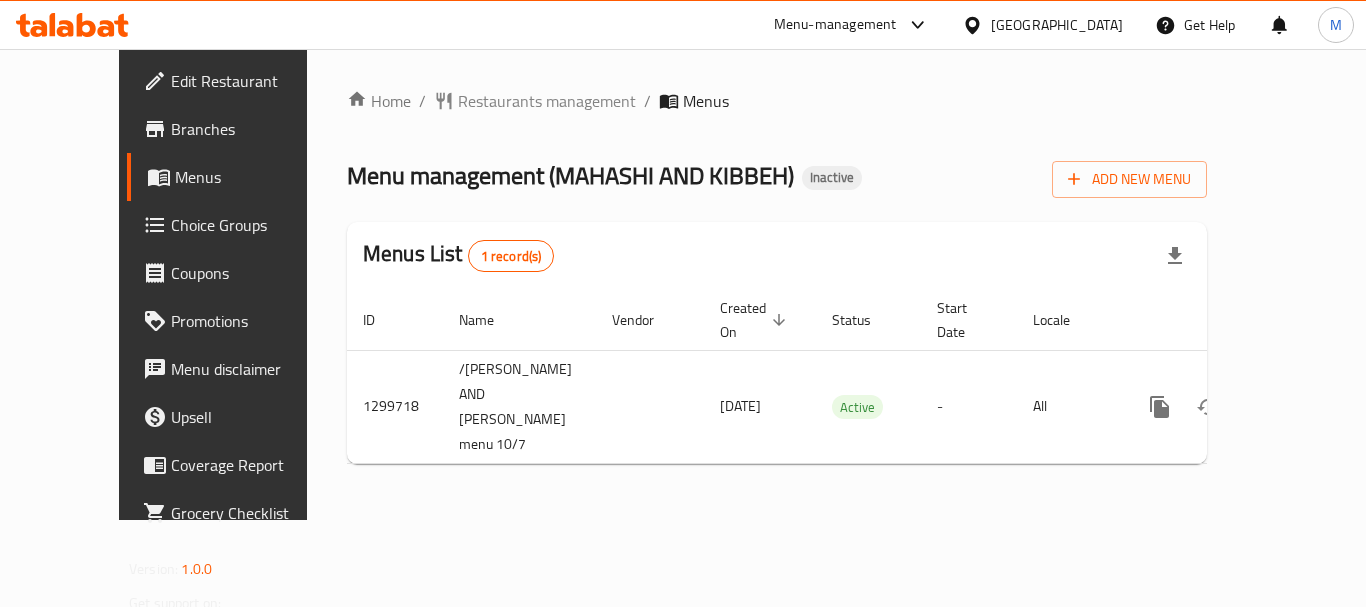 scroll, scrollTop: 0, scrollLeft: 0, axis: both 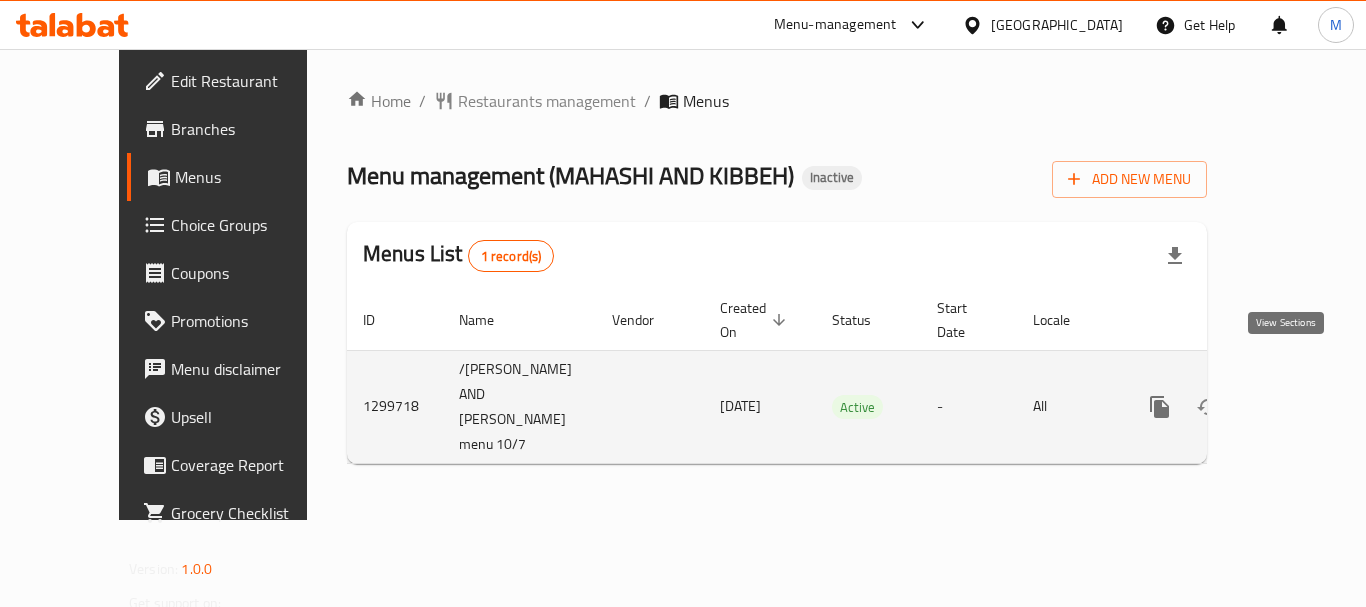 click 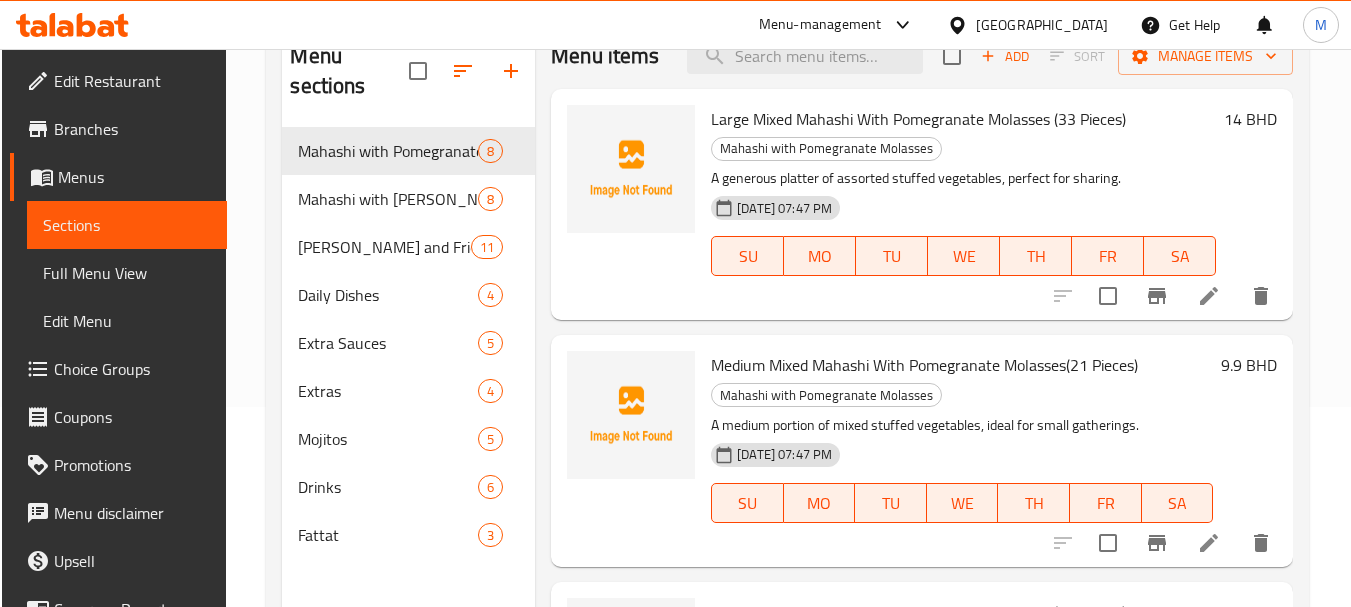 scroll, scrollTop: 0, scrollLeft: 0, axis: both 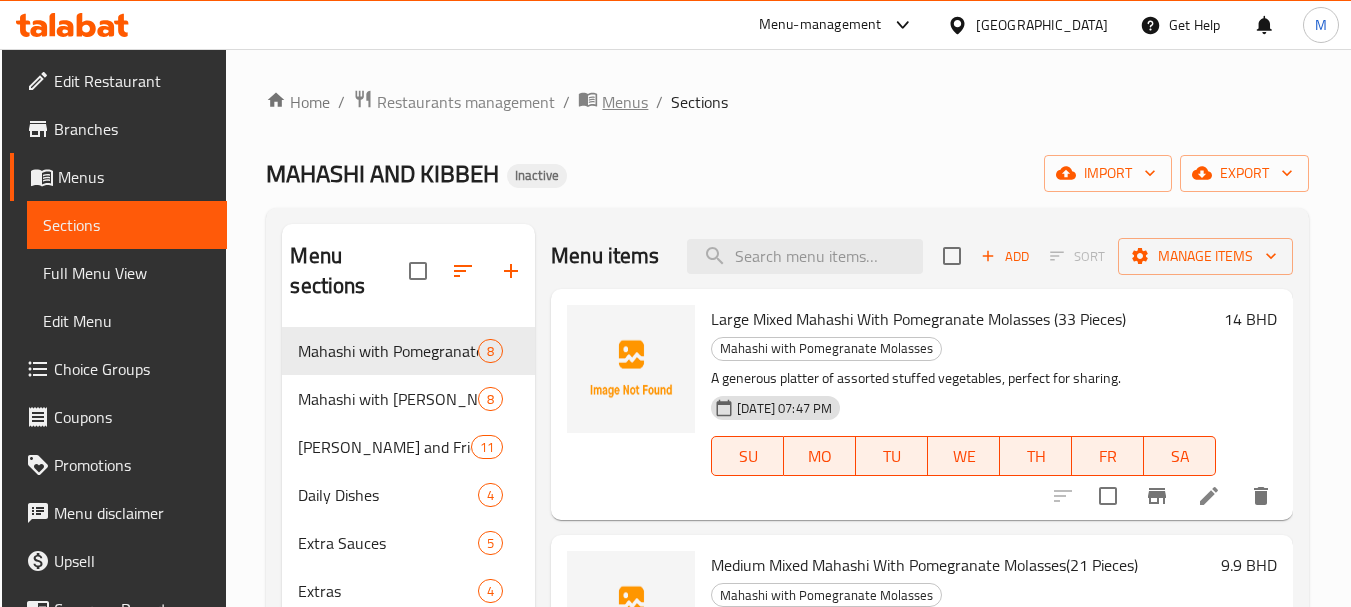 click on "Menus" at bounding box center (625, 102) 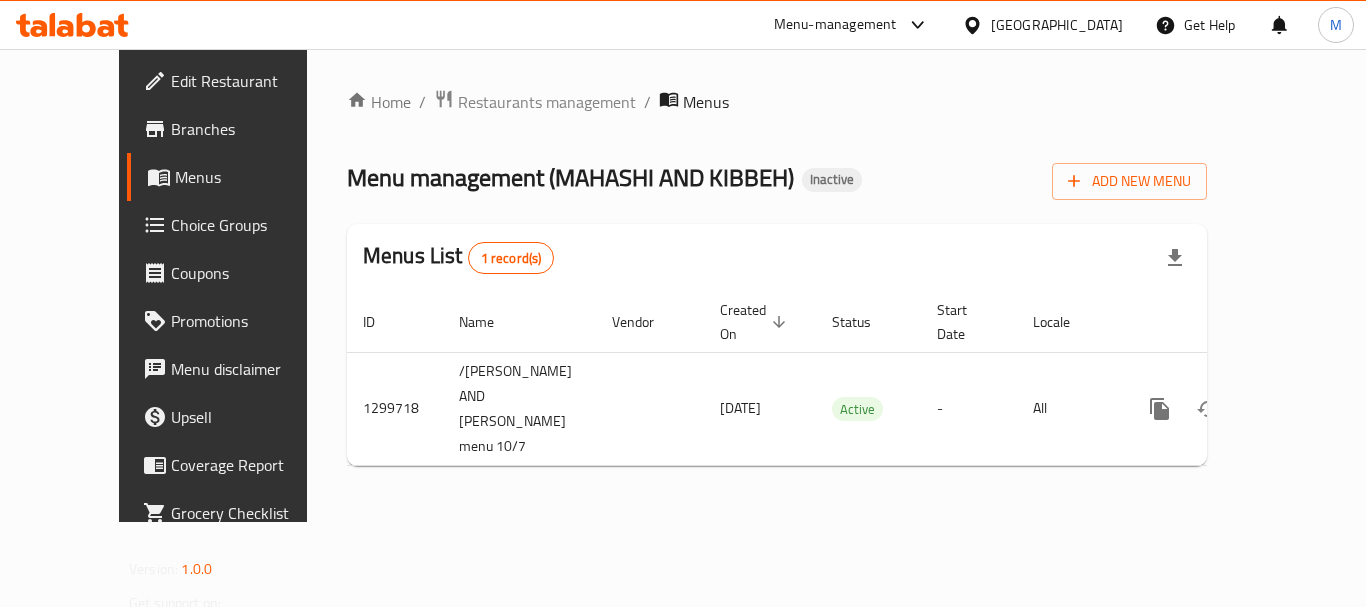 click on "Home / Restaurants management / Menus Menu management ( [PERSON_NAME] AND KIBBEH )  Inactive Add New Menu Menus List   1 record(s) ID Name Vendor Created On sorted descending Status Start Date Locale Actions 1299718 /[PERSON_NAME] AND KIBBEH menu 10/7 [DATE] Active - All" at bounding box center (777, 285) 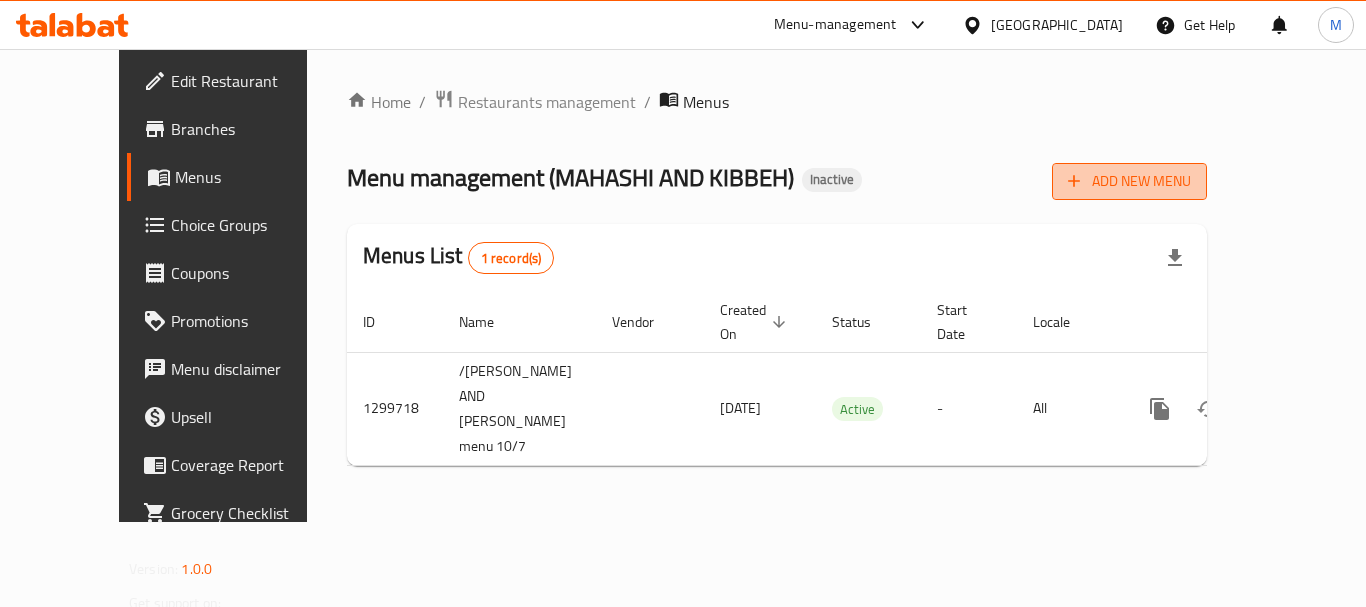 click on "Add New Menu" at bounding box center [1129, 181] 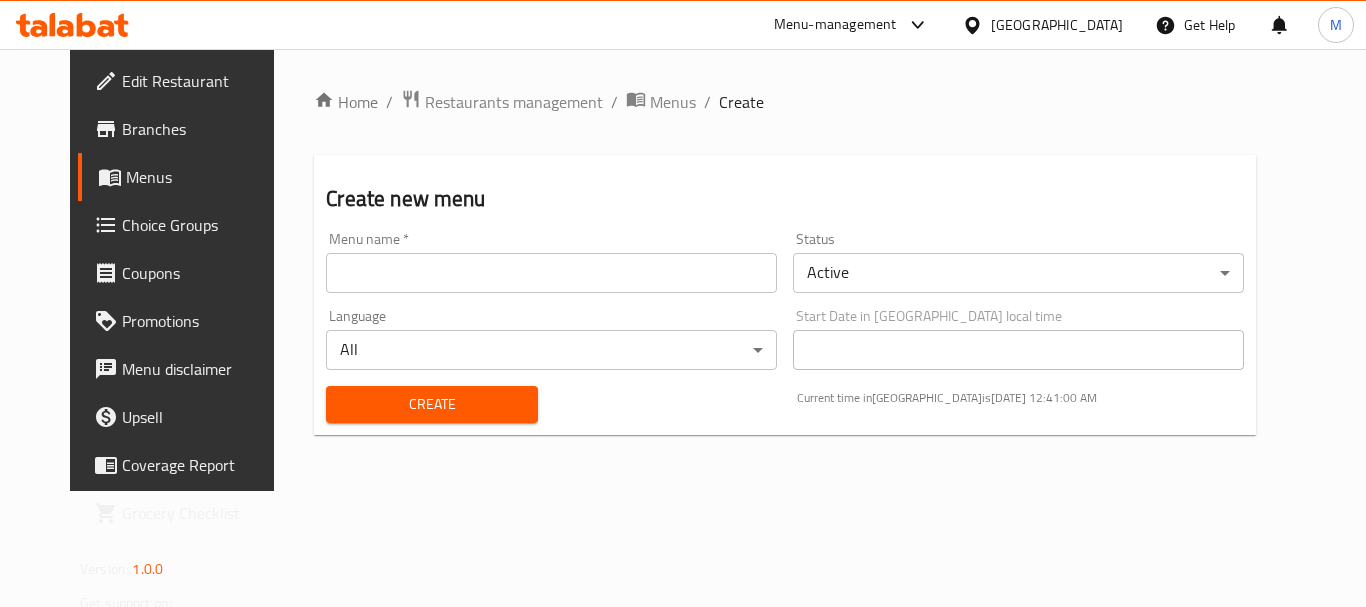click on "Menu name   * Menu name  *" at bounding box center (551, 262) 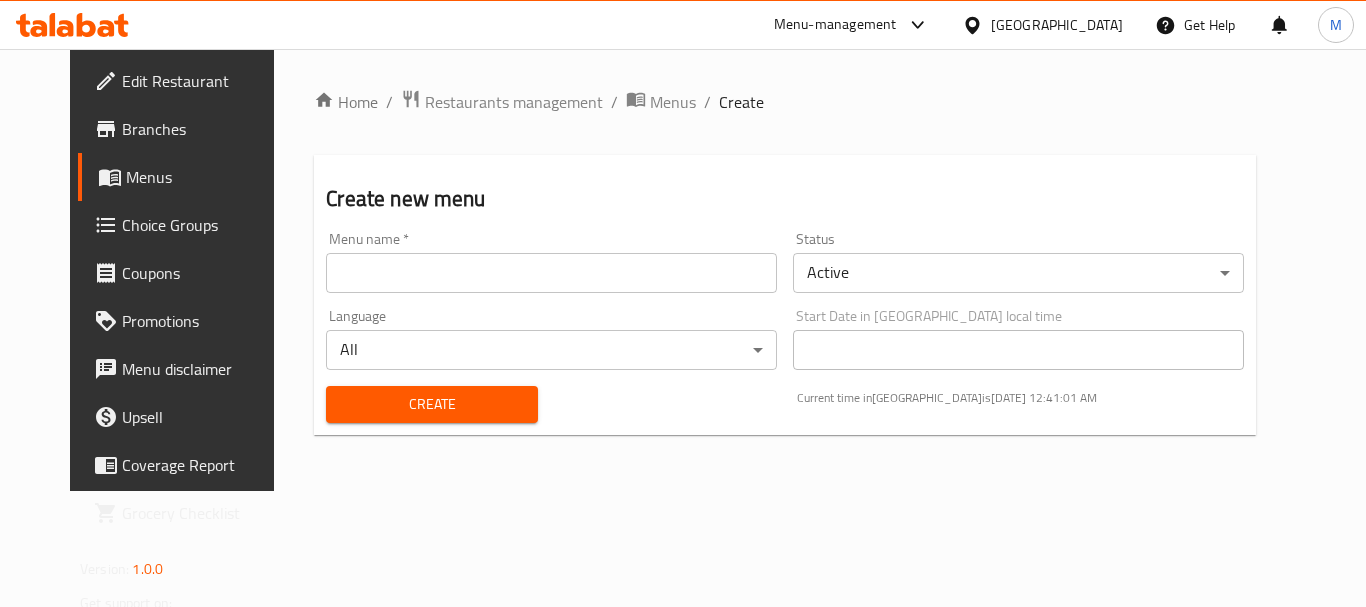 click at bounding box center (551, 273) 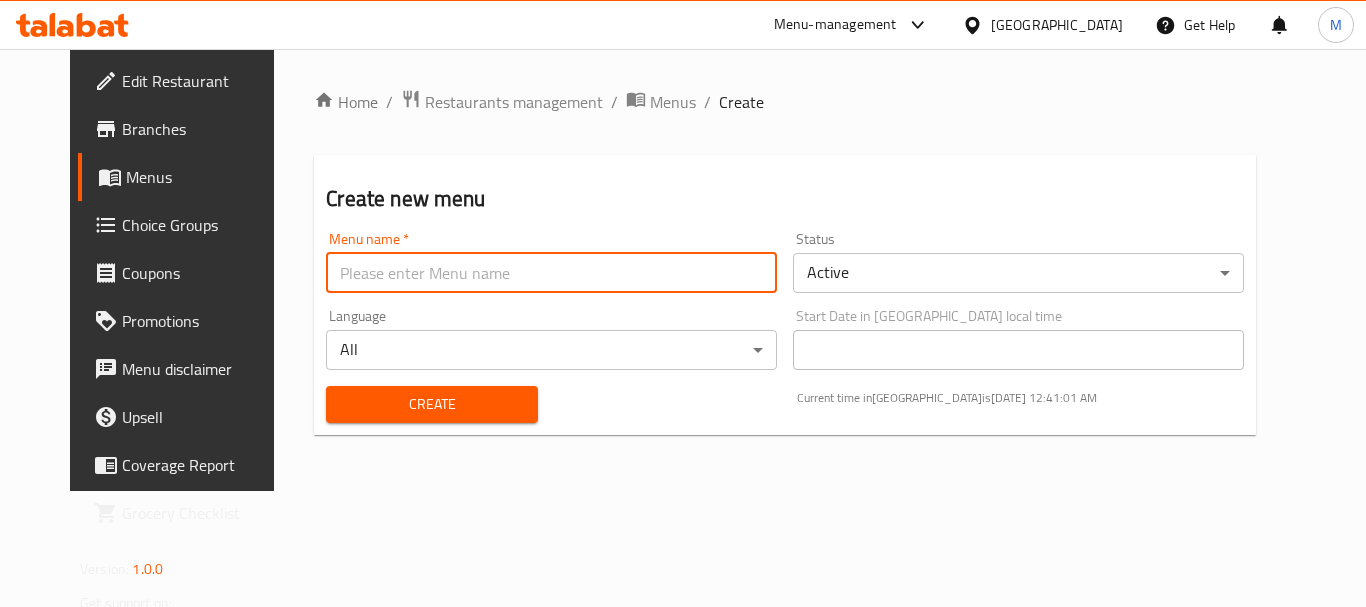 paste on "339392135" 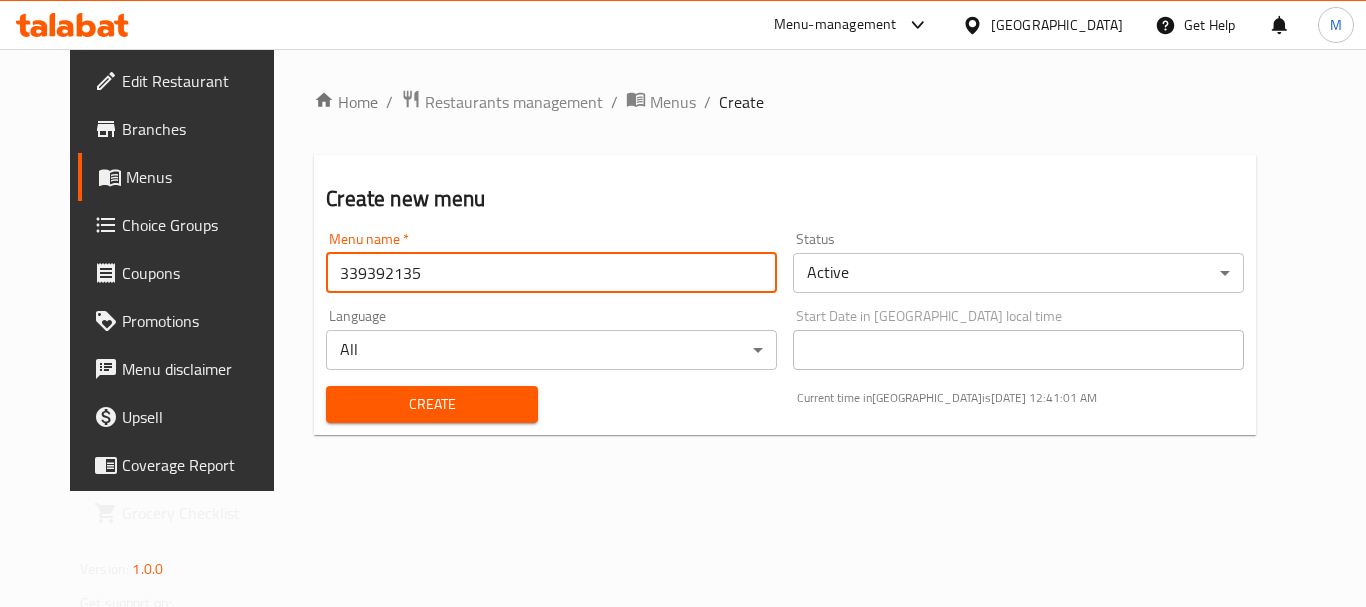 type on "339392135" 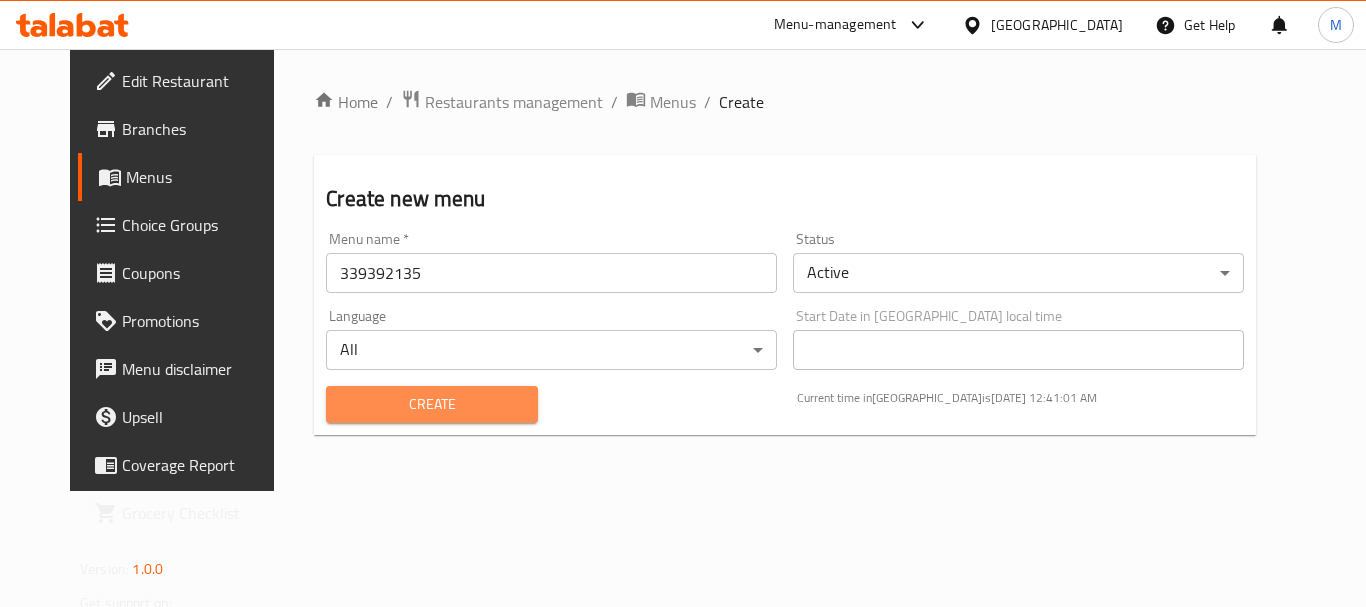 click on "Create" at bounding box center [431, 404] 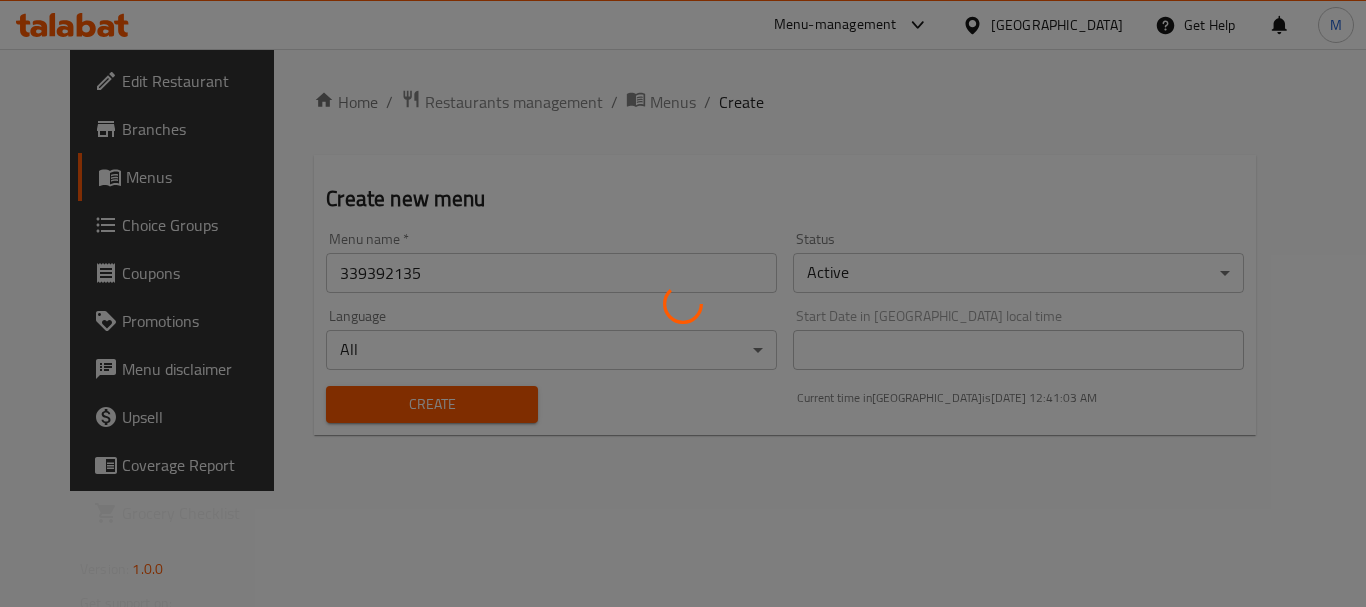 type 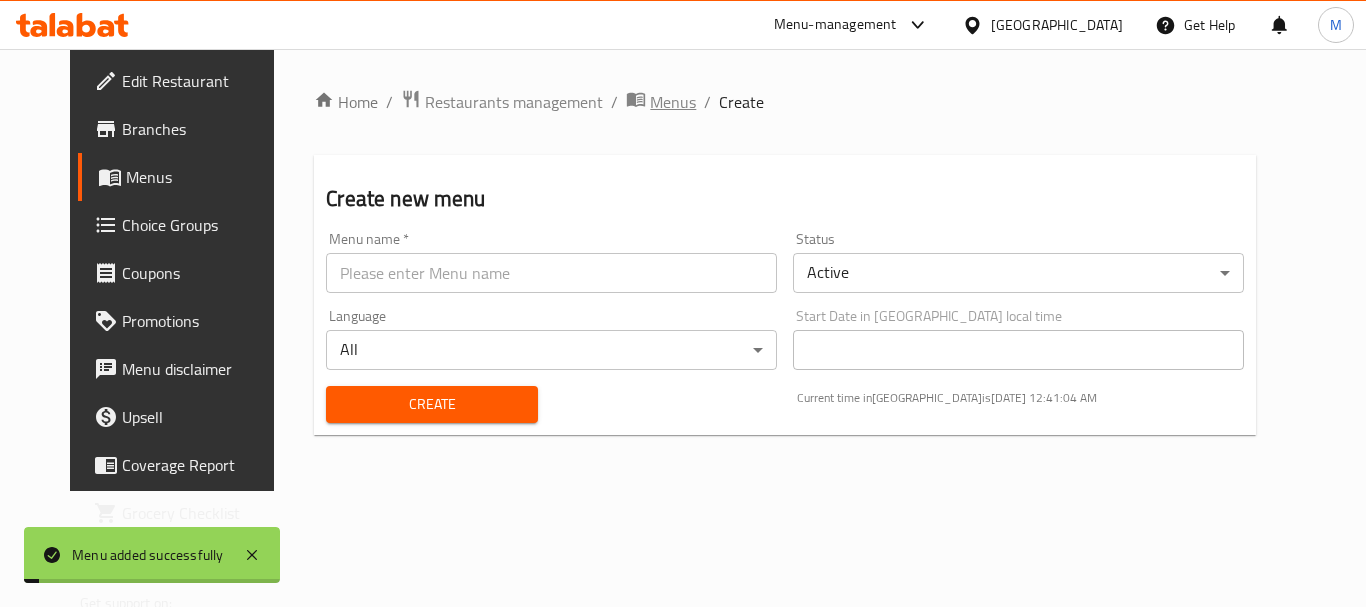click on "Menus" at bounding box center (673, 102) 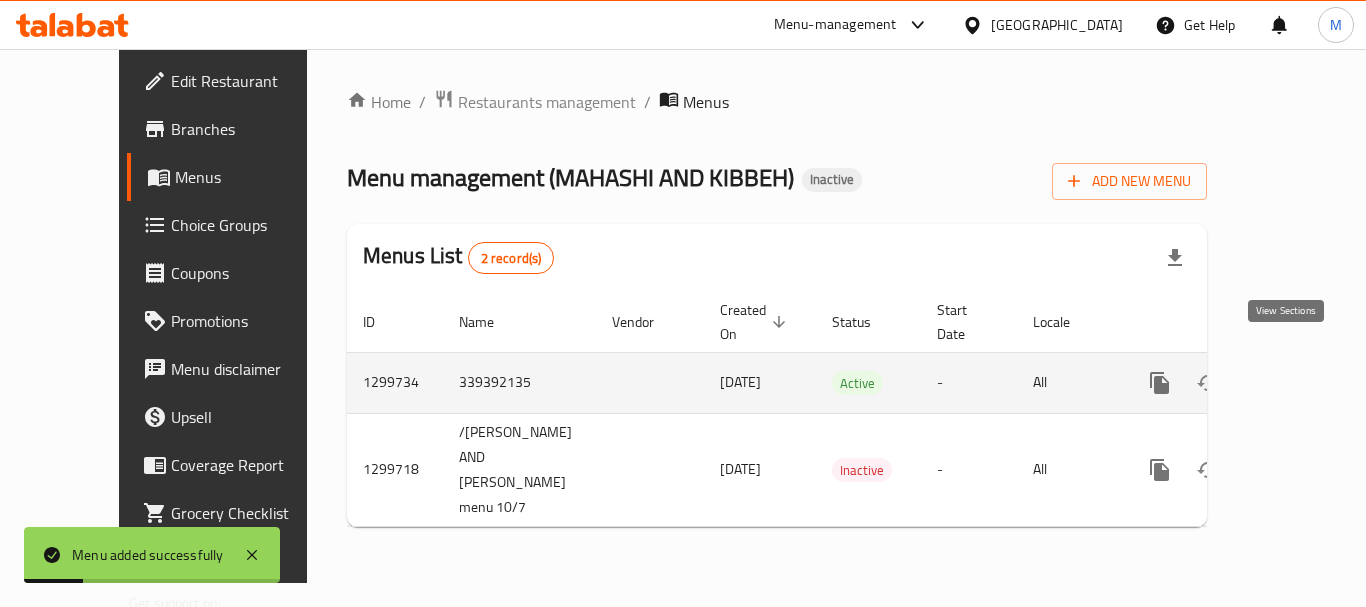 click 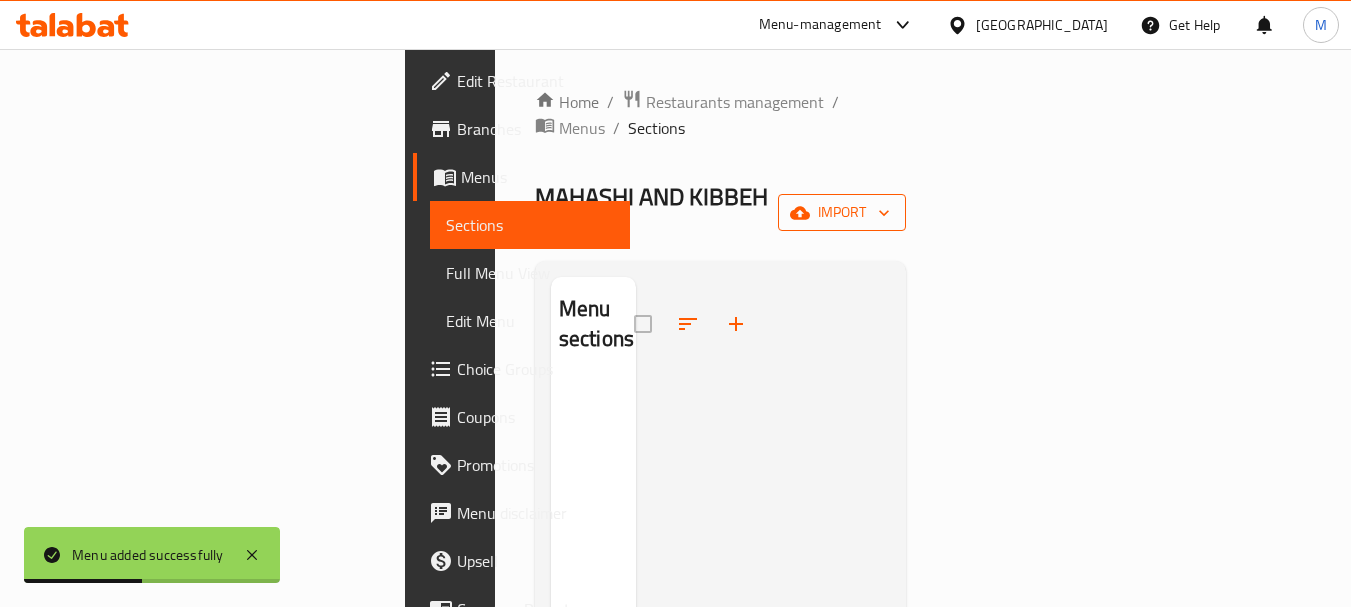 click on "import" at bounding box center (842, 212) 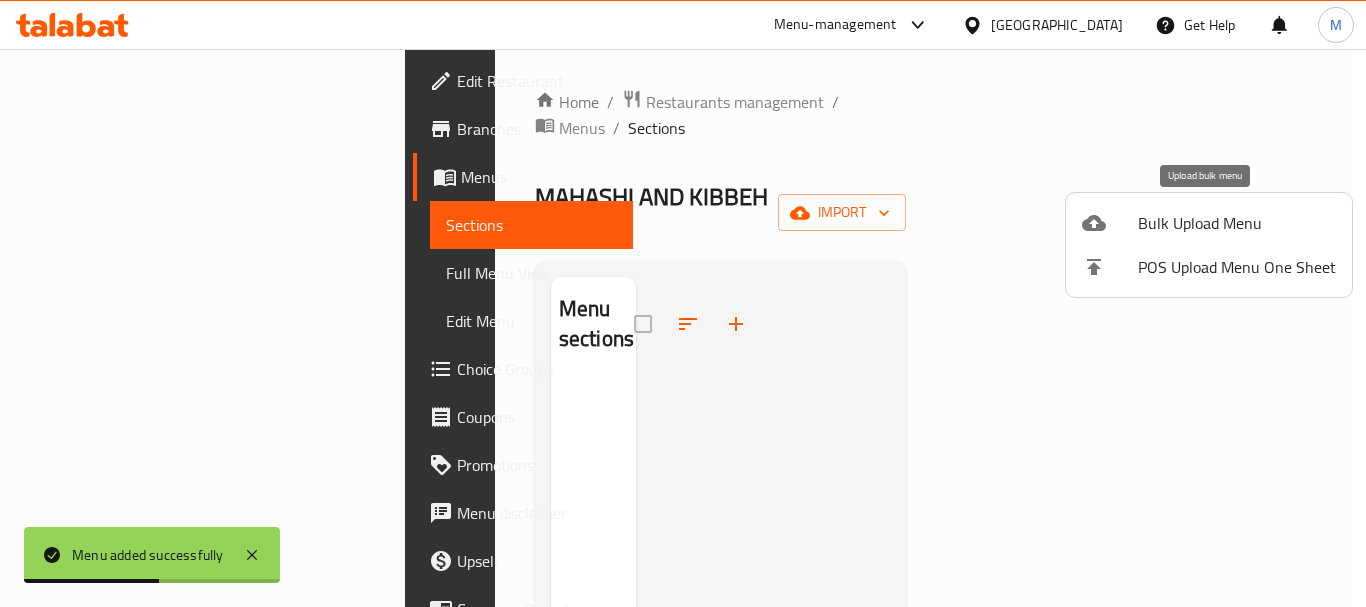 click on "Bulk Upload Menu" at bounding box center [1237, 223] 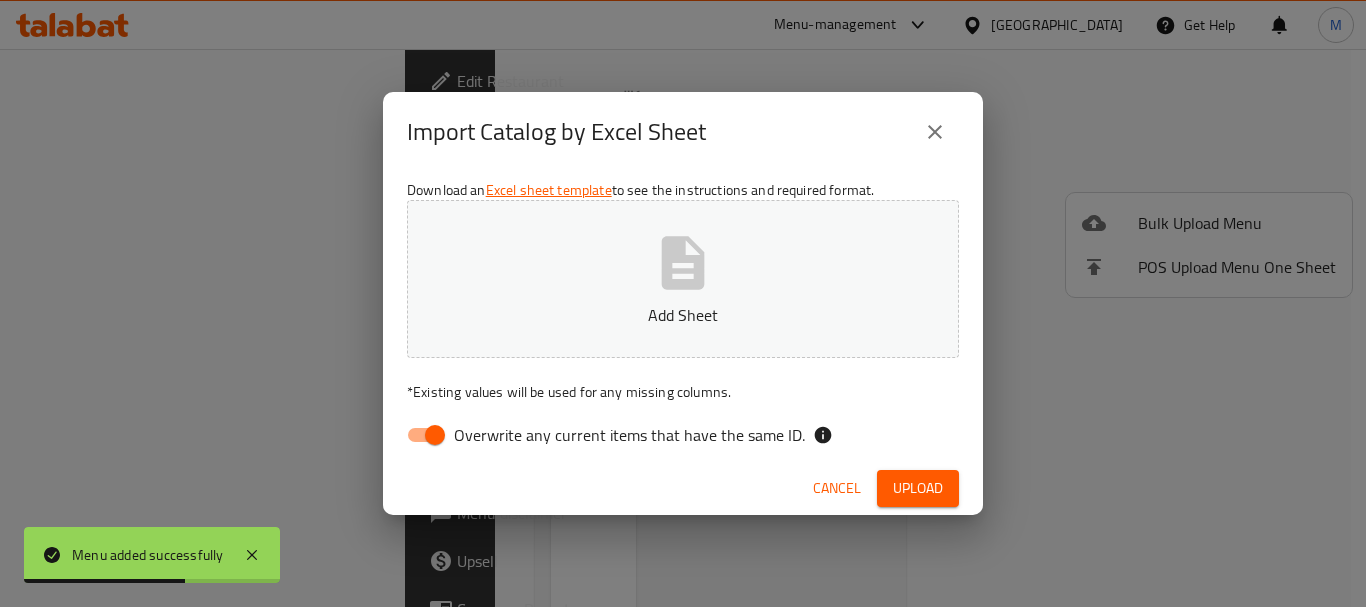 click on "Download an  Excel sheet template  to see the instructions and required format. Add Sheet * Existing values will be used for any missing columns. Overwrite any current items that have the same ID." at bounding box center (683, 317) 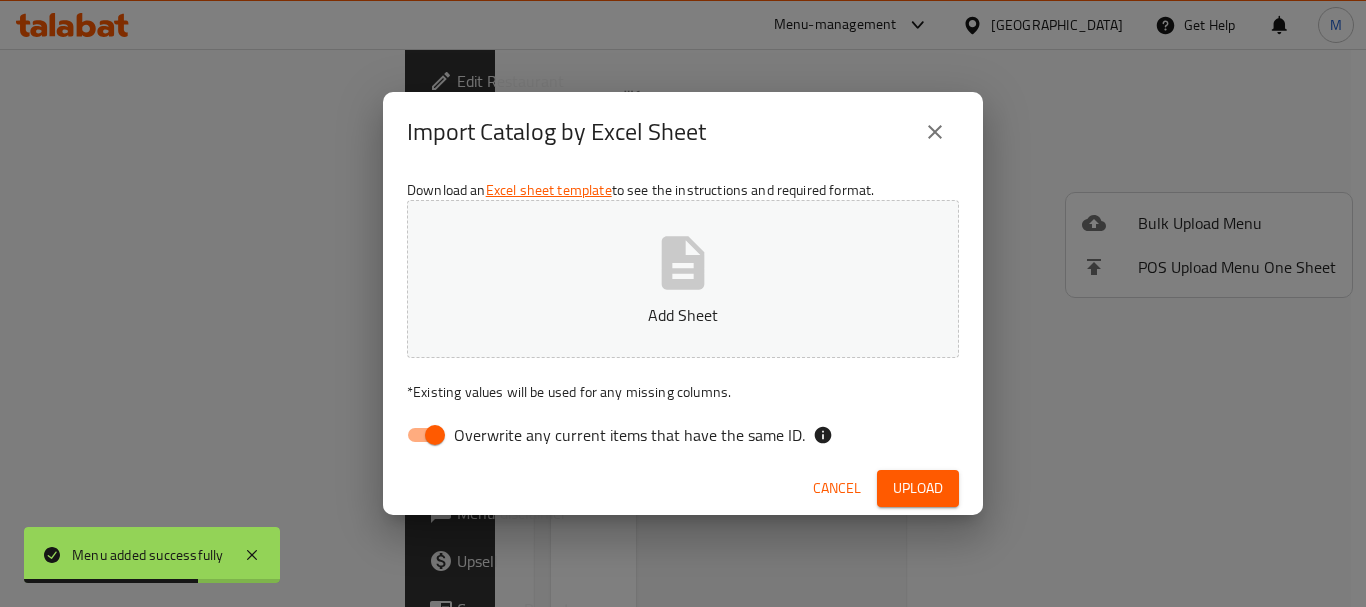 click on "Overwrite any current items that have the same ID." at bounding box center (629, 435) 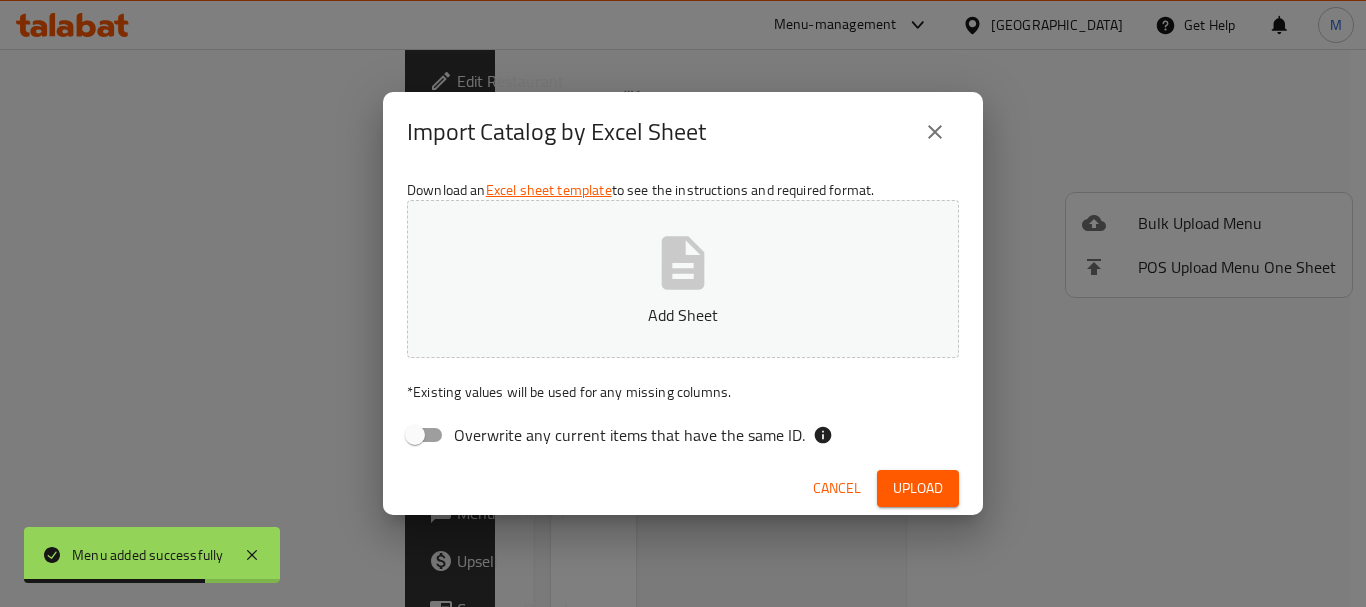 click on "Add Sheet" at bounding box center (683, 279) 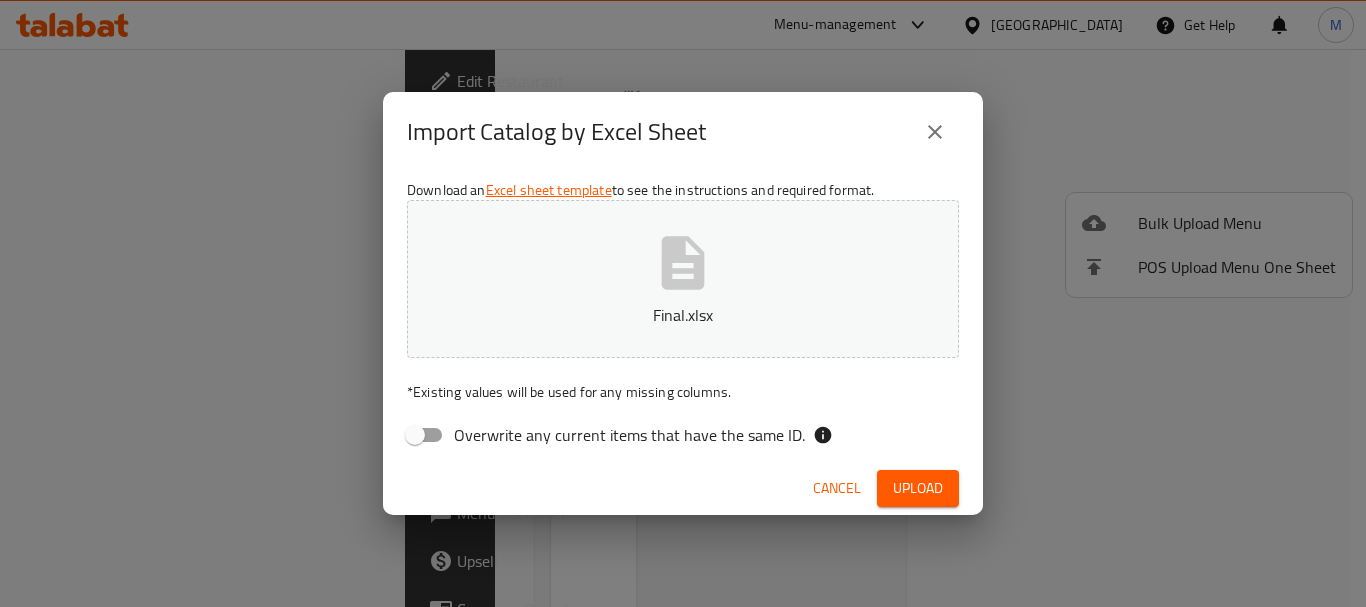 click on "Upload" at bounding box center [918, 488] 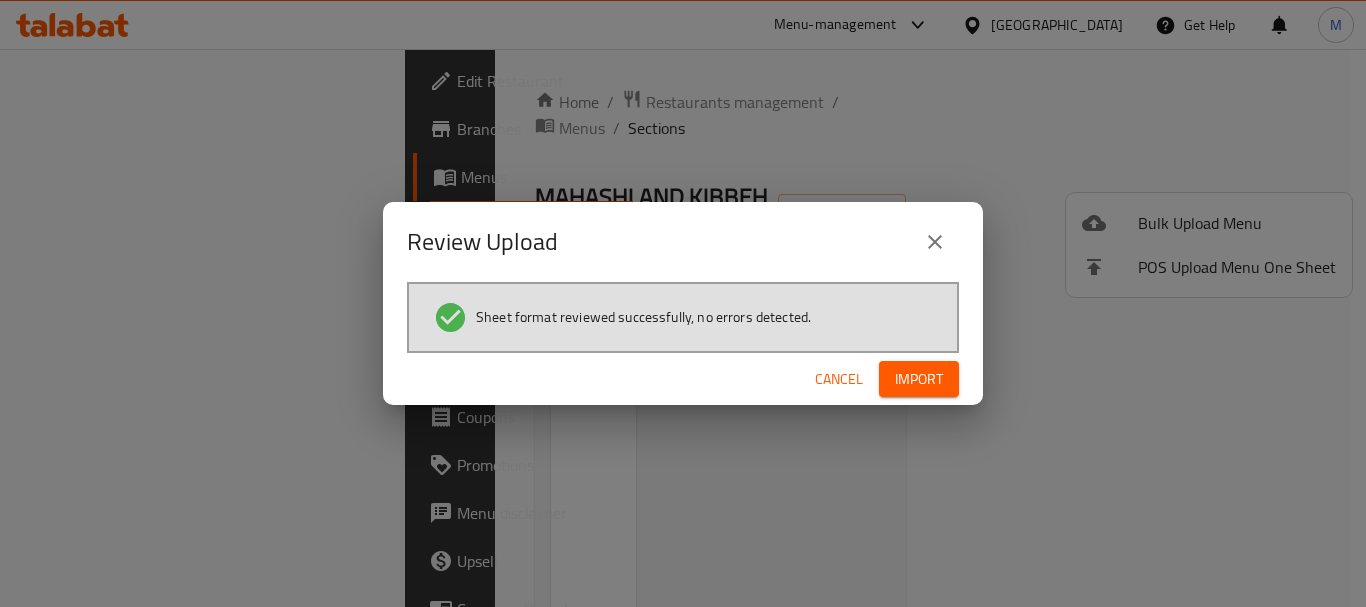 click on "Import" at bounding box center (919, 379) 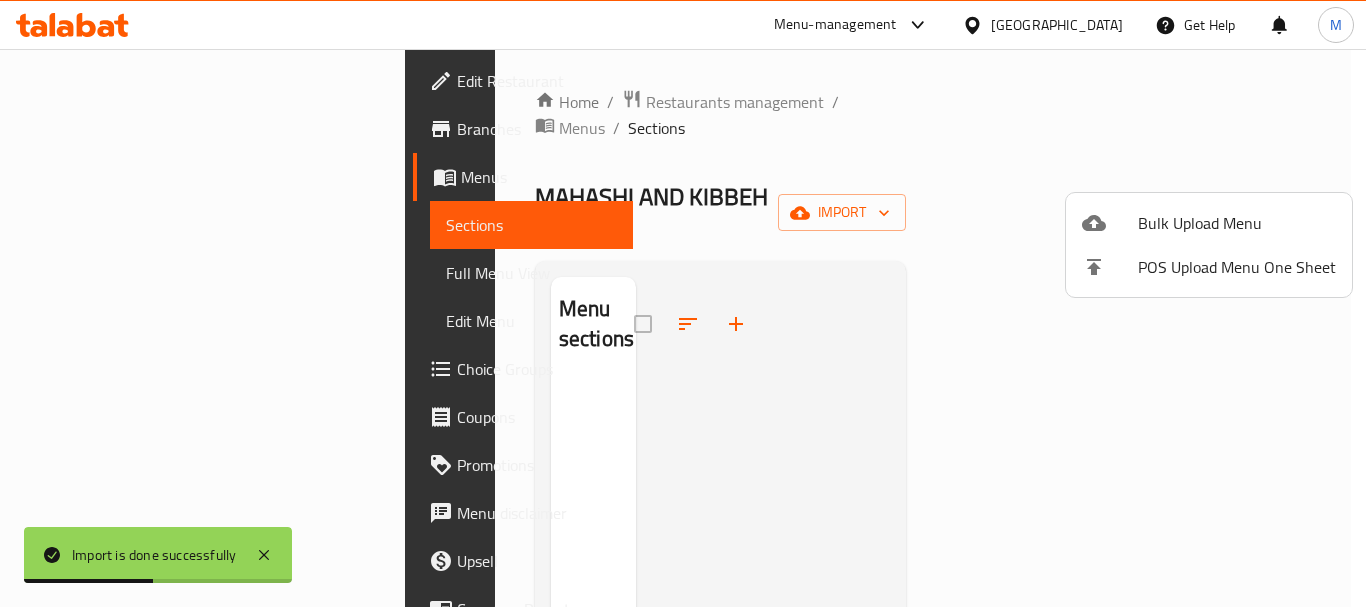 click at bounding box center (683, 303) 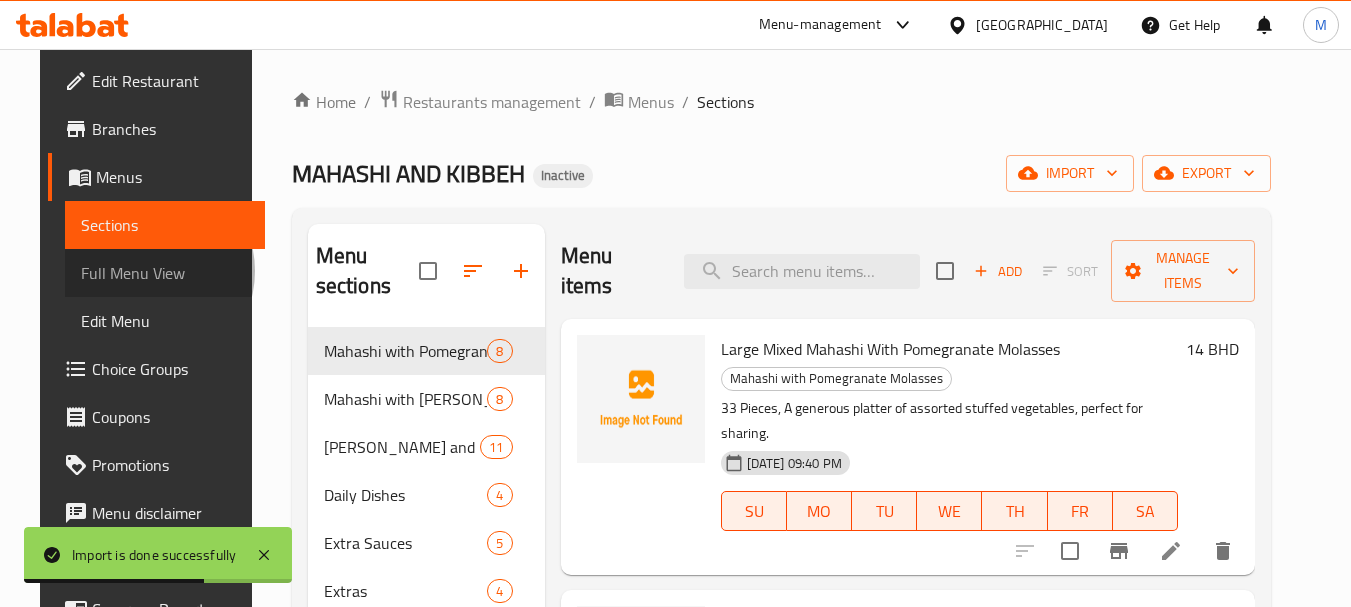 click on "Full Menu View" at bounding box center (165, 273) 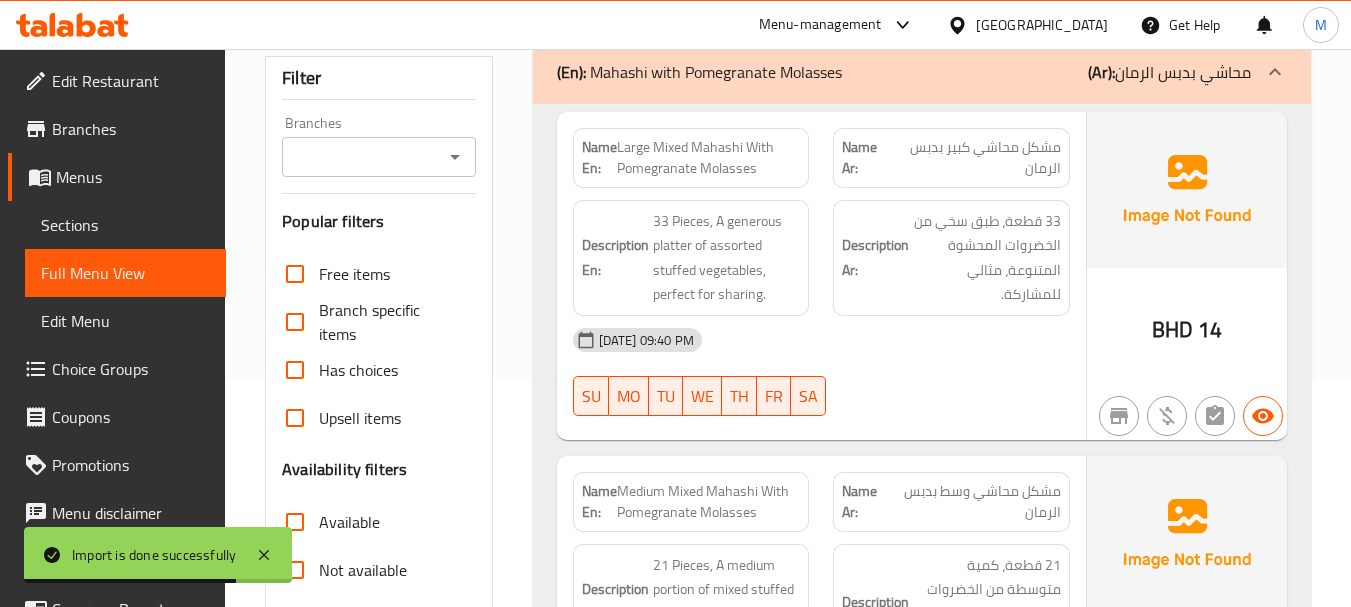 scroll, scrollTop: 400, scrollLeft: 0, axis: vertical 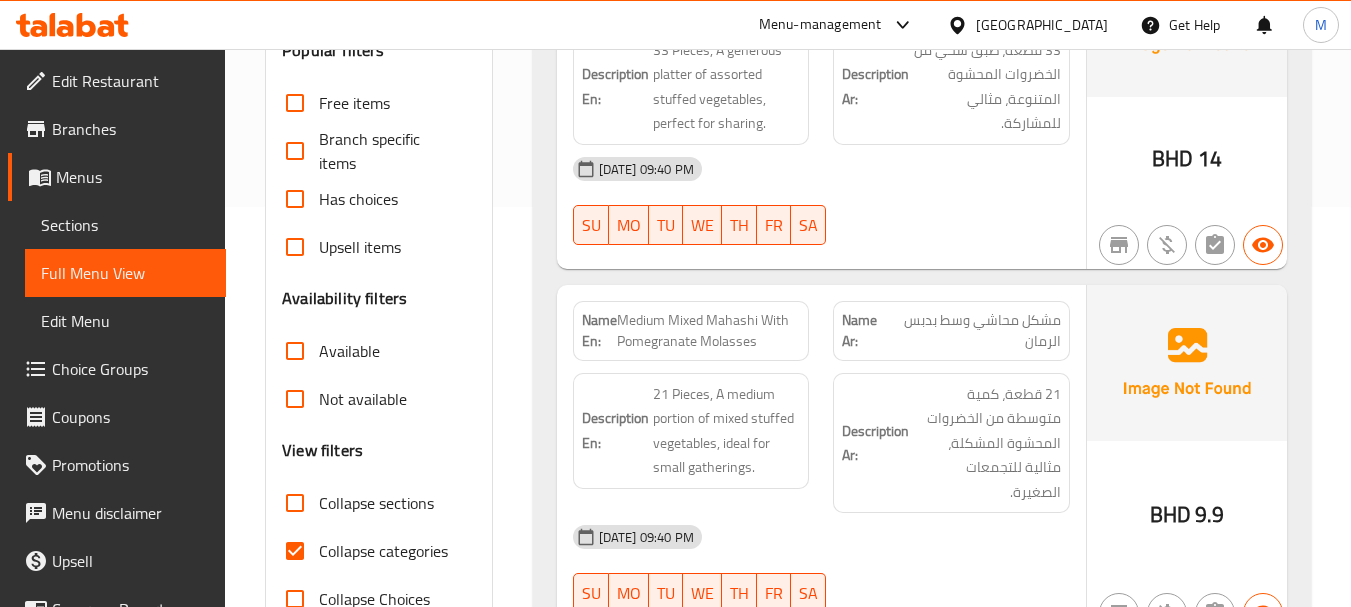 click on "Name En: Large Mixed Mahashi With Pomegranate Molasses Name Ar: مشكل محاشي كبير بدبس الرمان Description En: 33 Pieces, A generous platter of assorted stuffed vegetables, perfect for sharing. Description Ar: 33 قطعة، طبق سخي من الخضروات المحشوة المتنوعة، مثالي للمشاركة. [DATE] 09:40 PM SU MO TU WE TH FR SA BHD 14 Name En: Medium Mixed Mahashi With Pomegranate Molasses Name Ar: مشكل محاشي وسط بدبس الرمان Description En: 21 Pieces, A medium portion of mixed stuffed vegetables, ideal for small gatherings. Description Ar: 21 قطعة، كمية متوسطة من الخضروات المحشوة المشكلة، مثالية للتجمعات الصغيرة. [DATE] 09:40 PM SU MO TU WE TH FR SA BHD 9.9 Name En: Small Mixed Mahashi With Pomegranate Molasses Name Ar: مشكل محاشي صغير بدبس الرمان Description En: 12 Pieces, A compact selection of assorted stuffed vegetables for one or two. SU MO TU" at bounding box center [922, 1288] 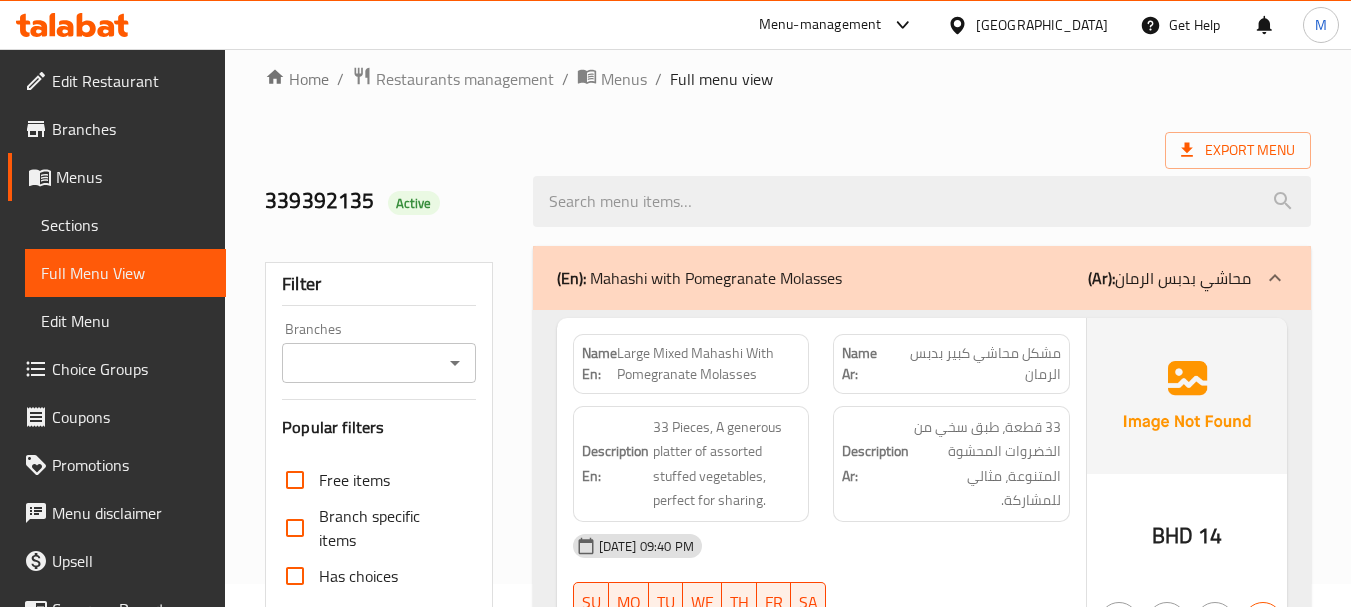 scroll, scrollTop: 0, scrollLeft: 0, axis: both 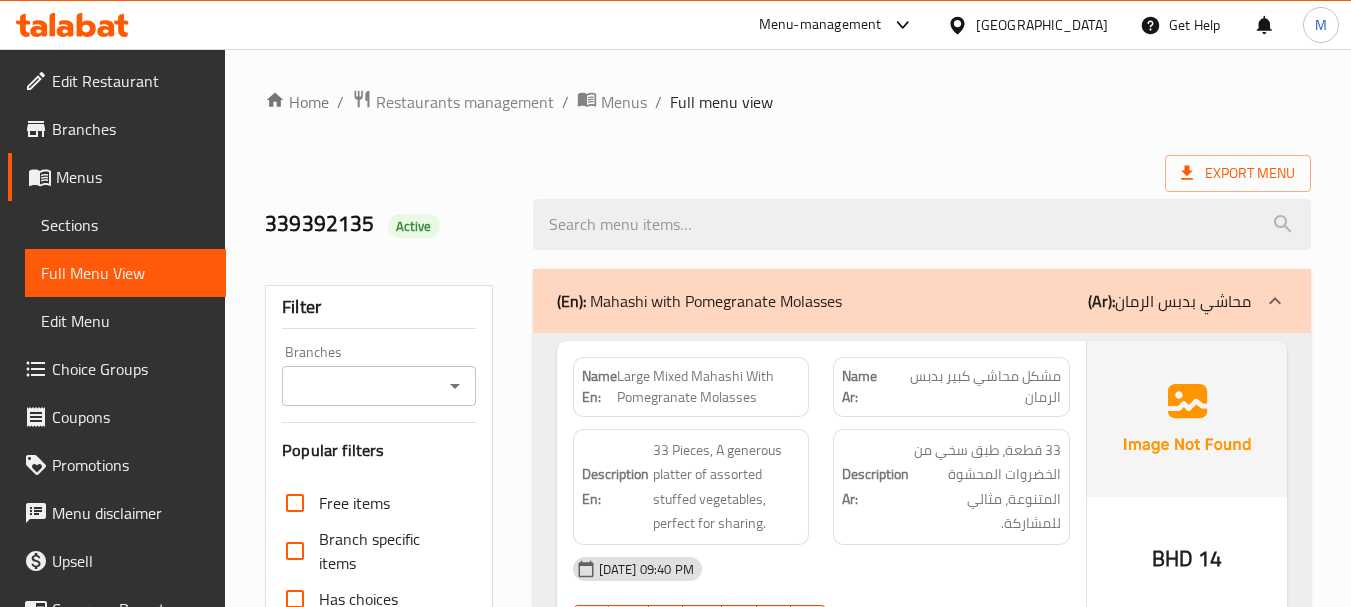 click on "Sections" at bounding box center [125, 225] 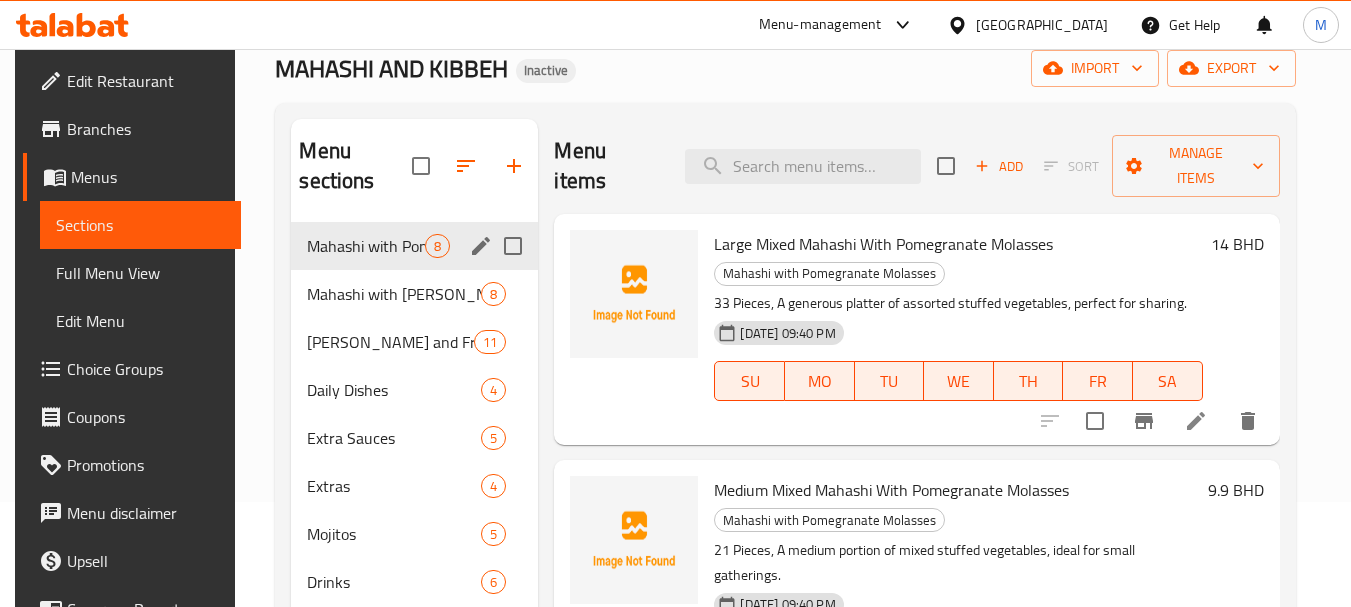 scroll, scrollTop: 200, scrollLeft: 0, axis: vertical 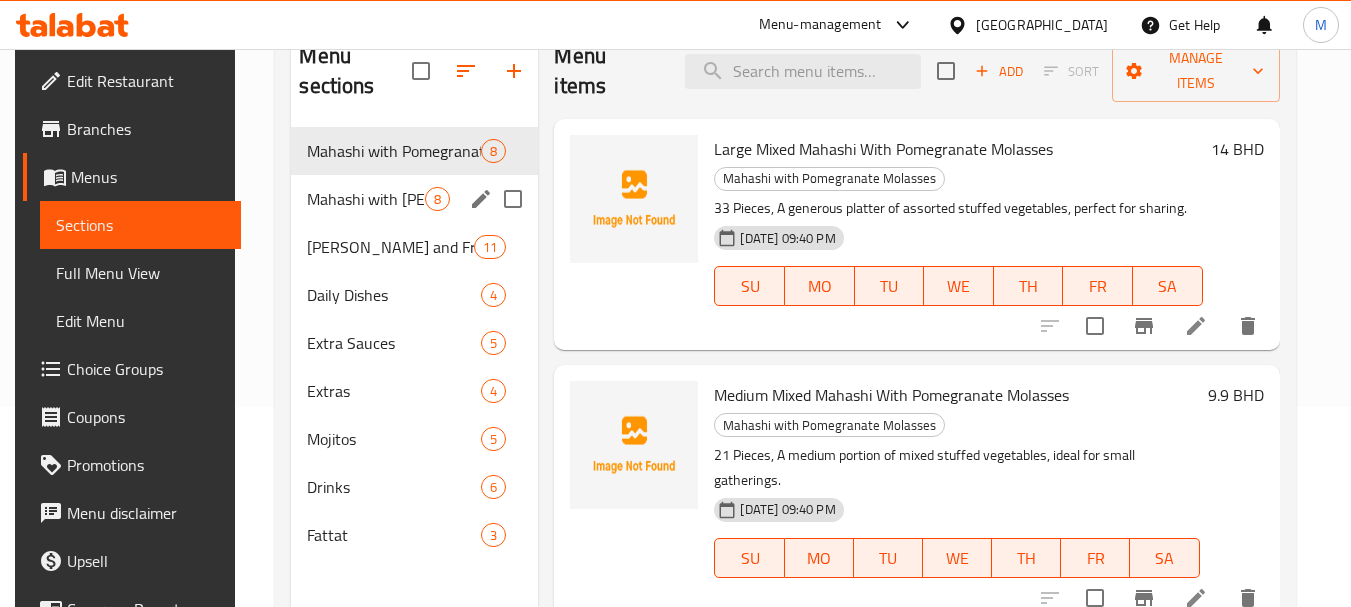 type 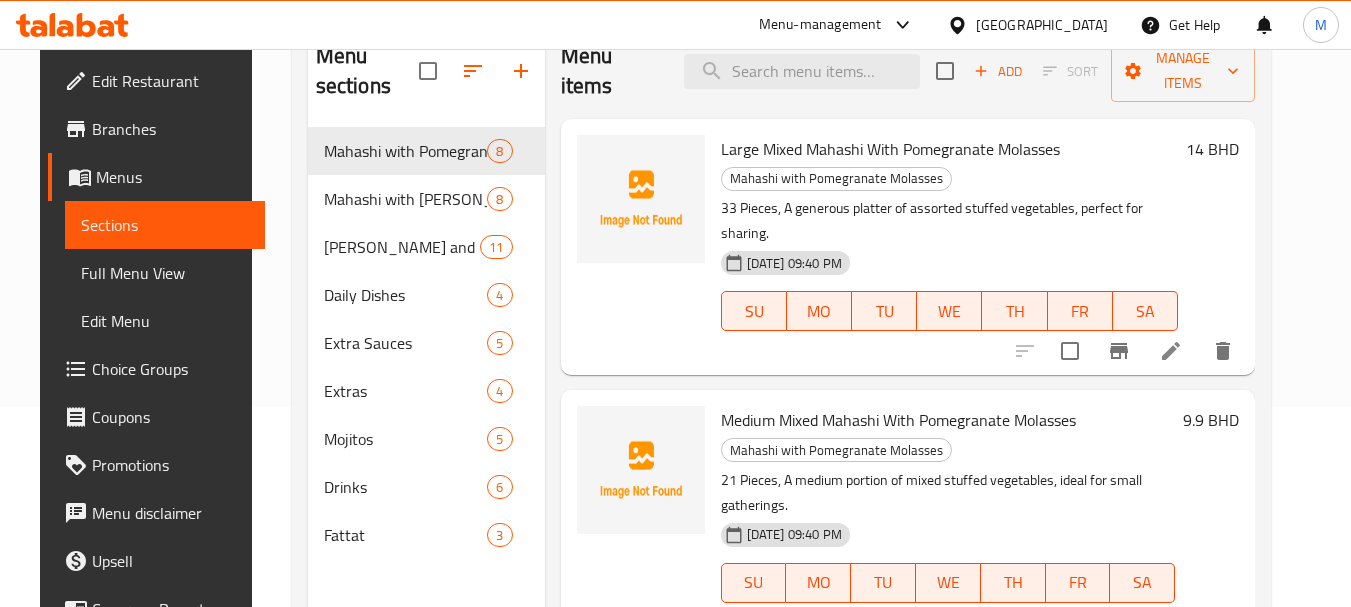 click at bounding box center [641, 247] 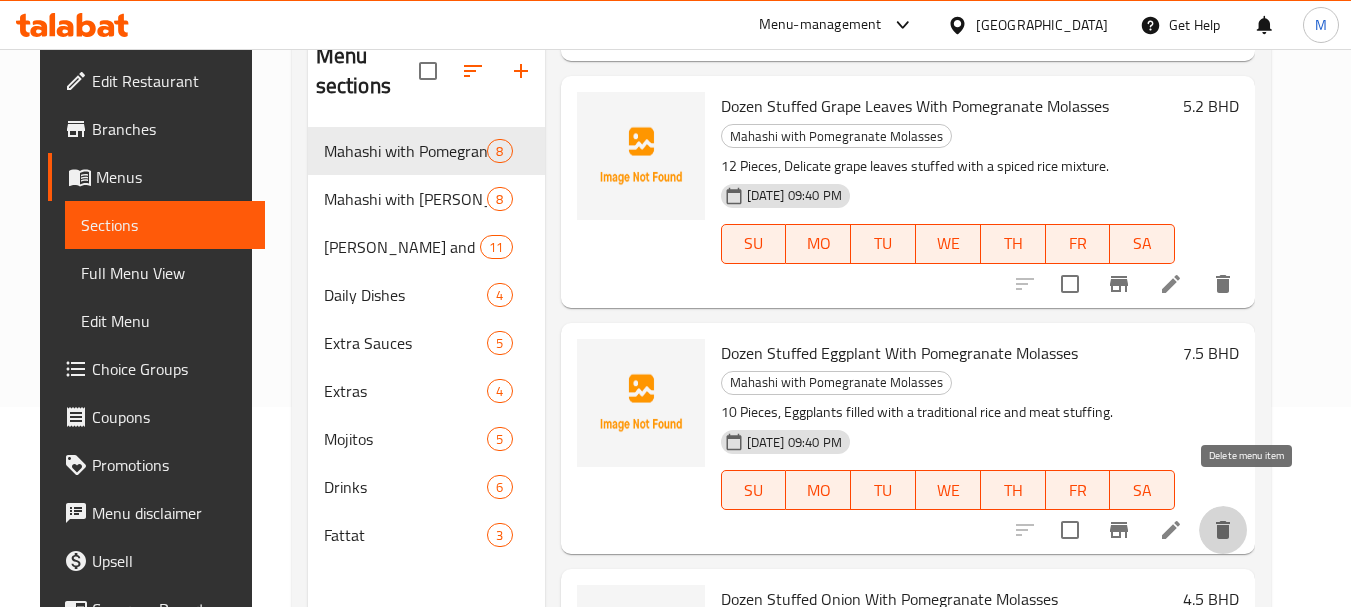 click 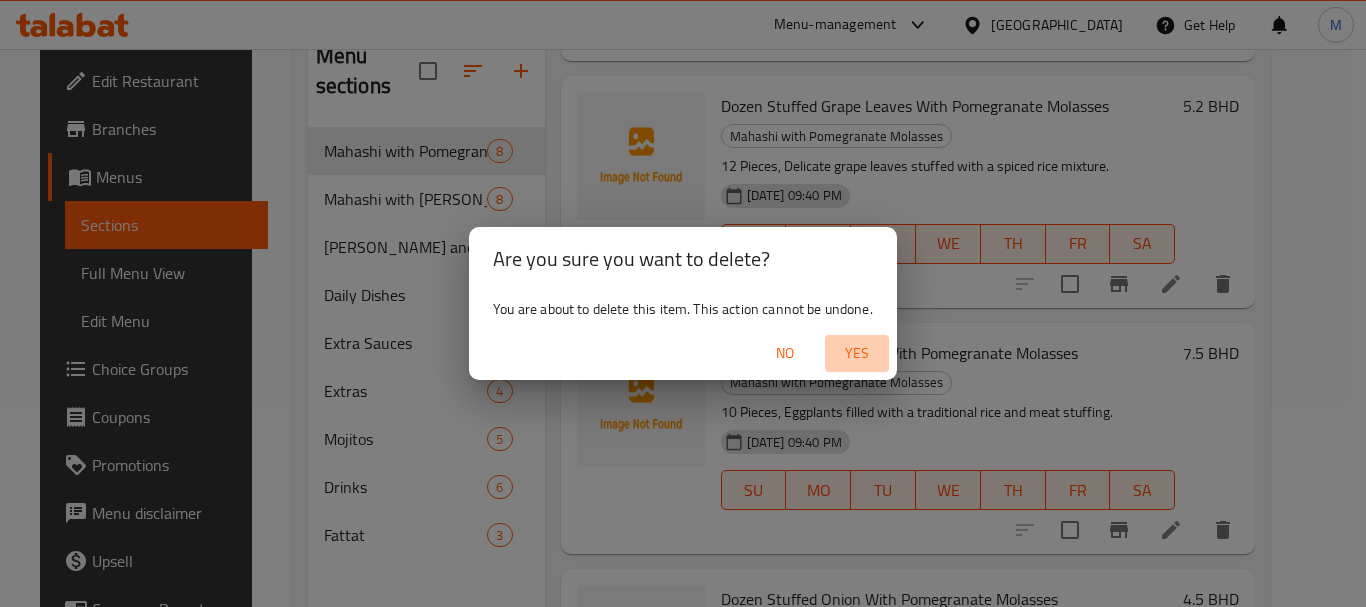 click on "Yes" at bounding box center [857, 353] 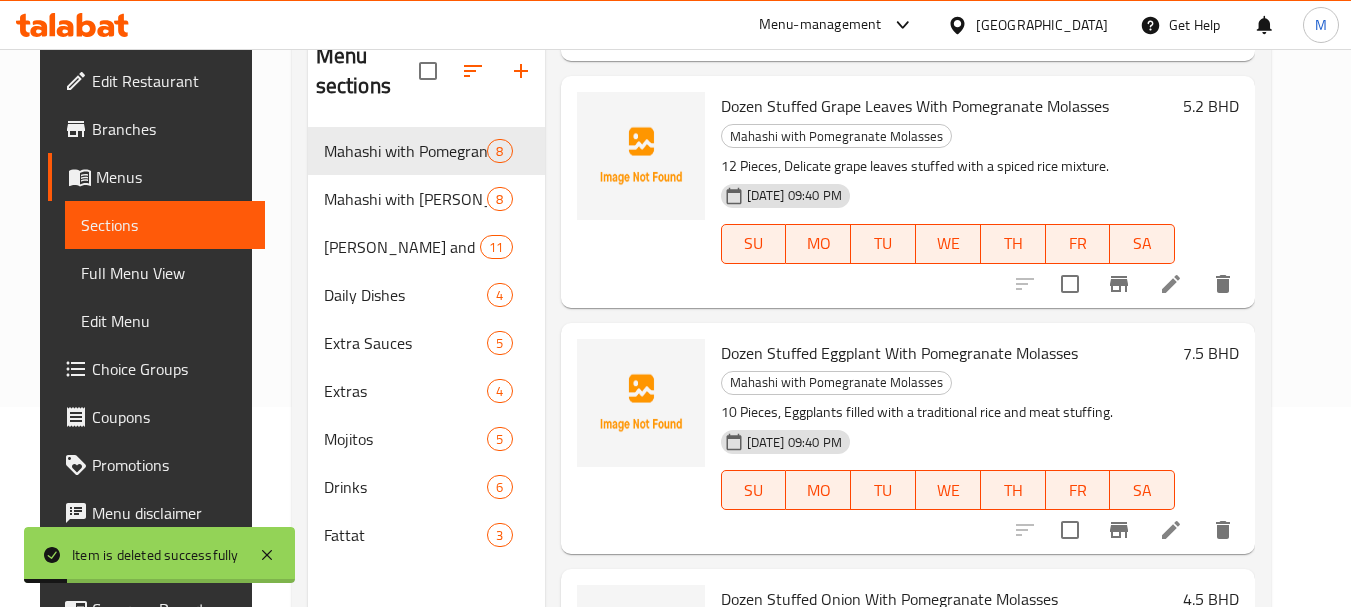 click on "Menu items Add Sort Manage items Large Mixed Mahashi With Pomegranate Molasses   Mahashi with Pomegranate Molasses 33 Pieces, A generous platter of assorted stuffed vegetables, perfect for sharing. [DATE] 09:40 PM SU MO TU WE TH FR SA 14   BHD Medium Mixed Mahashi With Pomegranate Molasses   Mahashi with Pomegranate Molasses 21 Pieces, A medium portion of mixed stuffed vegetables, ideal for small gatherings. [DATE] 09:40 PM SU MO TU WE TH FR SA 9.9   BHD Small Mixed Mahashi With Pomegranate Molasses   Mahashi with Pomegranate Molasses 12 Pieces, A compact selection of assorted stuffed vegetables for one or two. [DATE] 09:40 PM SU MO TU WE TH FR SA 6   BHD Dozen Stuffed Zucchini With Pomegranate Molasses   Mahashi with Pomegranate Molasses 12 Pieces, Tender zucchini filled with a savory rice and meat blend. [DATE] 09:40 PM SU MO TU WE TH FR SA 6.5   BHD Dozen Stuffed Cabbage With Pomegranate Molasses   Mahashi with Pomegranate Molasses [DATE] 09:40 PM SU MO TU WE TH FR SA 4.5   BHD   SU MO" at bounding box center [900, 327] 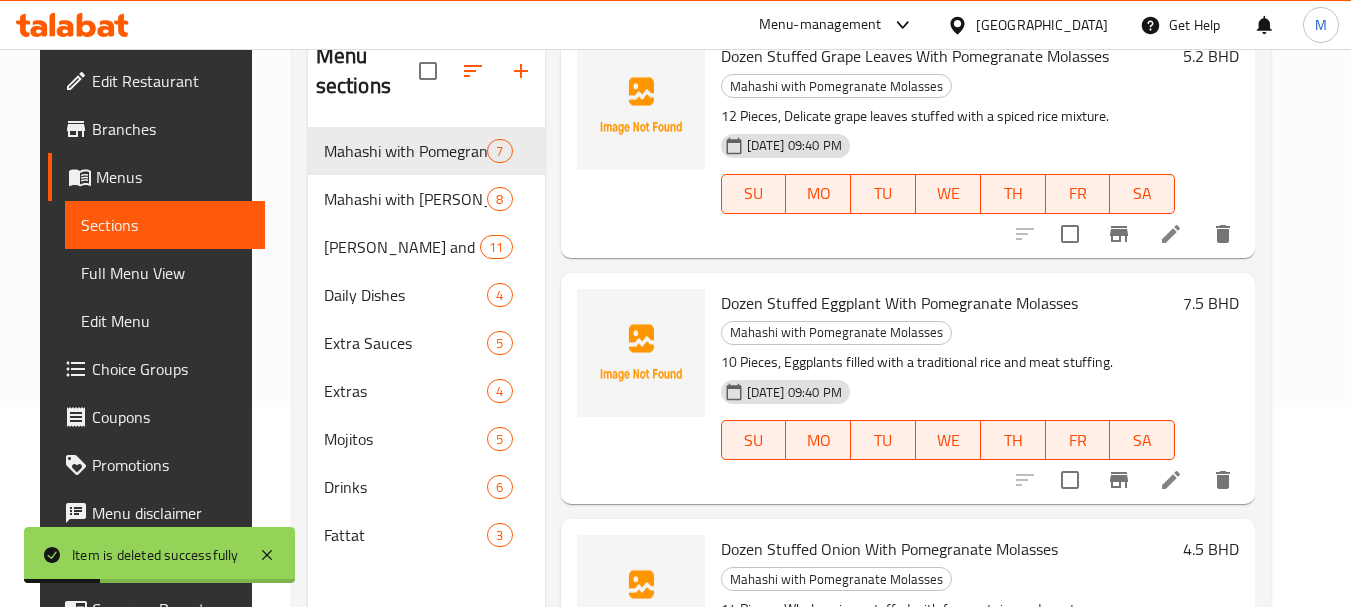 scroll, scrollTop: 1223, scrollLeft: 0, axis: vertical 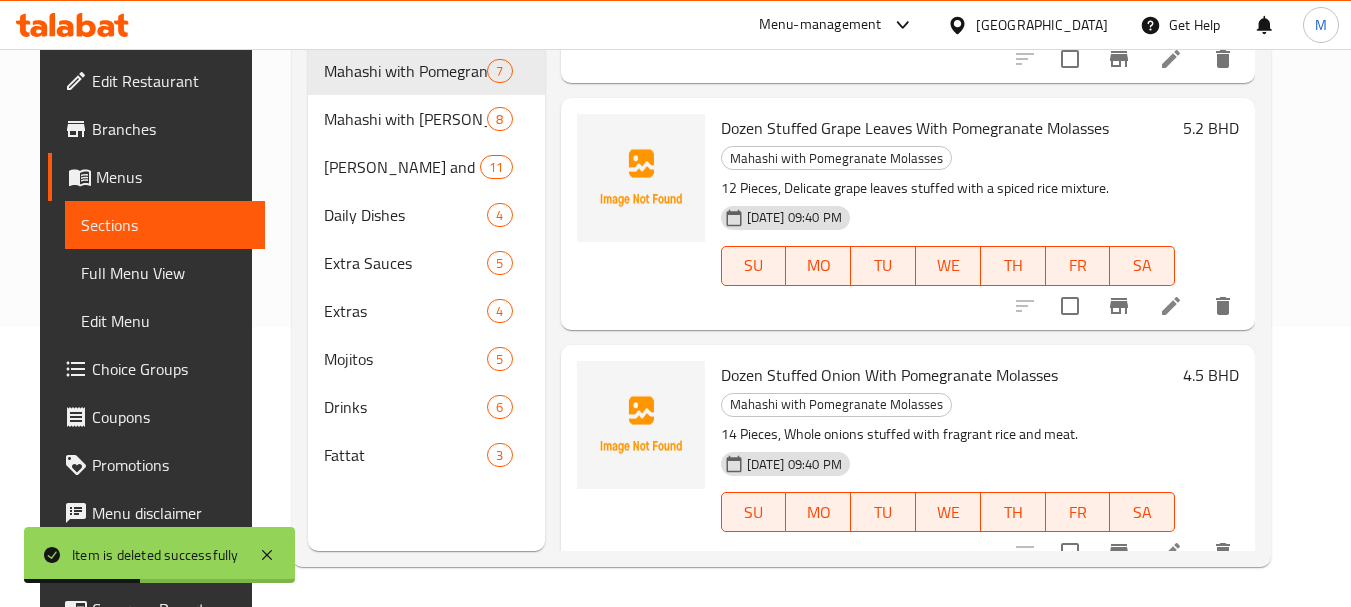 click at bounding box center [1223, 552] 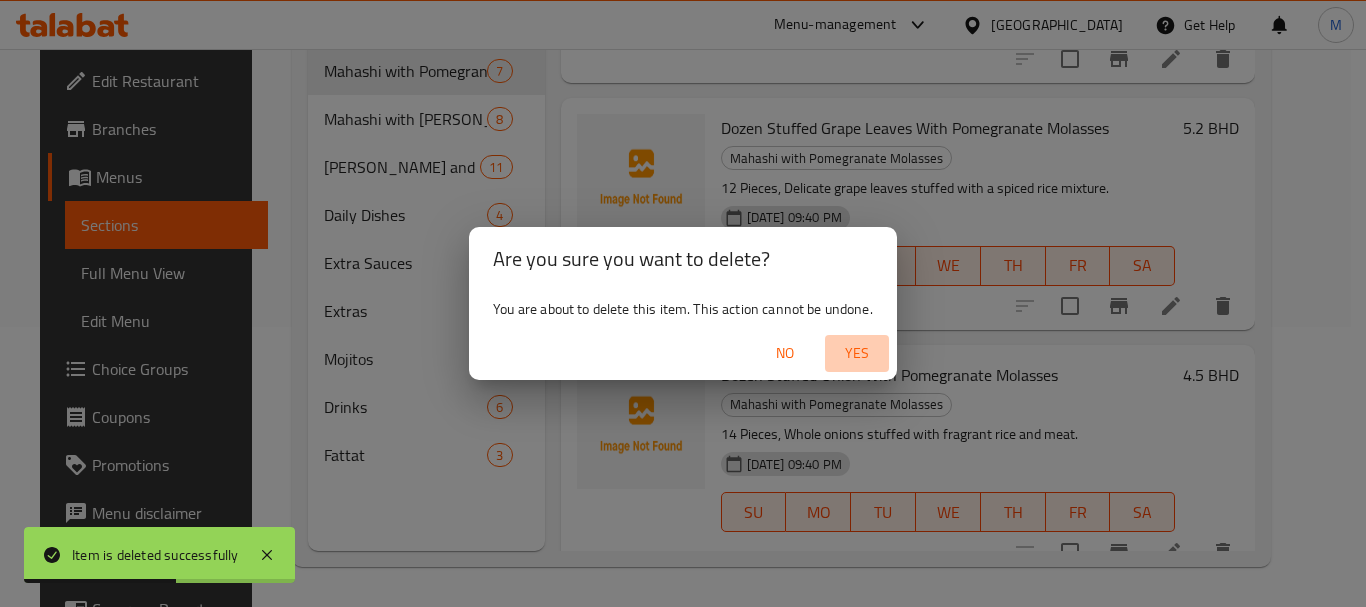click on "Yes" at bounding box center (857, 353) 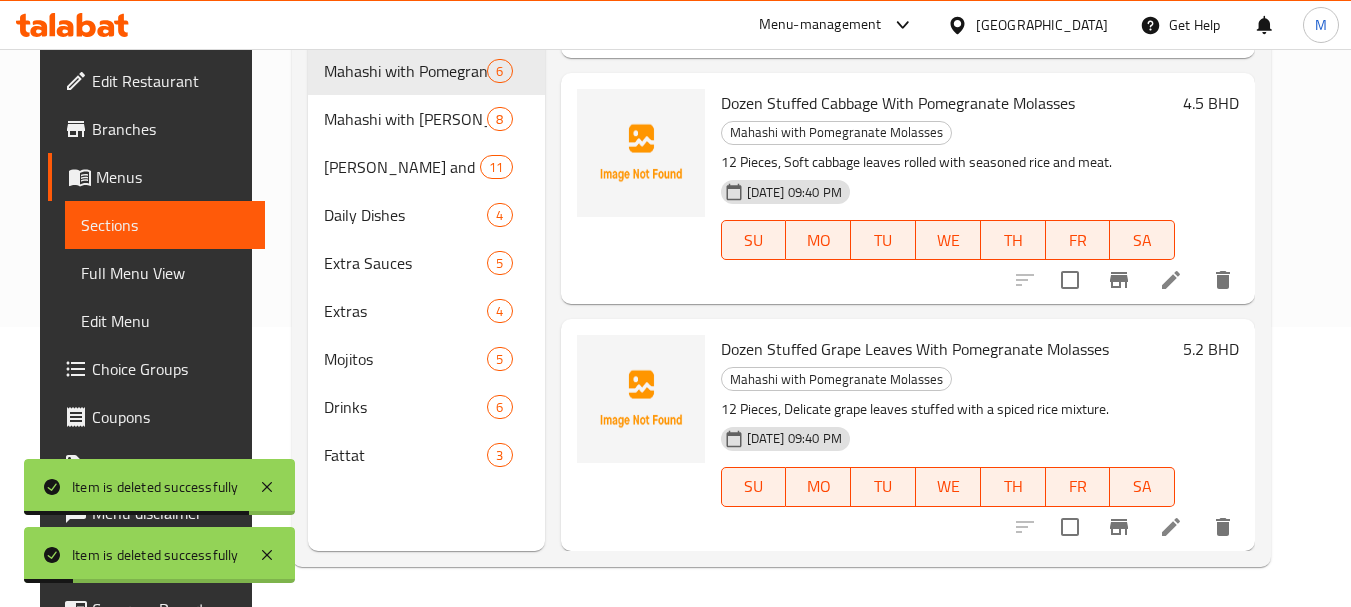 scroll, scrollTop: 977, scrollLeft: 0, axis: vertical 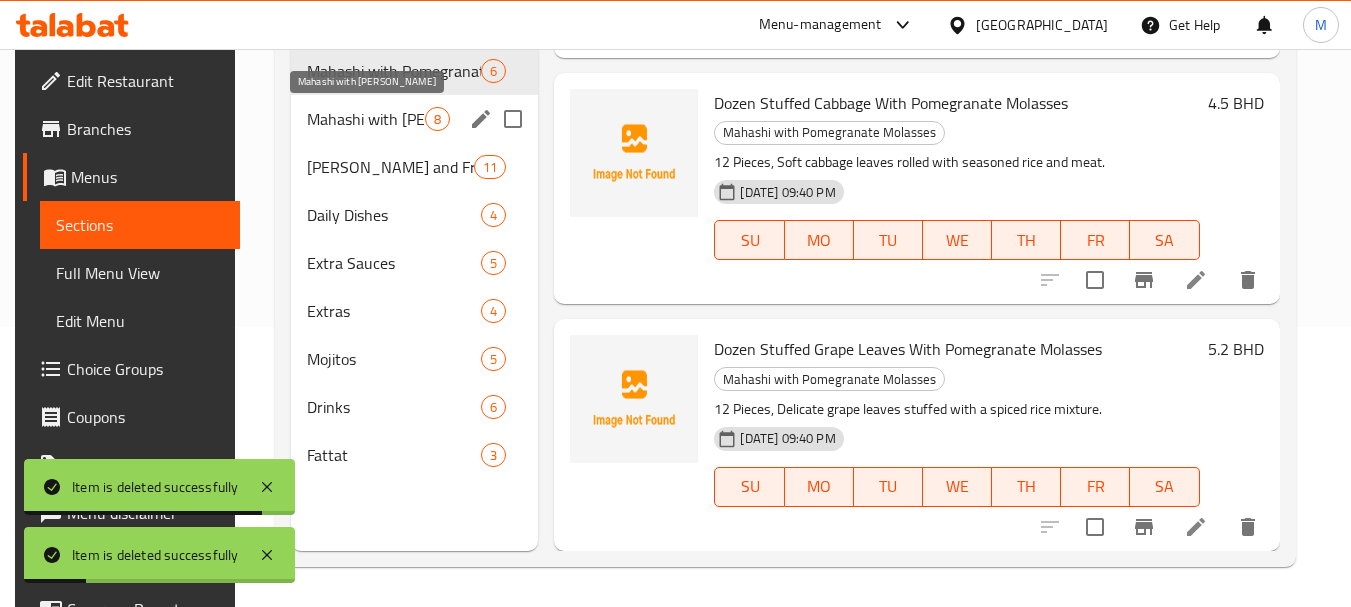 drag, startPoint x: 374, startPoint y: 123, endPoint x: 385, endPoint y: 136, distance: 17.029387 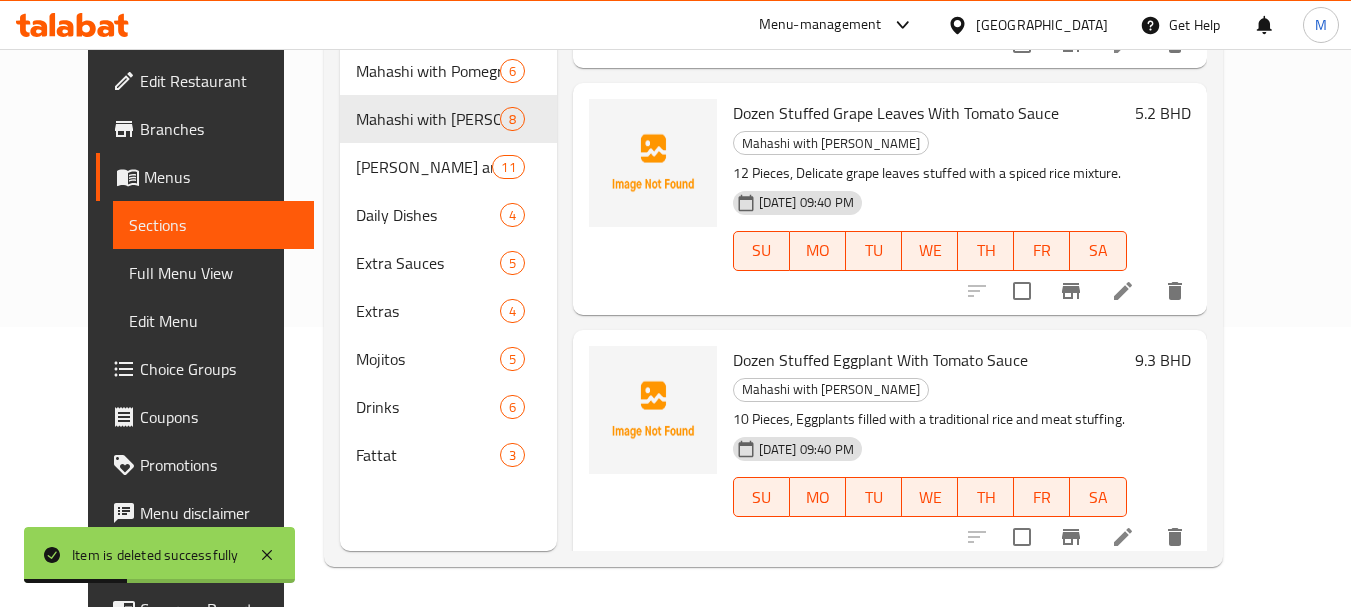 scroll, scrollTop: 1274, scrollLeft: 0, axis: vertical 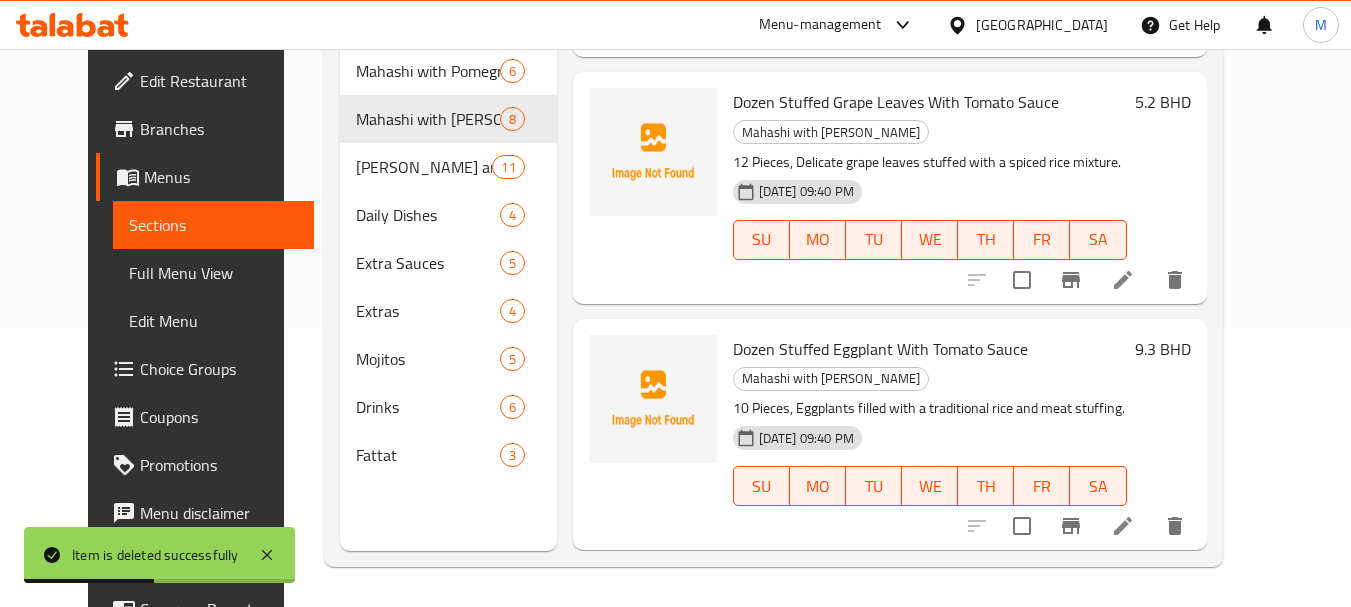 click 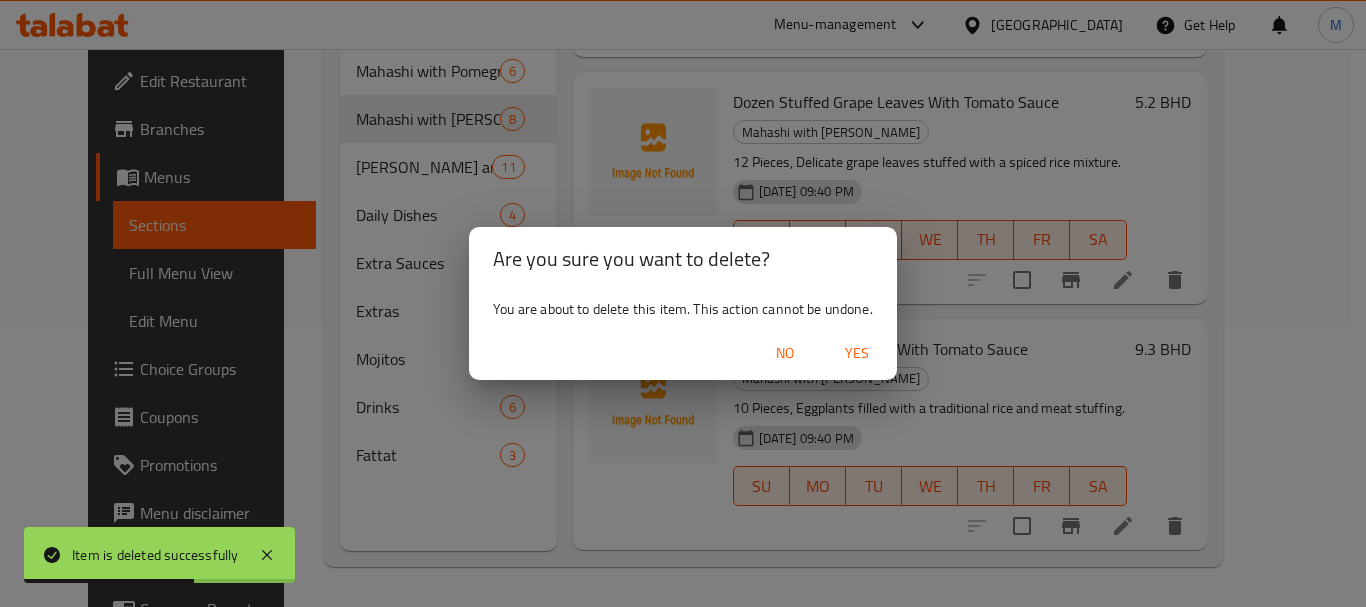 click on "Yes" at bounding box center [857, 353] 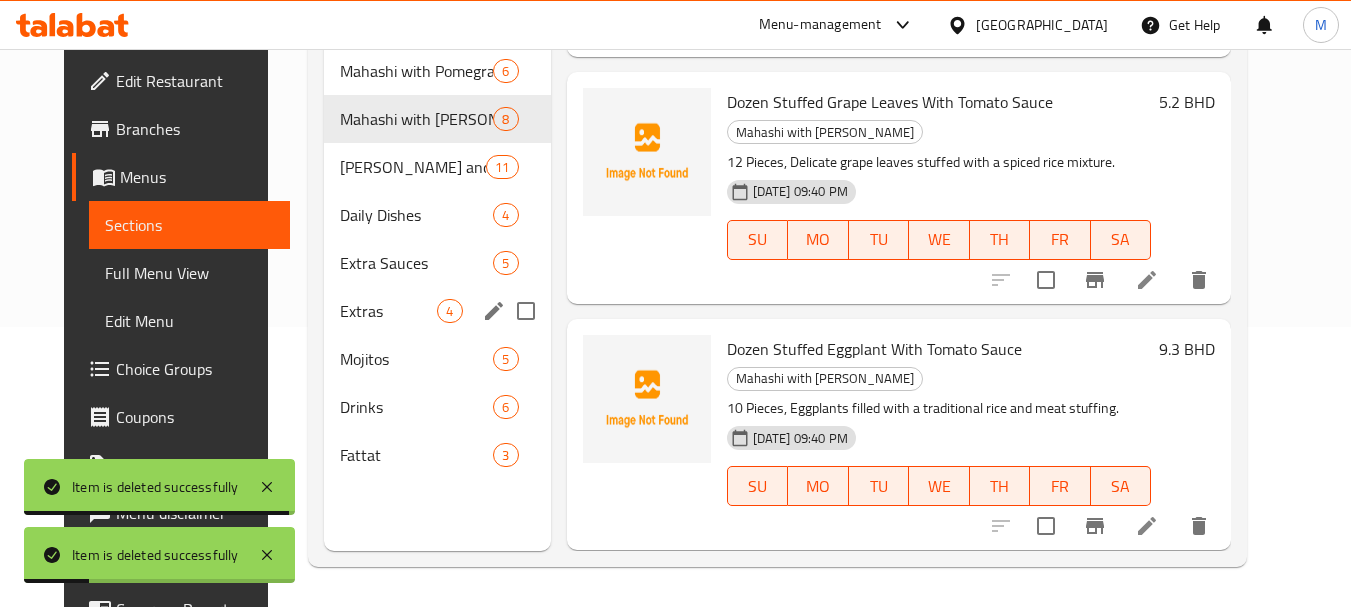 click on "Extras 4" at bounding box center [437, 311] 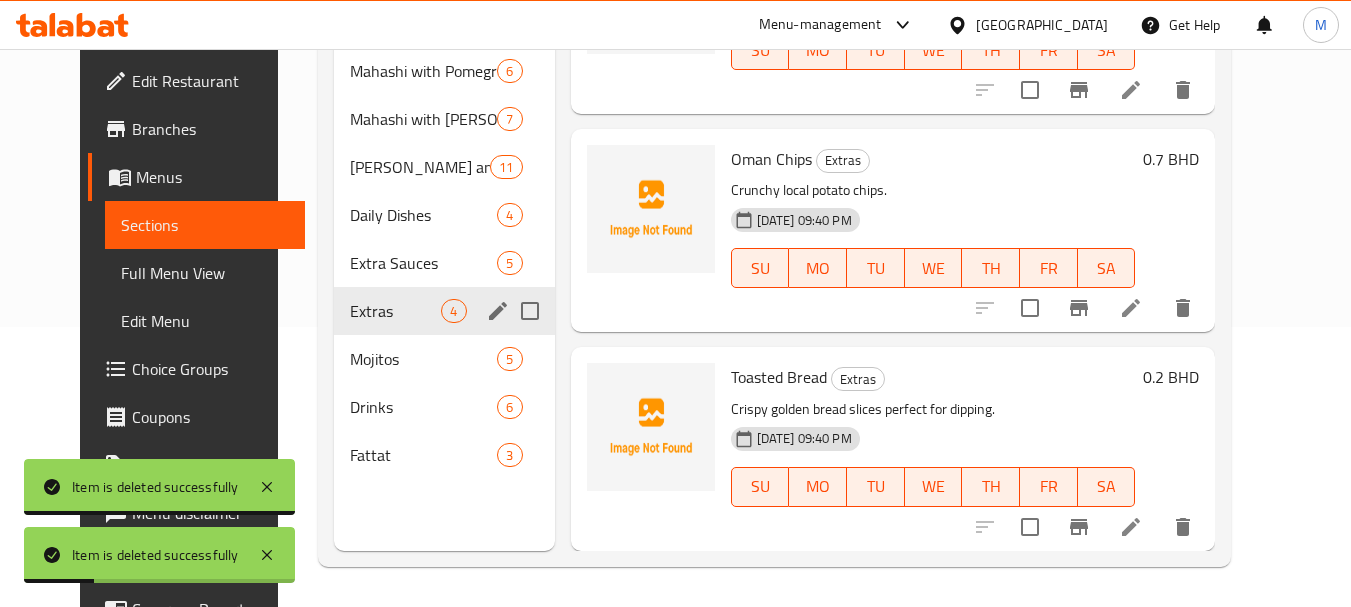 scroll, scrollTop: 347, scrollLeft: 0, axis: vertical 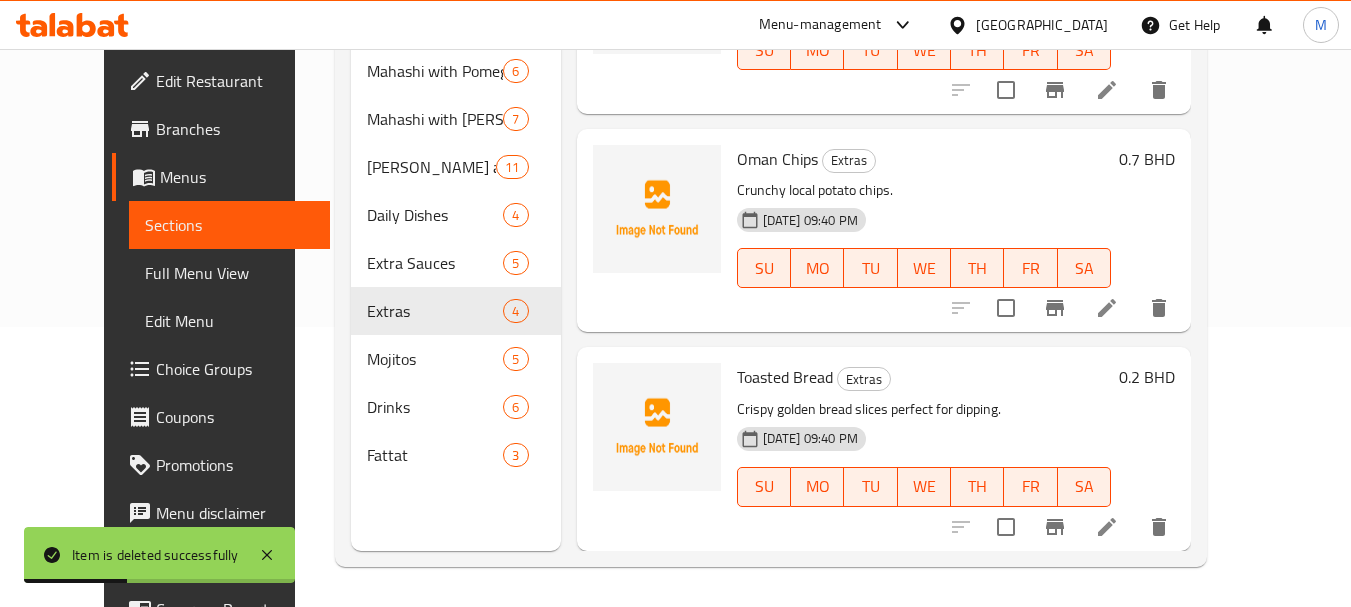 click at bounding box center [657, 230] 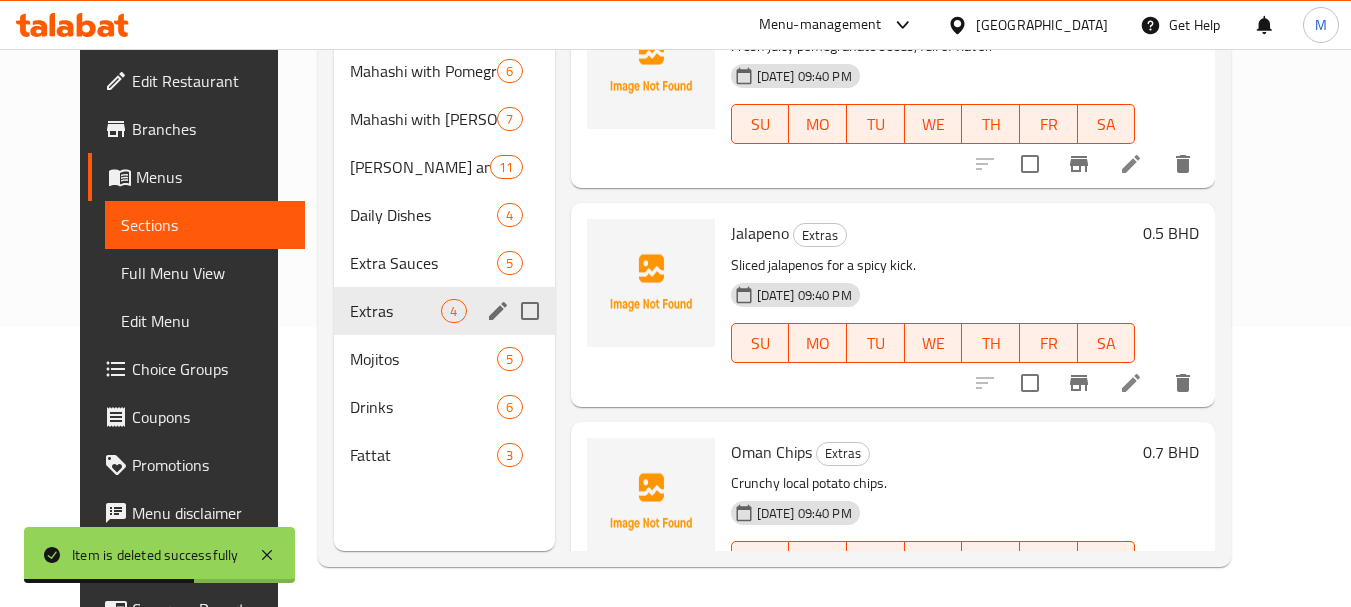 scroll, scrollTop: 100, scrollLeft: 0, axis: vertical 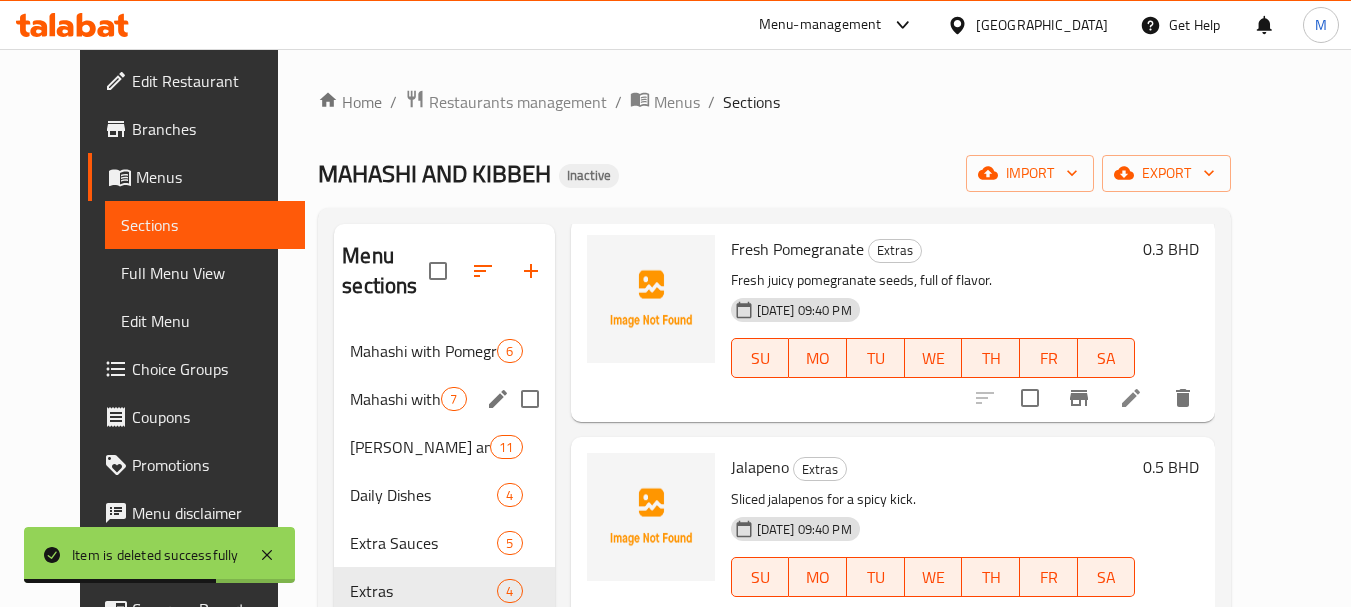 click on "Mahashi with [PERSON_NAME]" at bounding box center [395, 399] 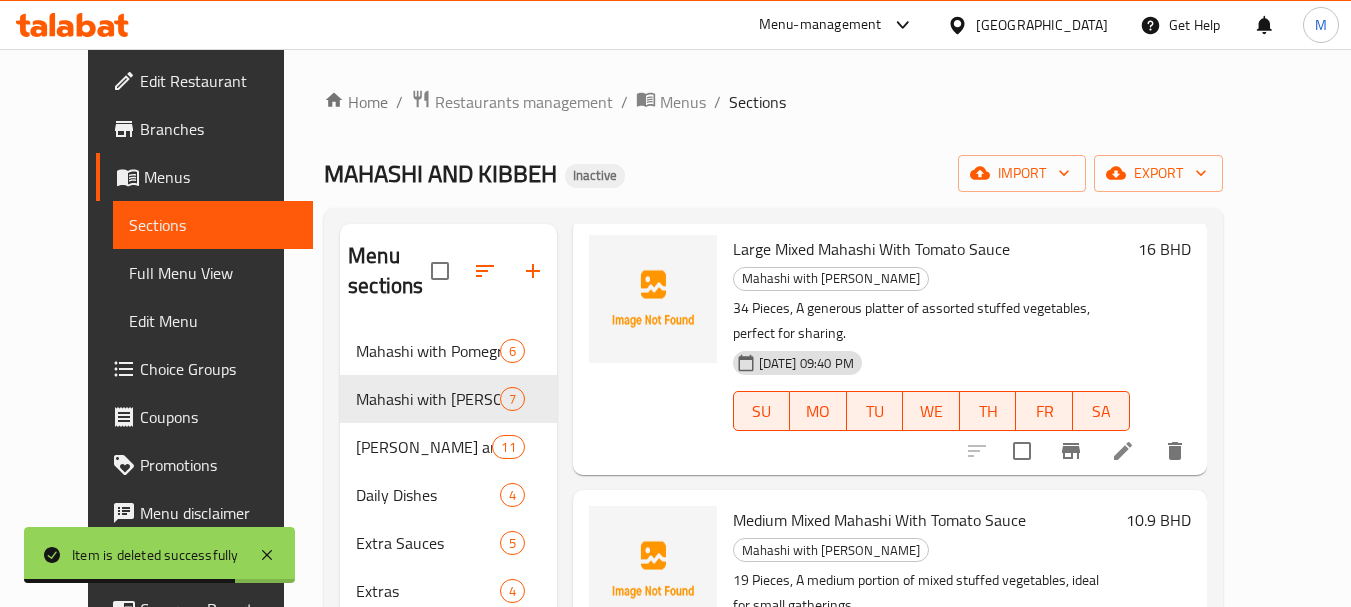 scroll, scrollTop: 1055, scrollLeft: 0, axis: vertical 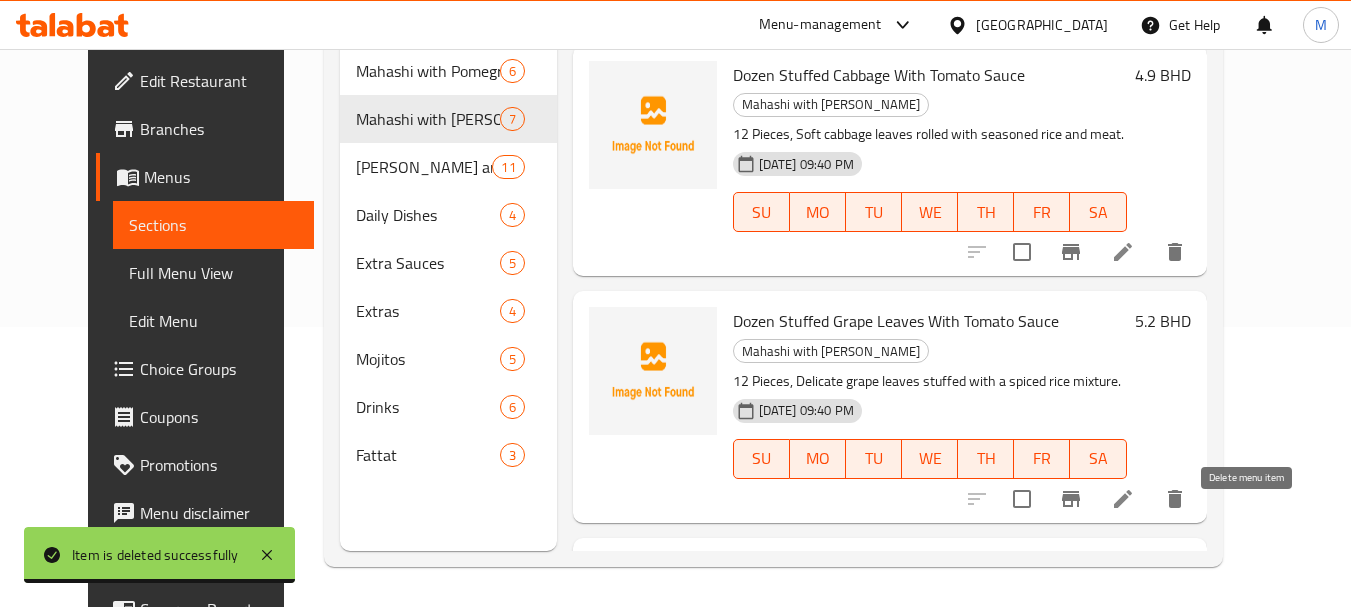 click 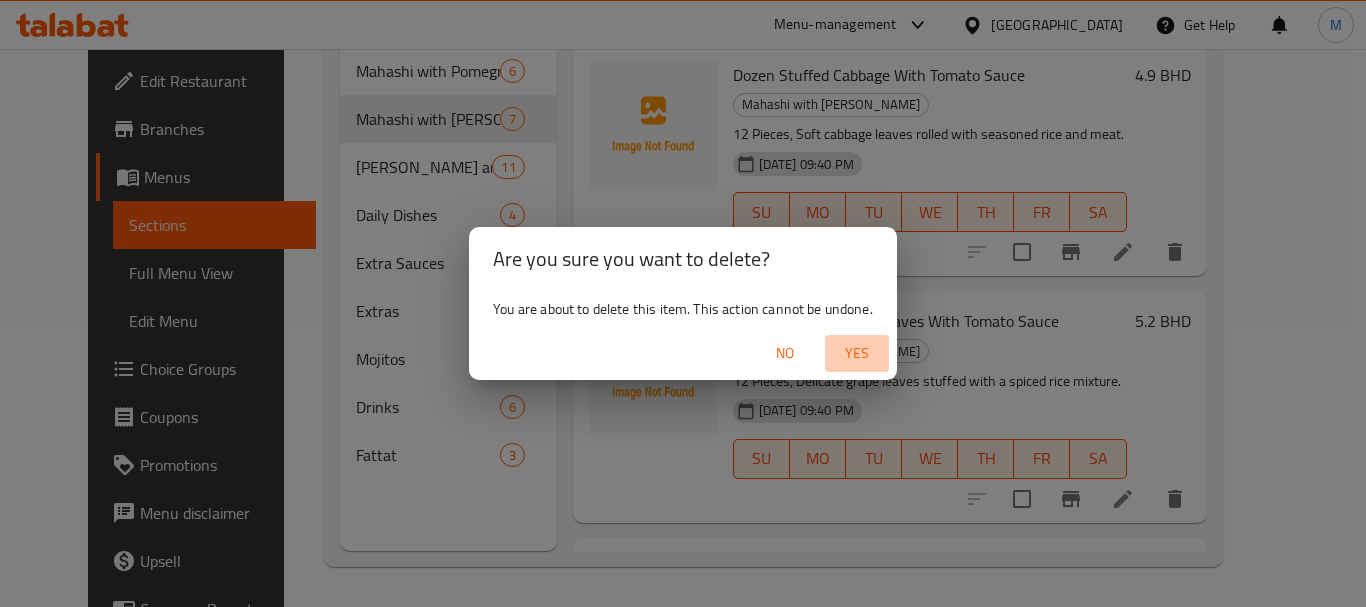 click on "Yes" at bounding box center [857, 353] 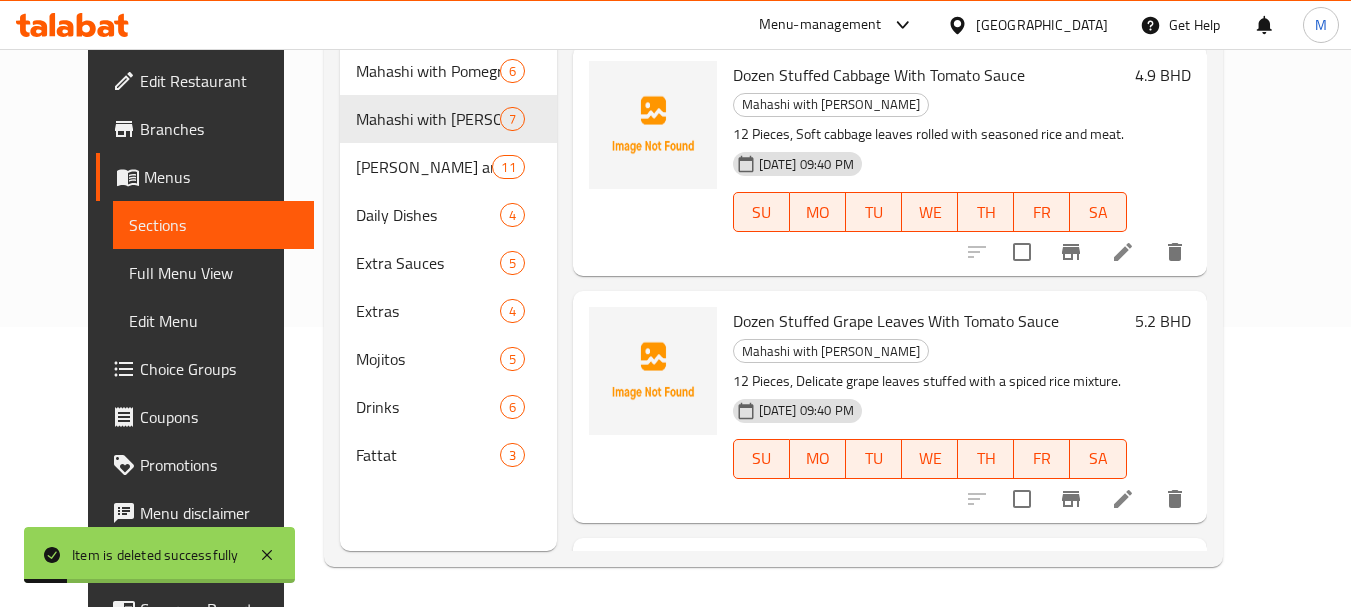 scroll, scrollTop: 837, scrollLeft: 0, axis: vertical 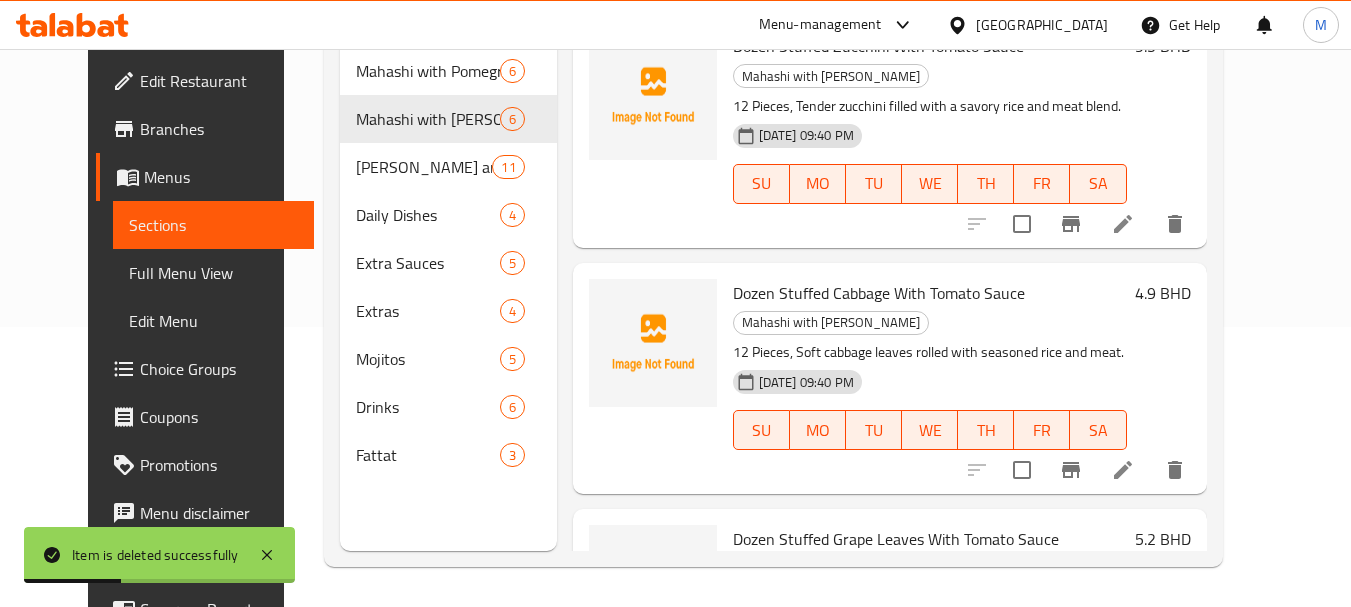 drag, startPoint x: 143, startPoint y: 277, endPoint x: 250, endPoint y: 281, distance: 107.07474 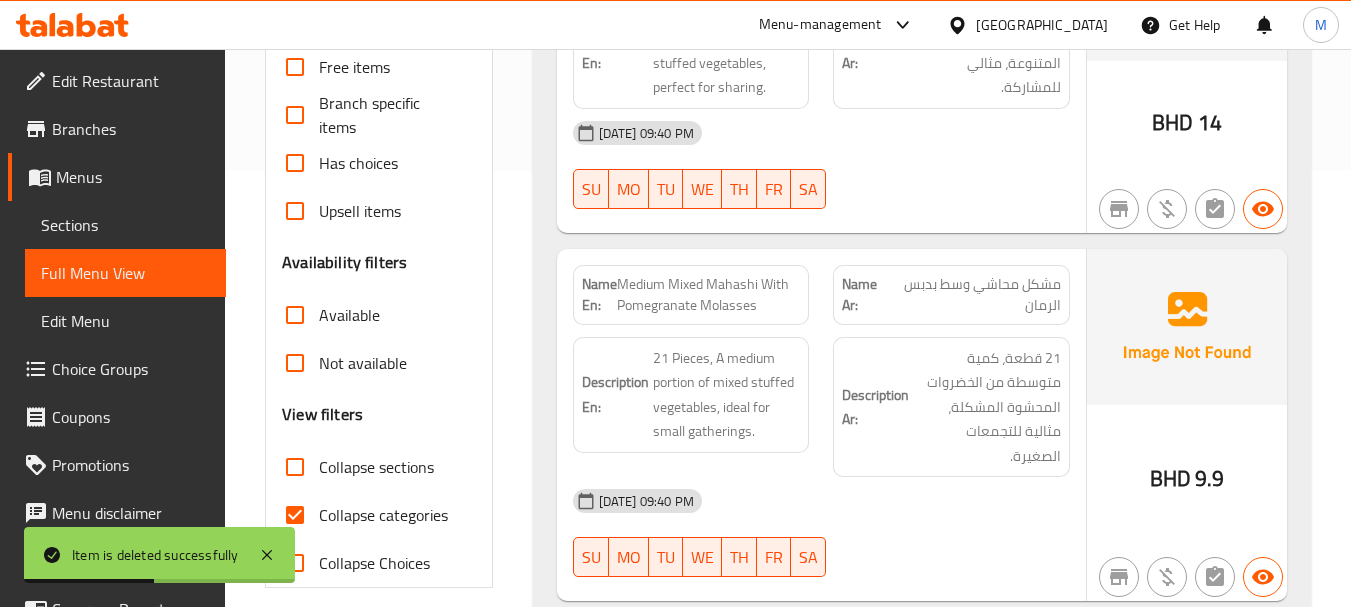scroll, scrollTop: 780, scrollLeft: 0, axis: vertical 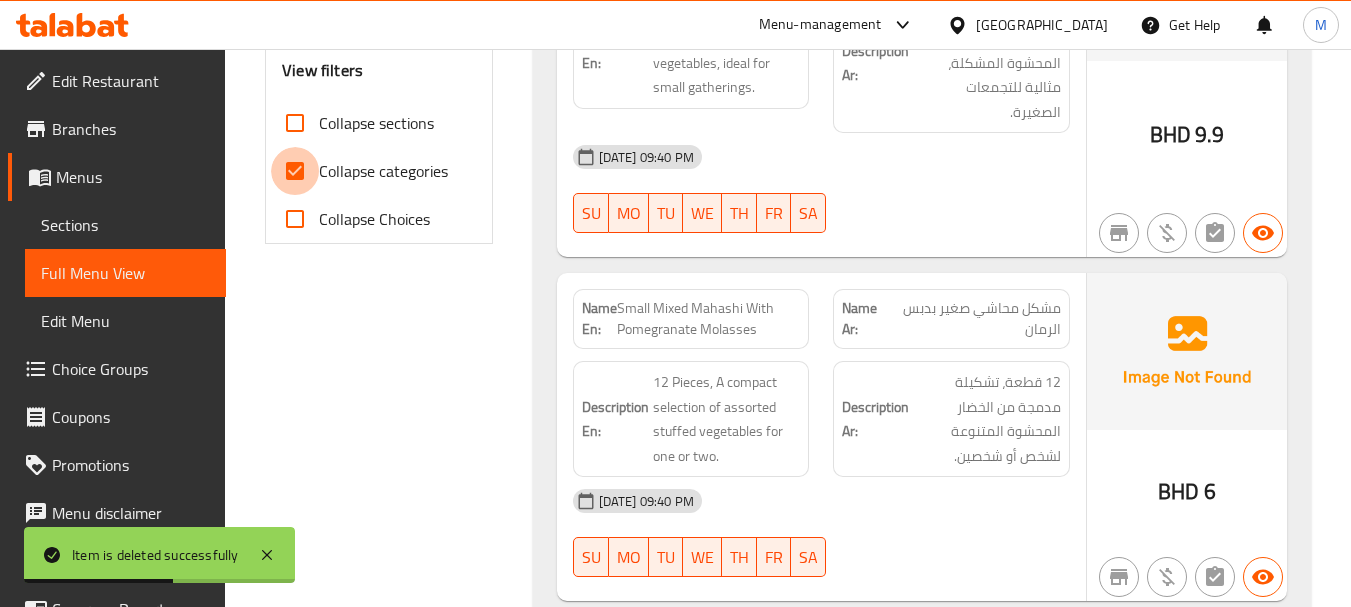 click on "Collapse categories" at bounding box center [295, 171] 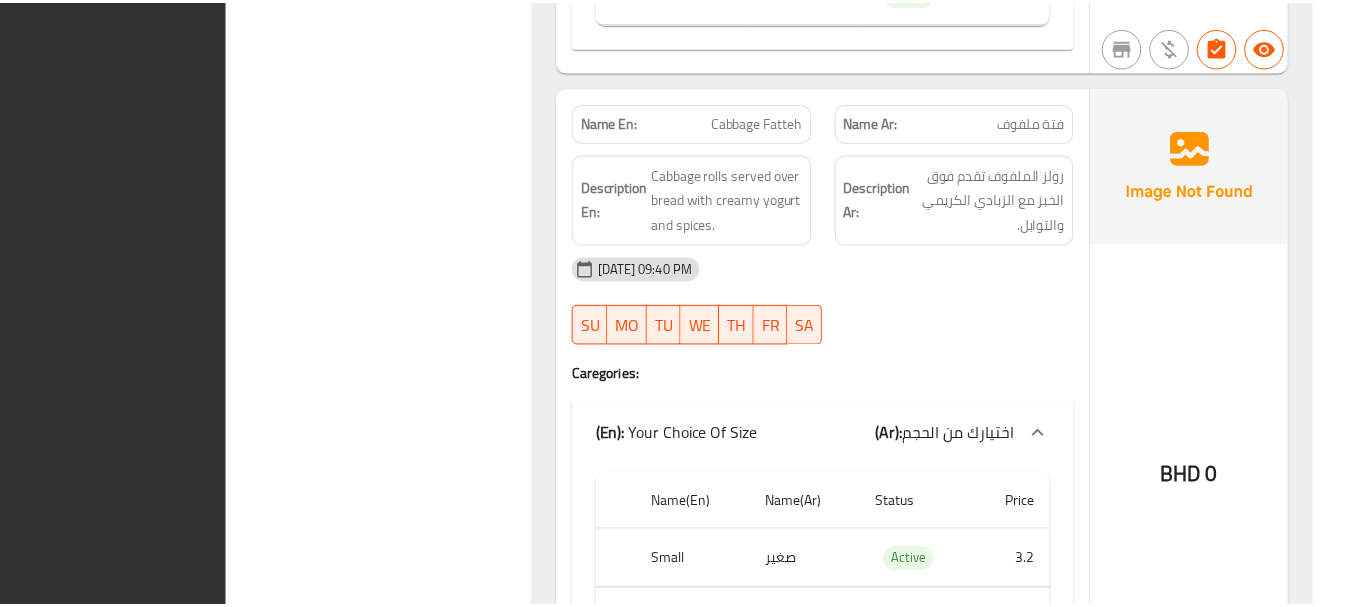 scroll, scrollTop: 16762, scrollLeft: 0, axis: vertical 